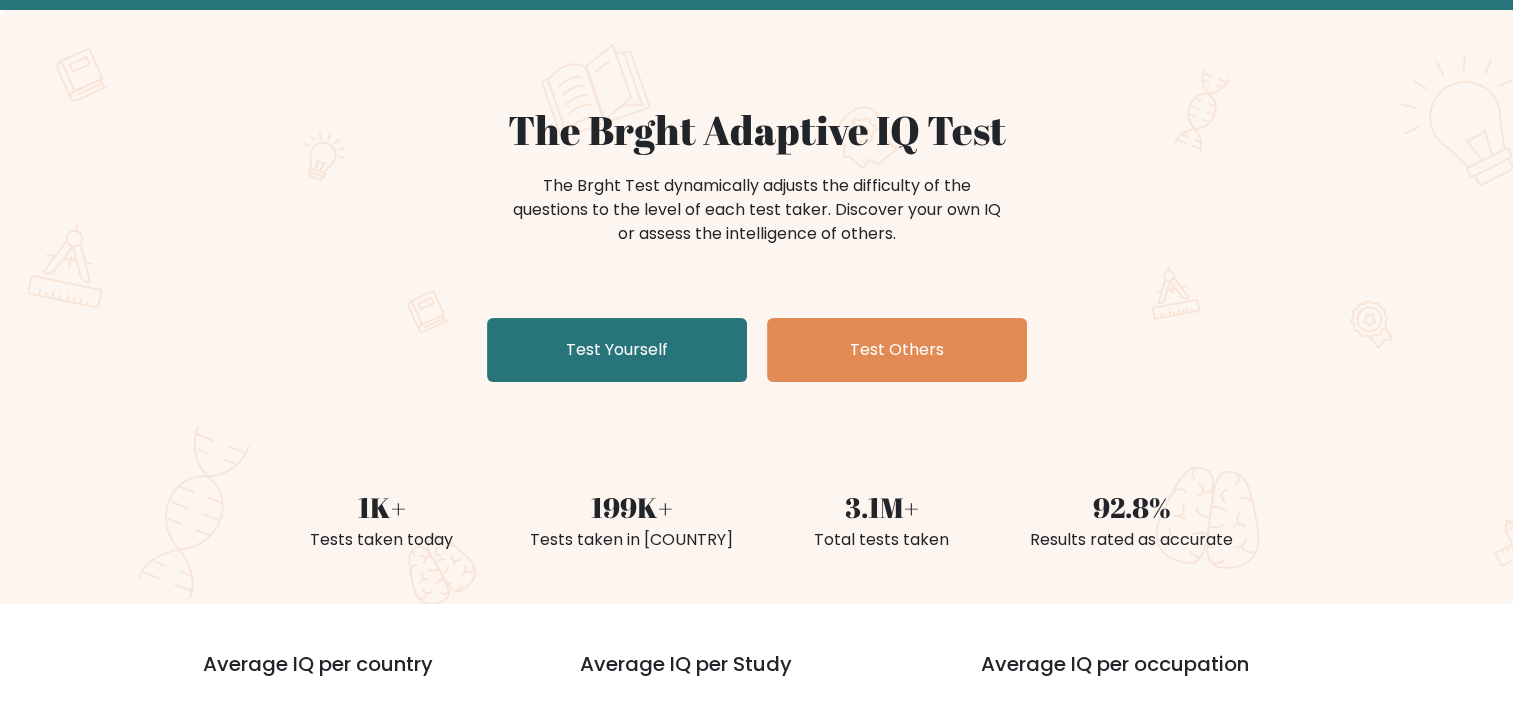 scroll, scrollTop: 100, scrollLeft: 0, axis: vertical 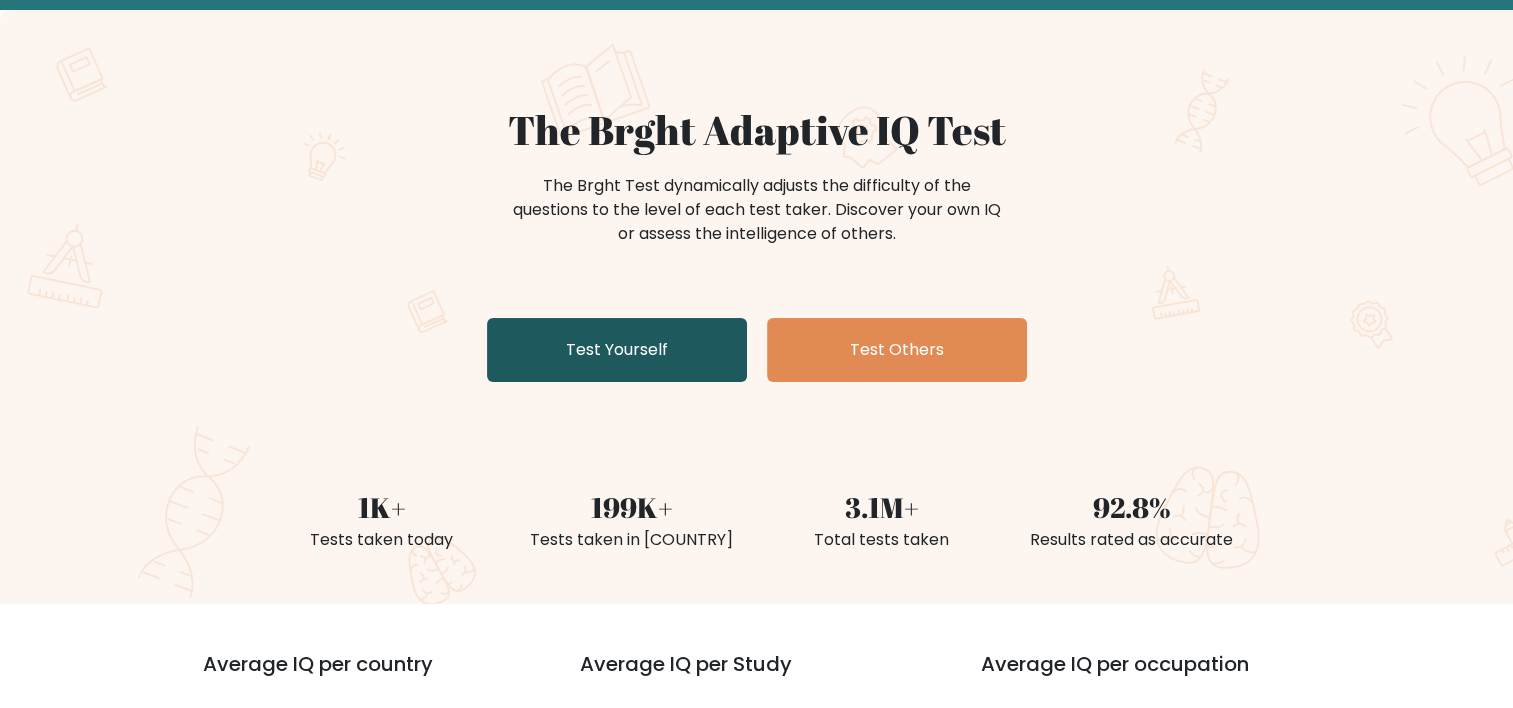 click on "Test Yourself" at bounding box center [617, 350] 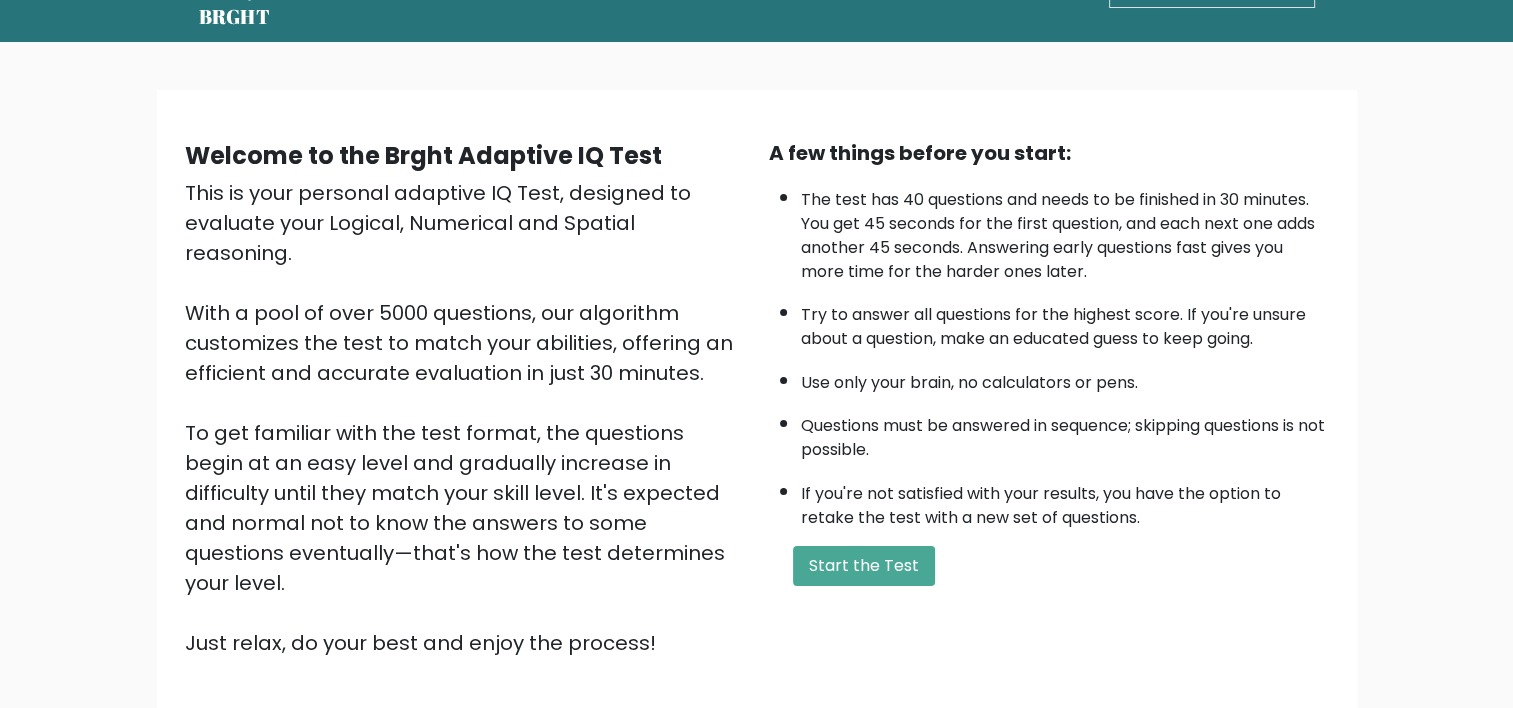 scroll, scrollTop: 100, scrollLeft: 0, axis: vertical 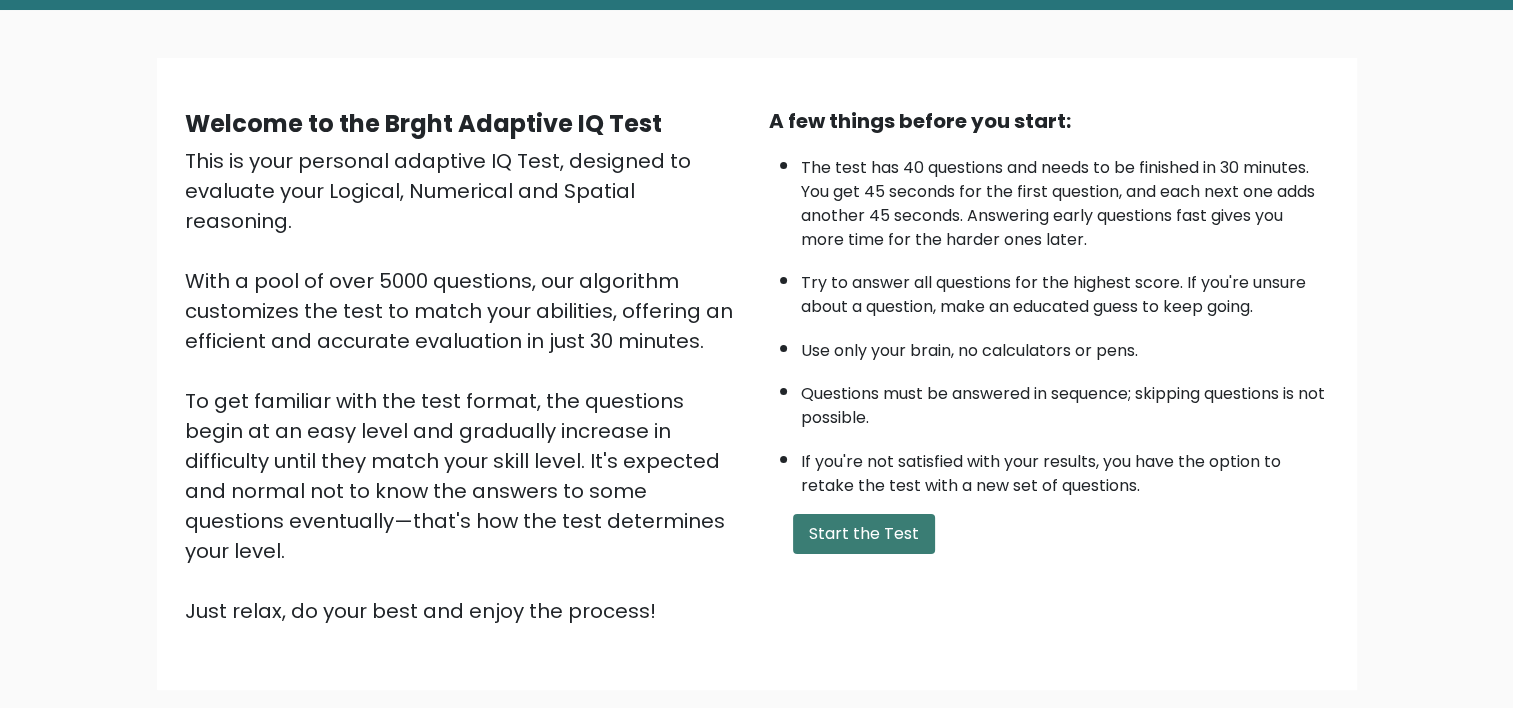 click on "Start the Test" at bounding box center (864, 534) 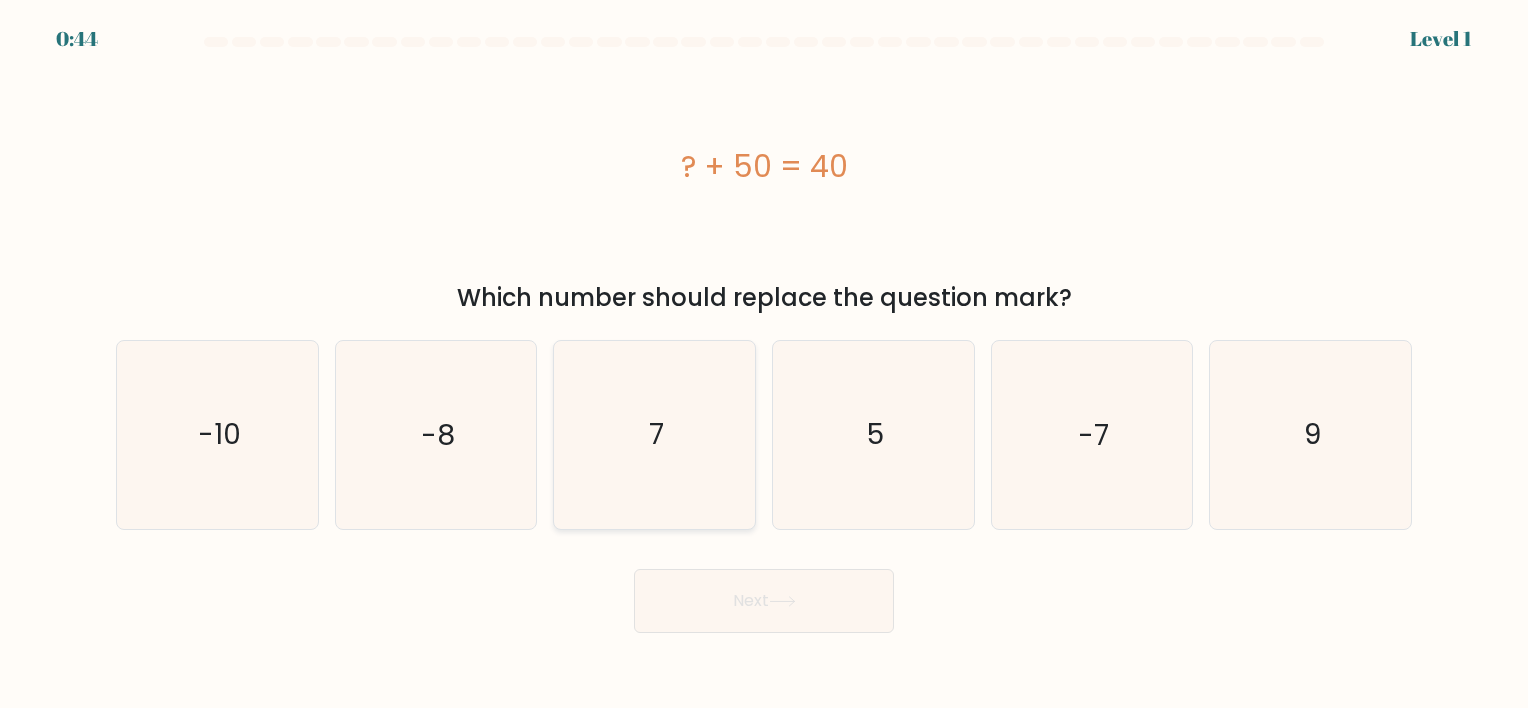 scroll, scrollTop: 0, scrollLeft: 0, axis: both 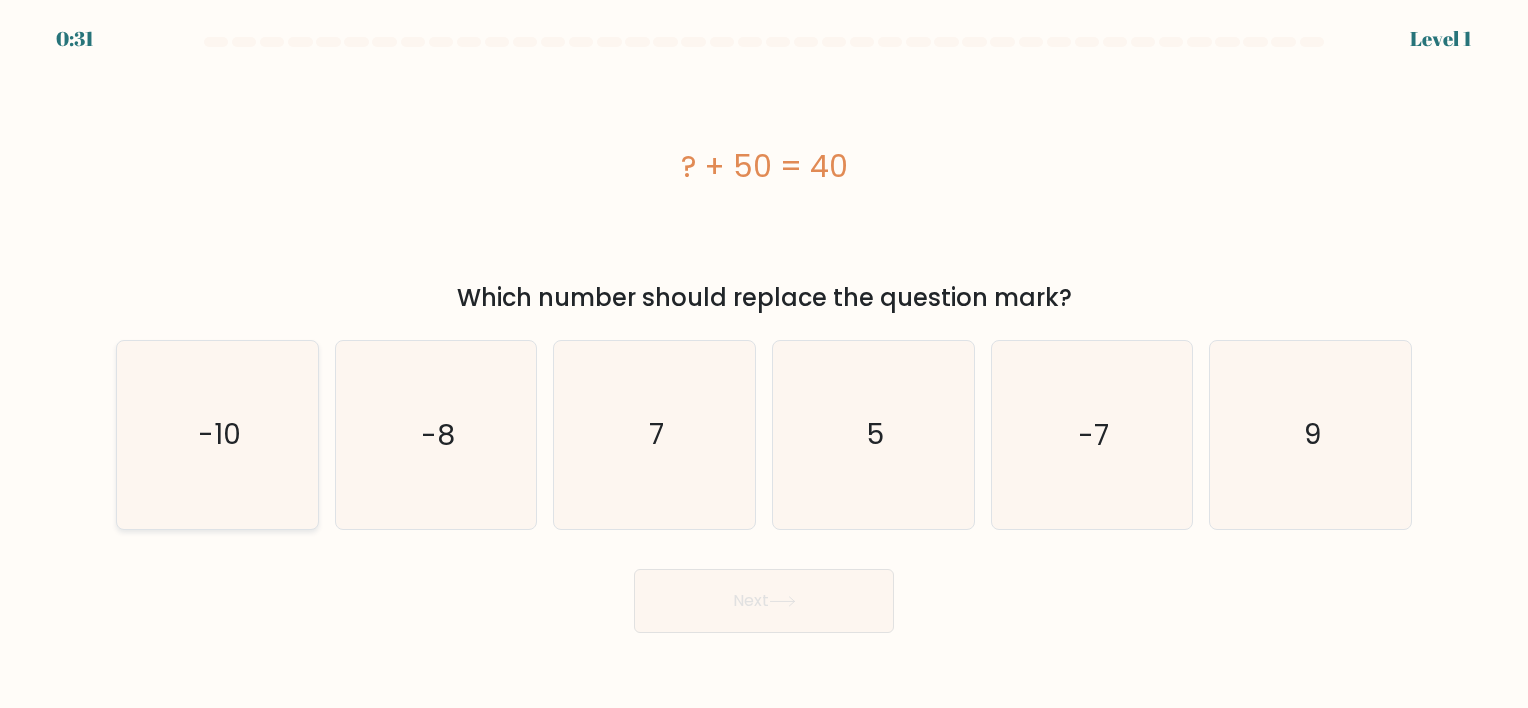 click on "-10" 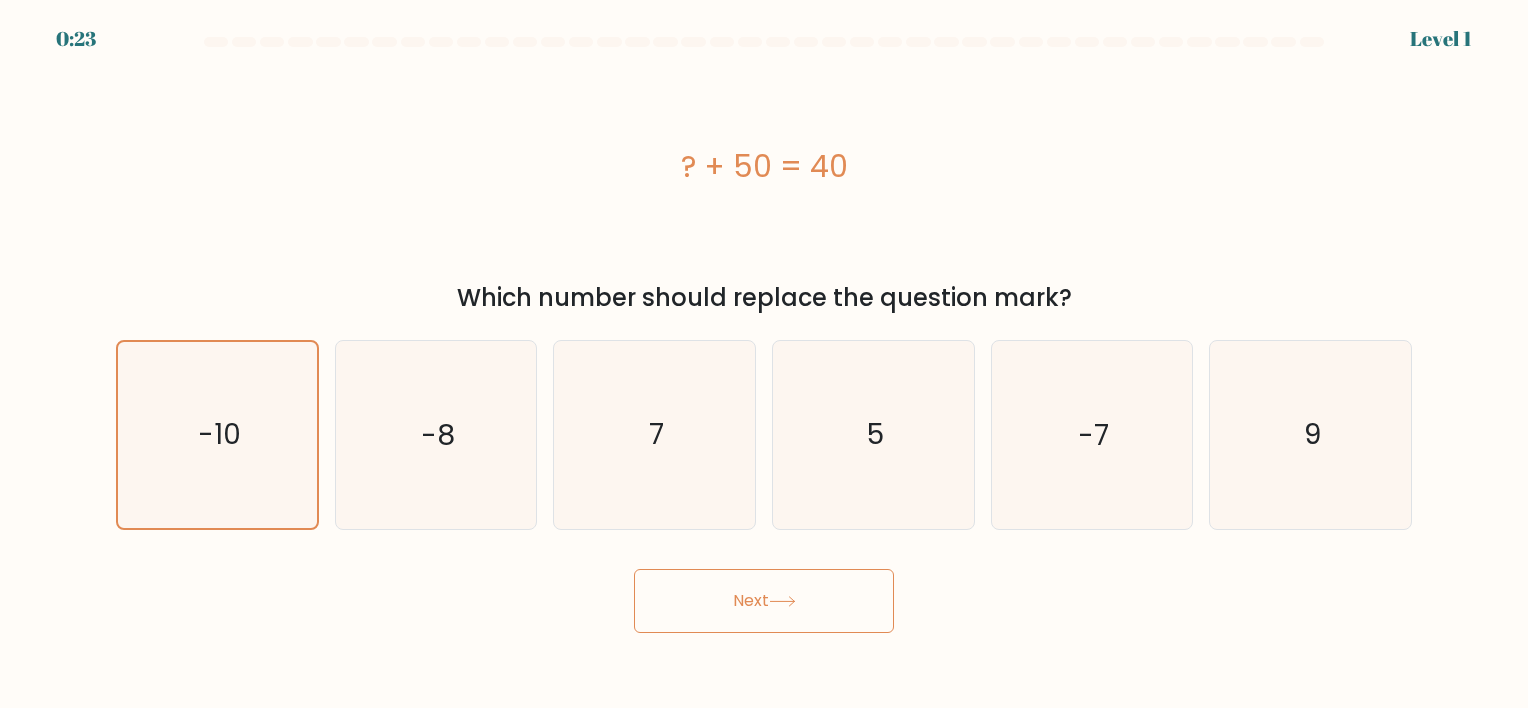 click 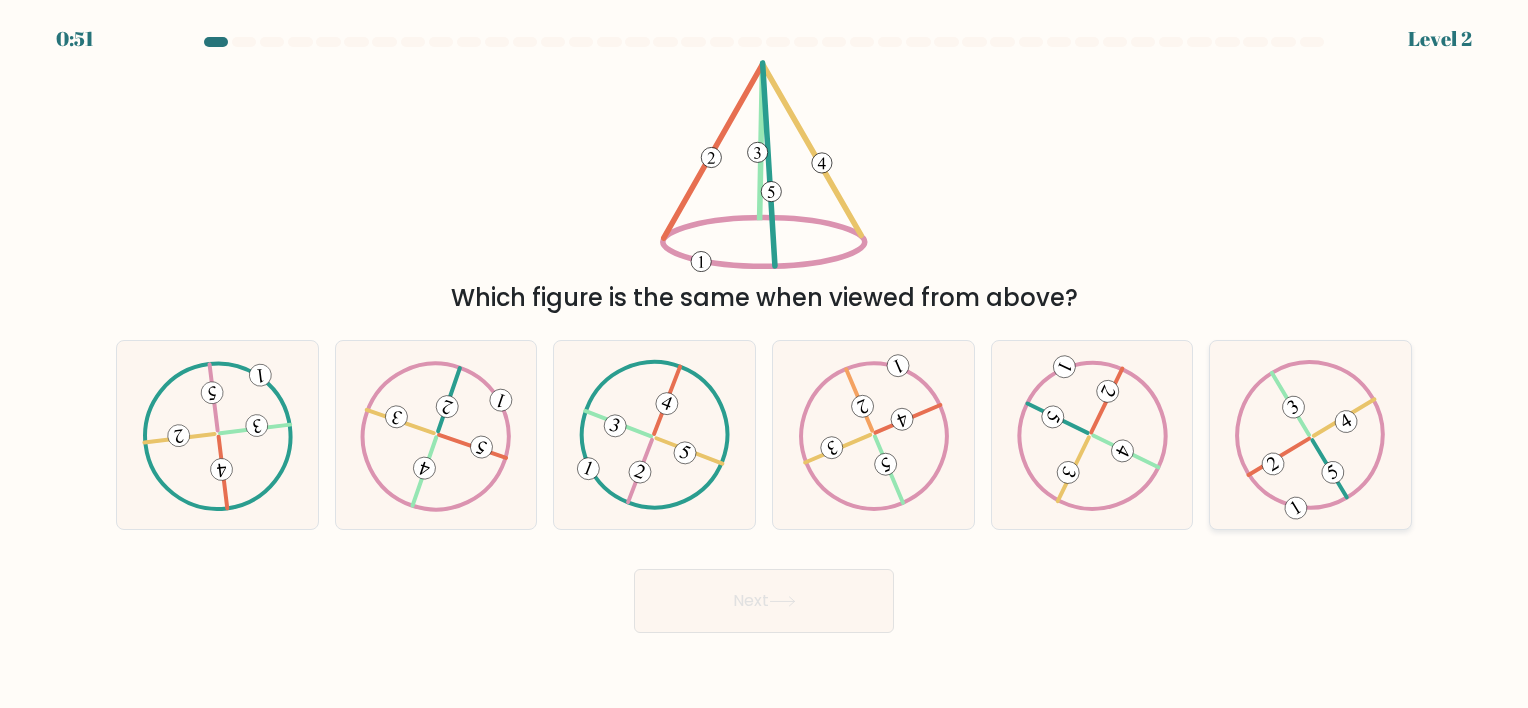 click 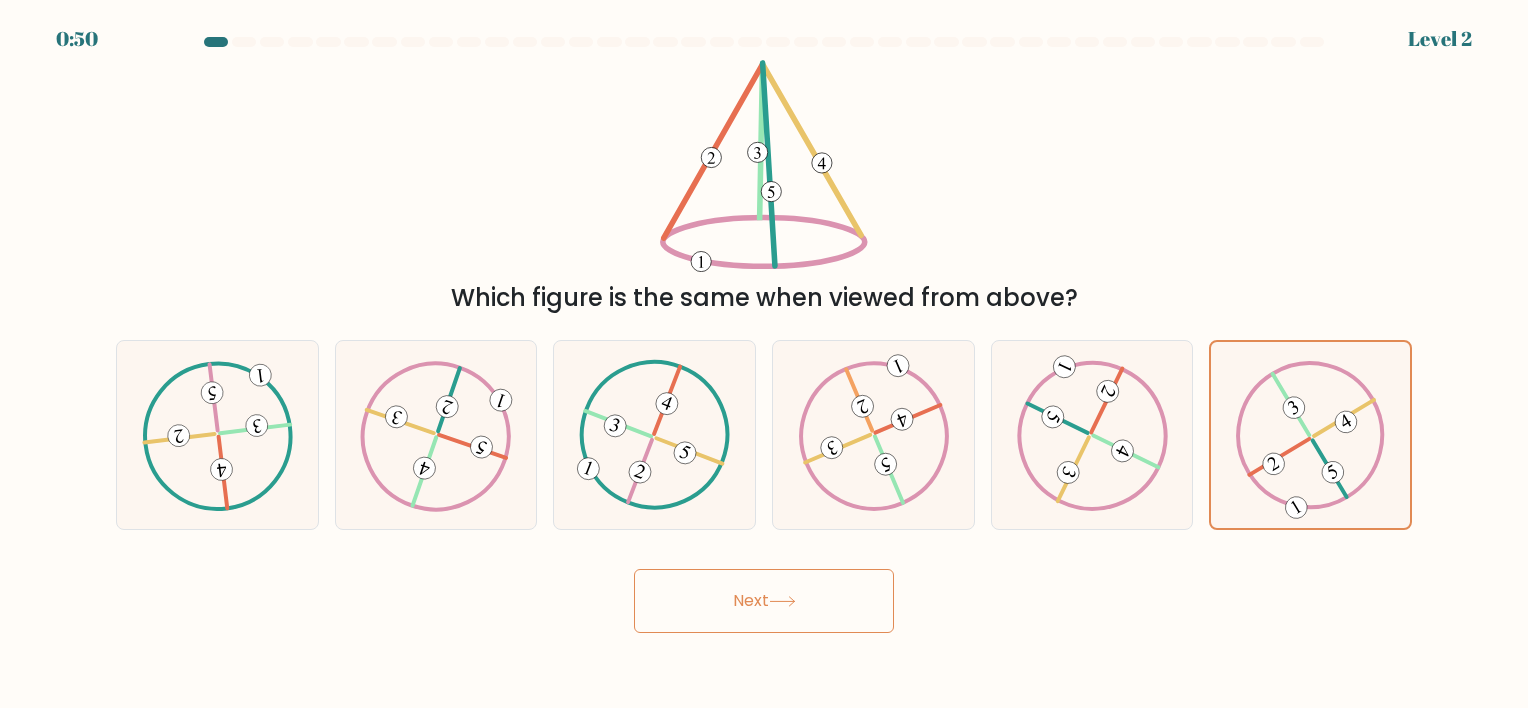 click on "Next" at bounding box center [764, 601] 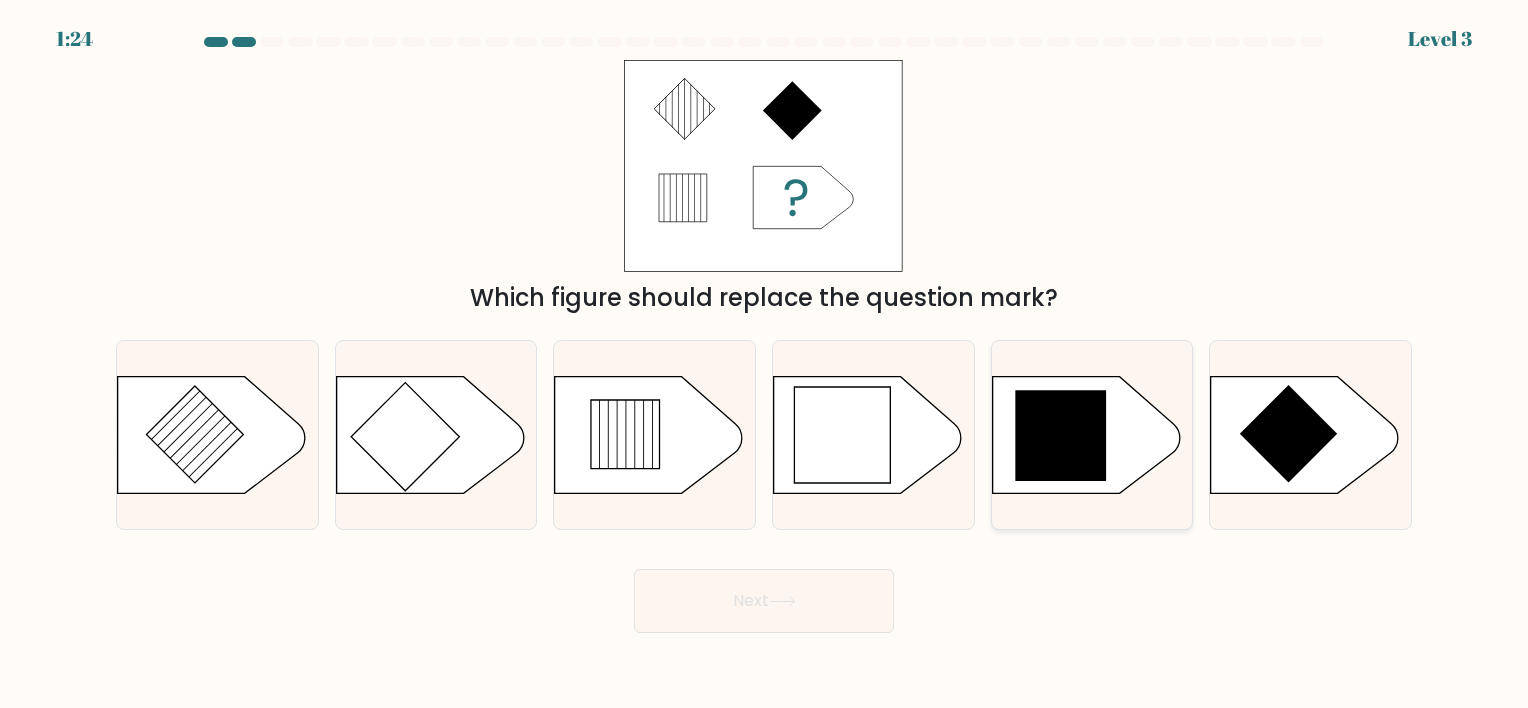 click 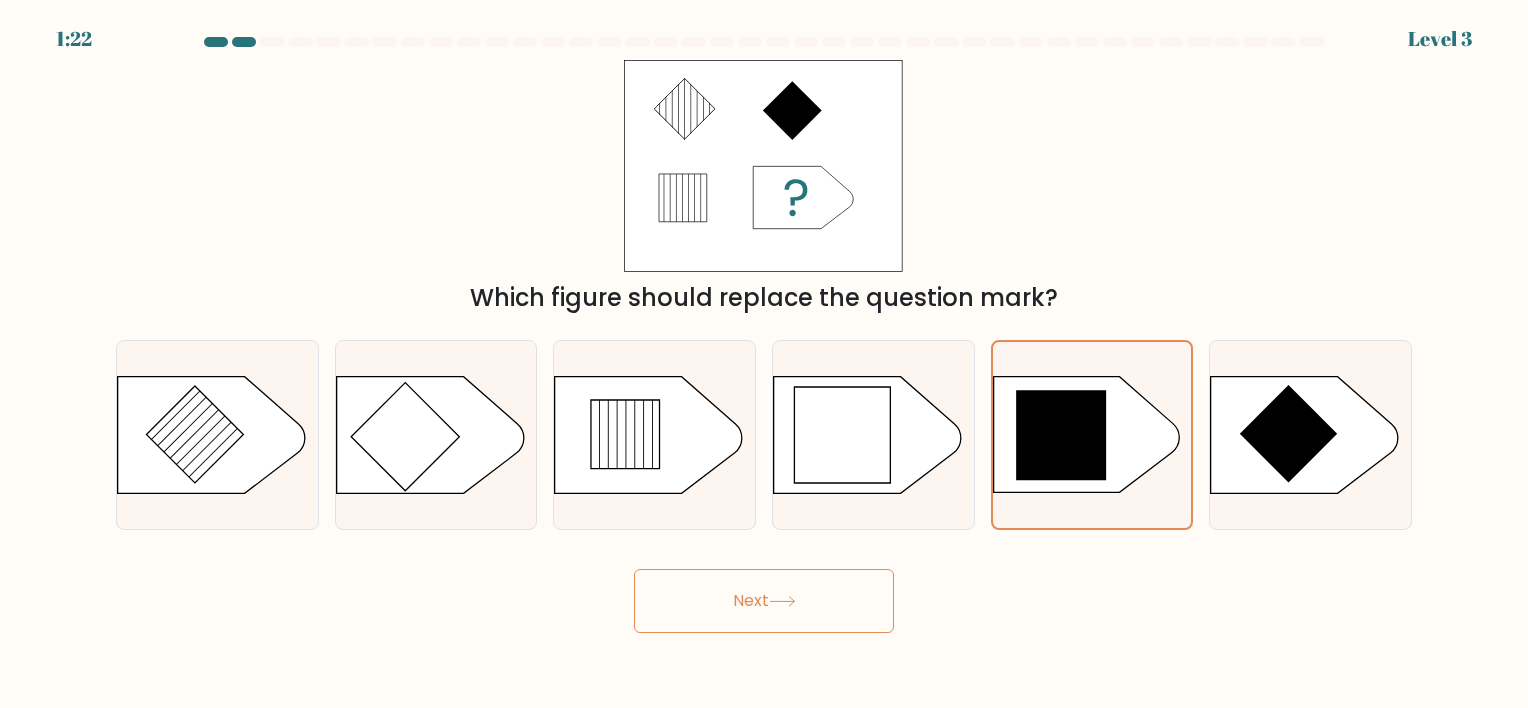 click on "Next" at bounding box center [764, 601] 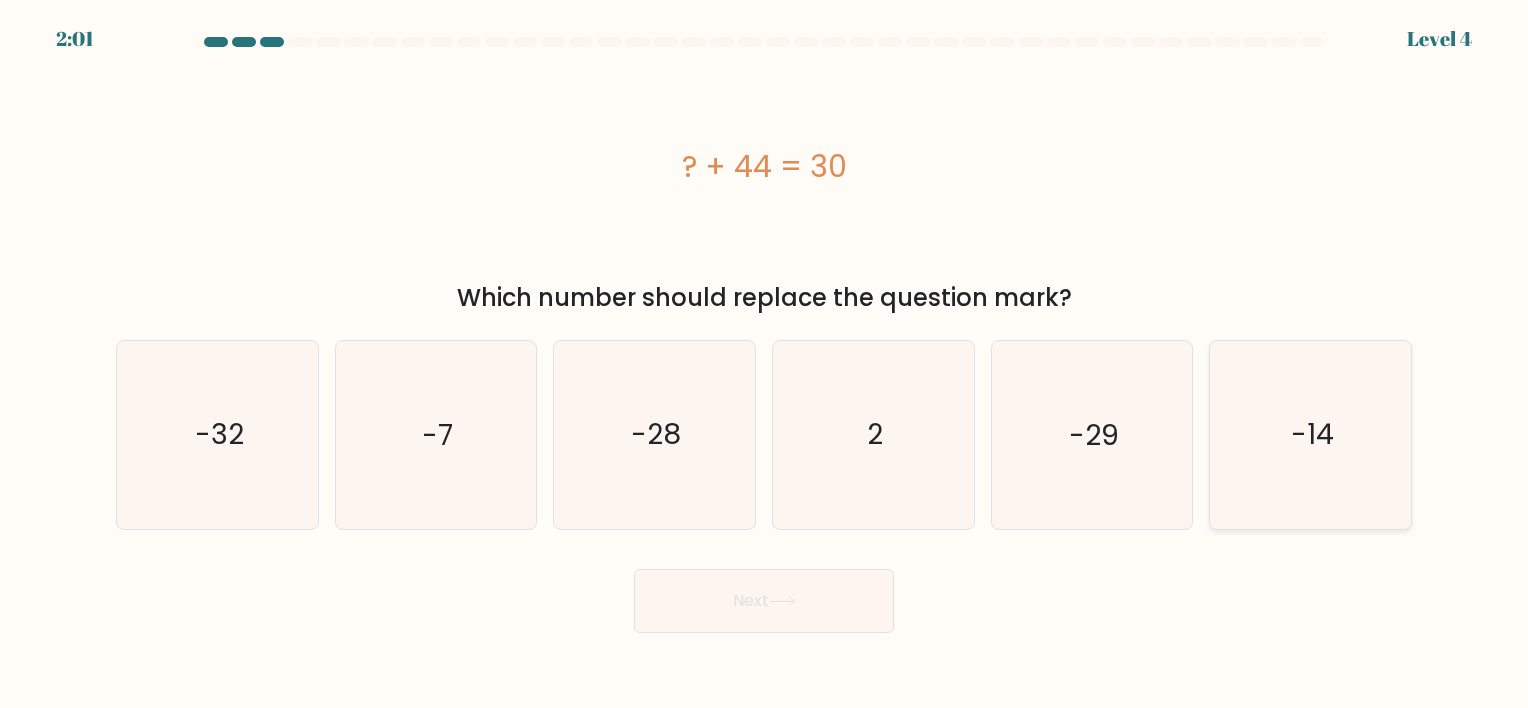 click on "-14" 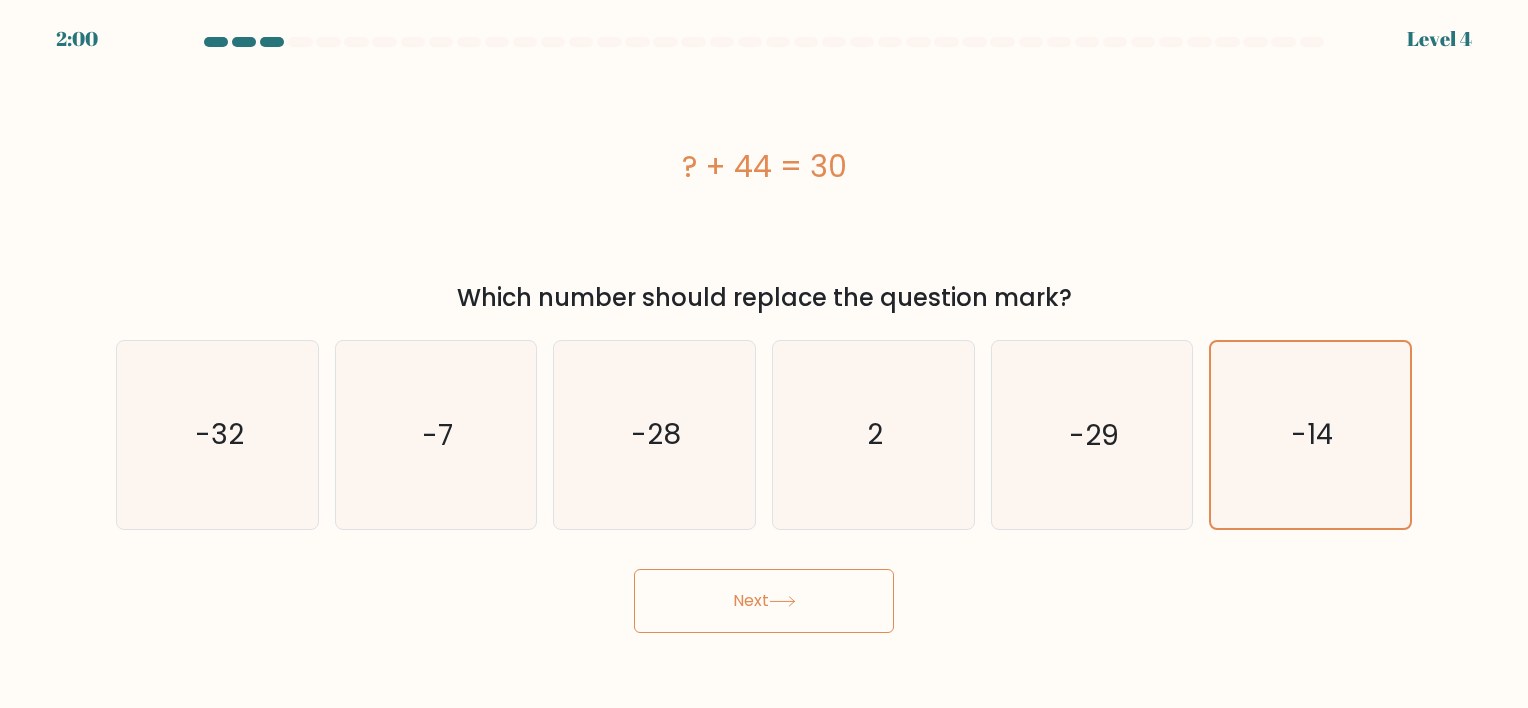 click on "Next" at bounding box center [764, 601] 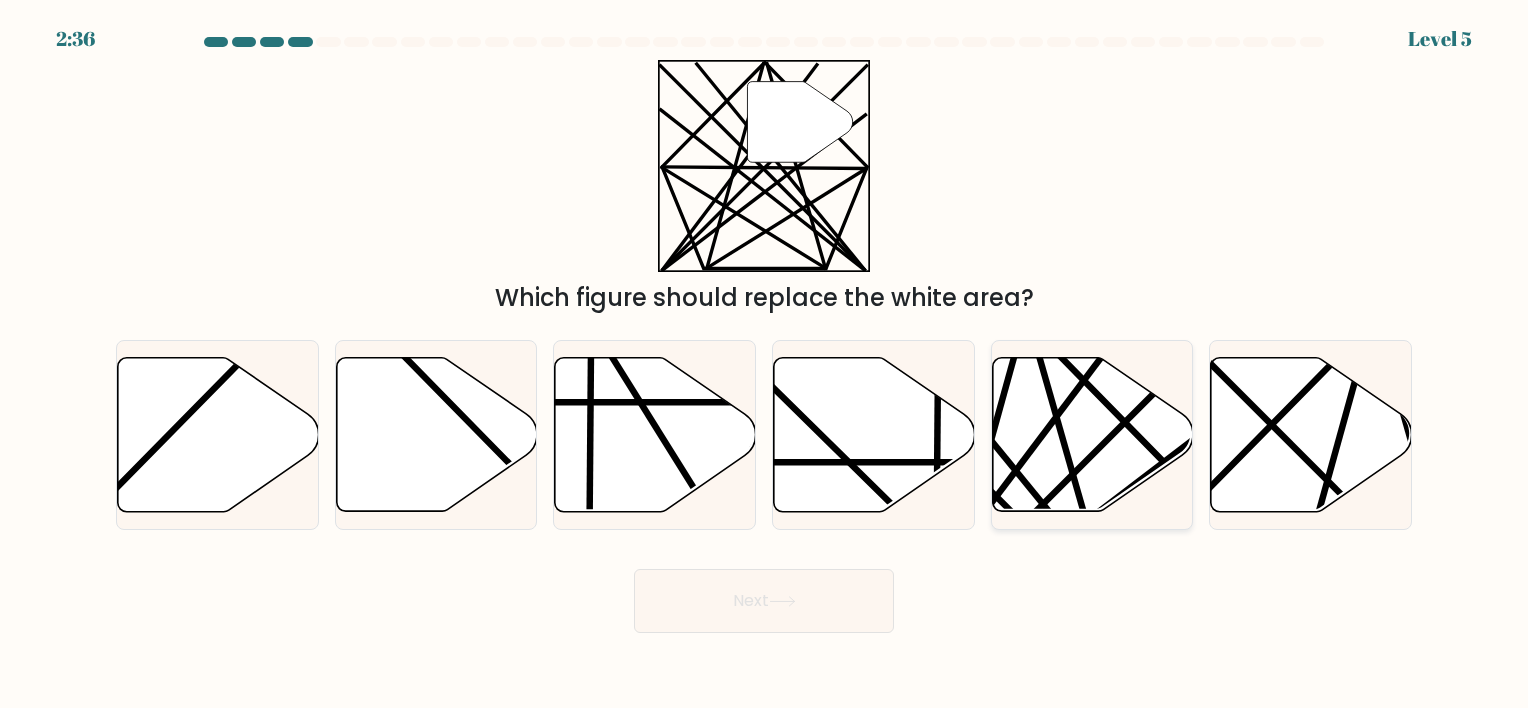 click 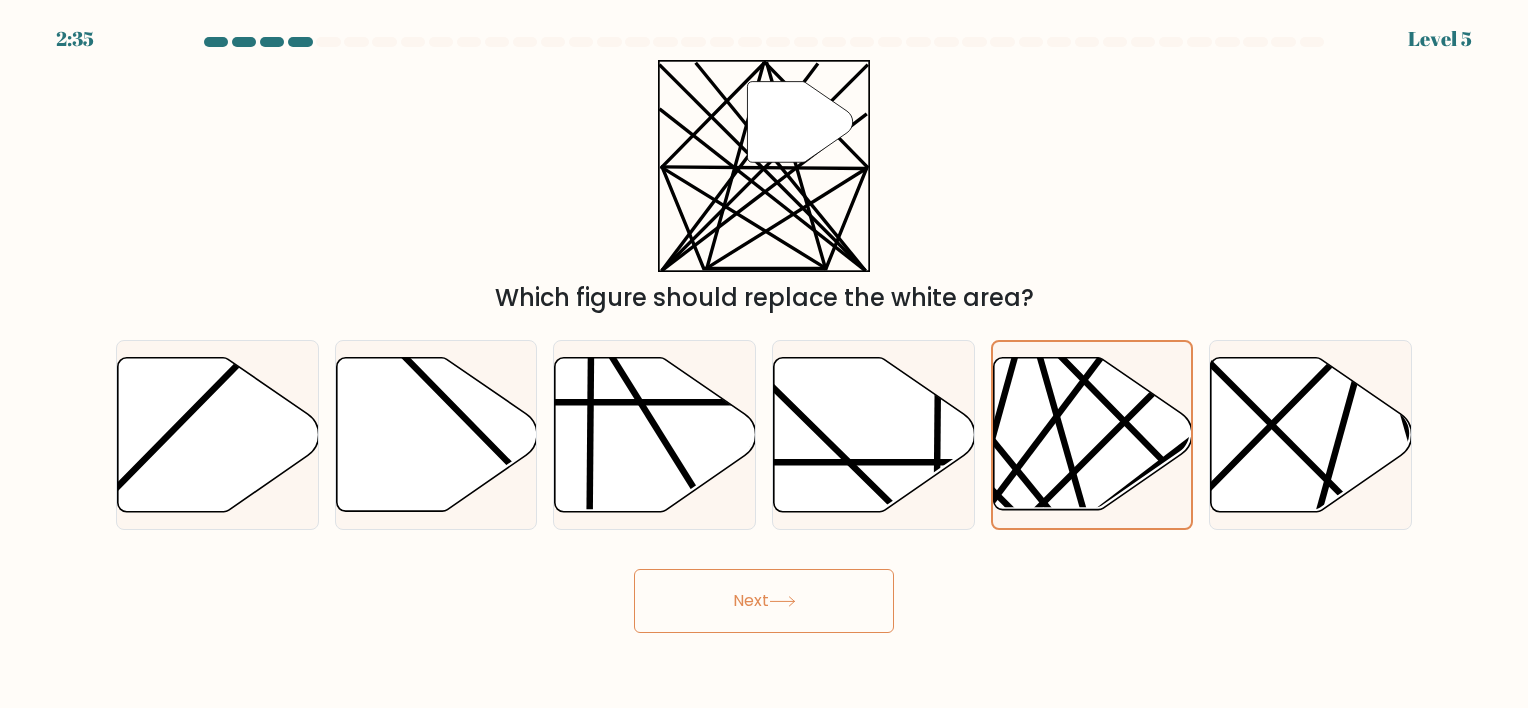 click on "Next" at bounding box center [764, 601] 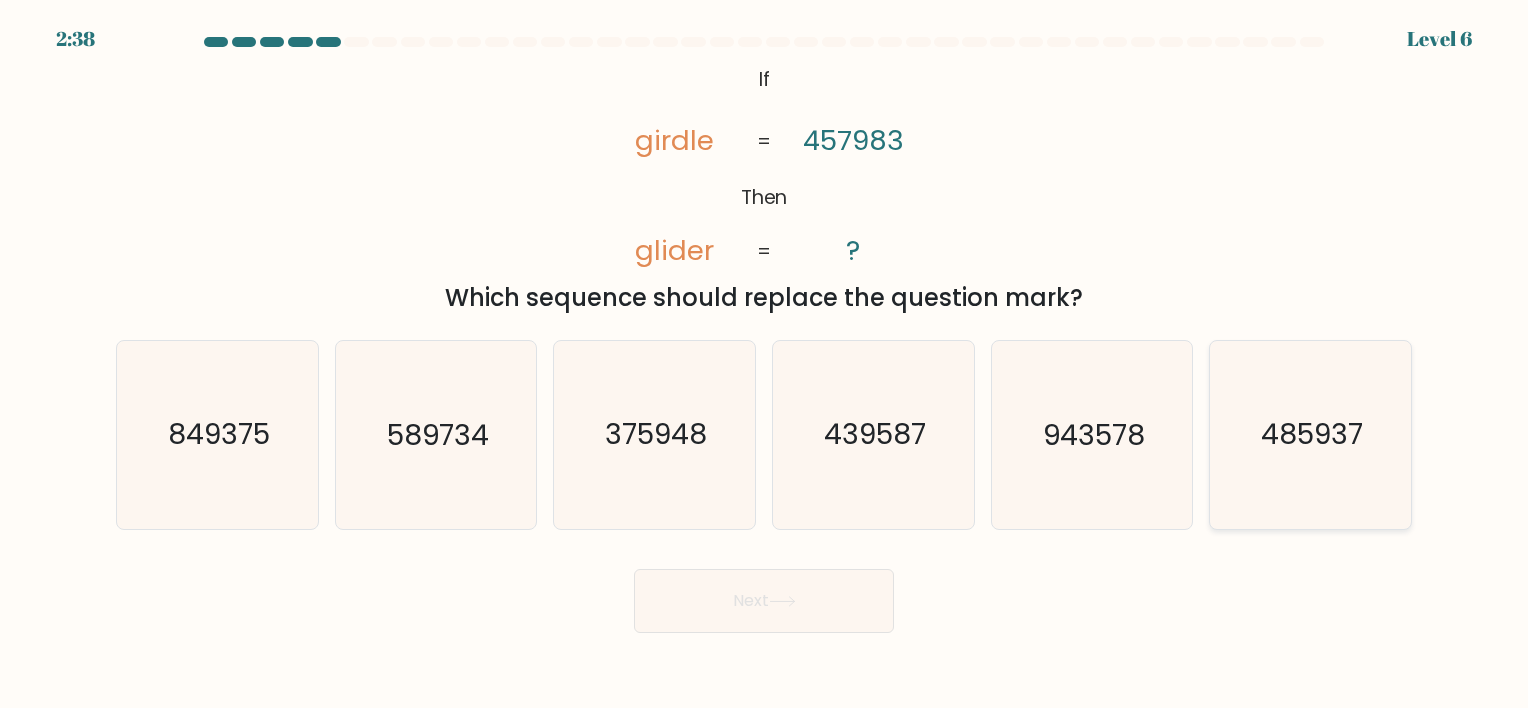 click on "485937" 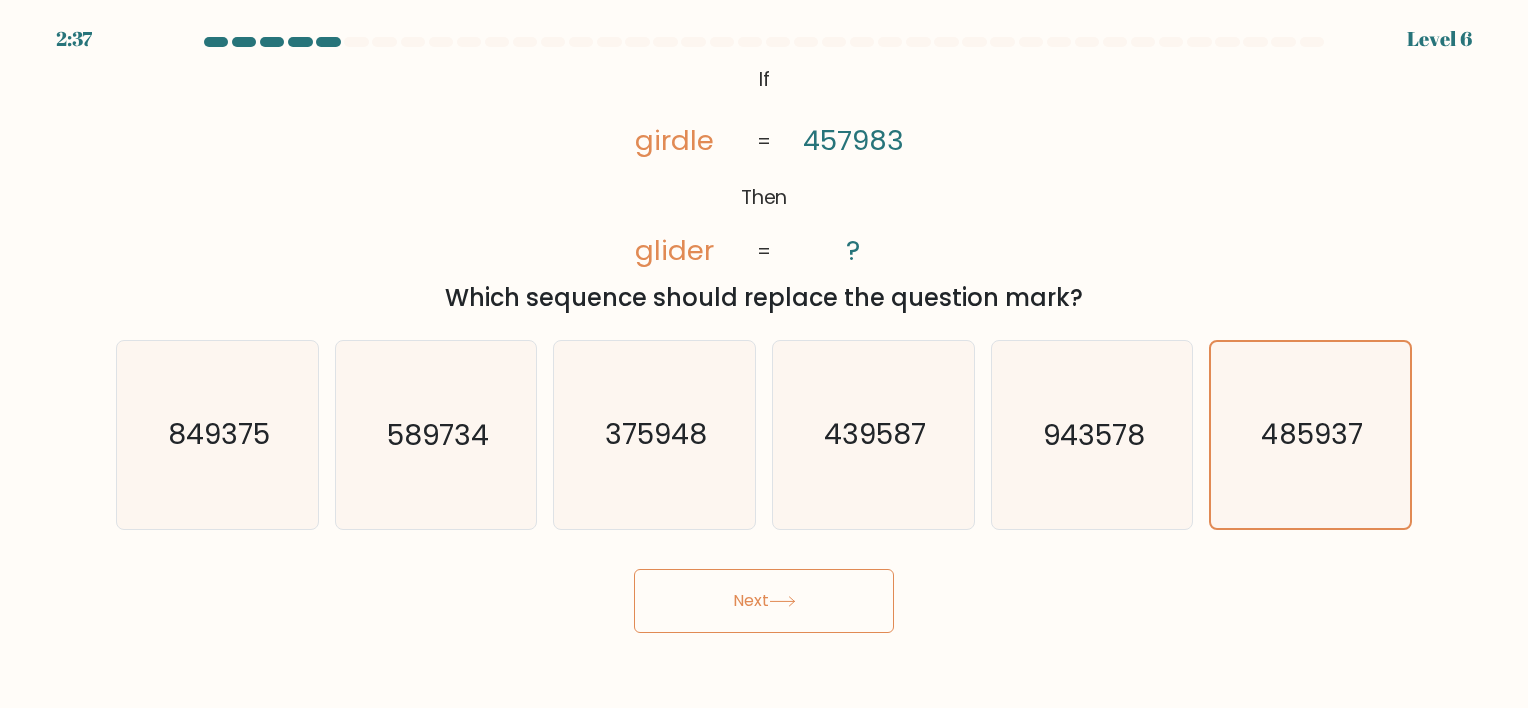 click on "Next" at bounding box center [764, 601] 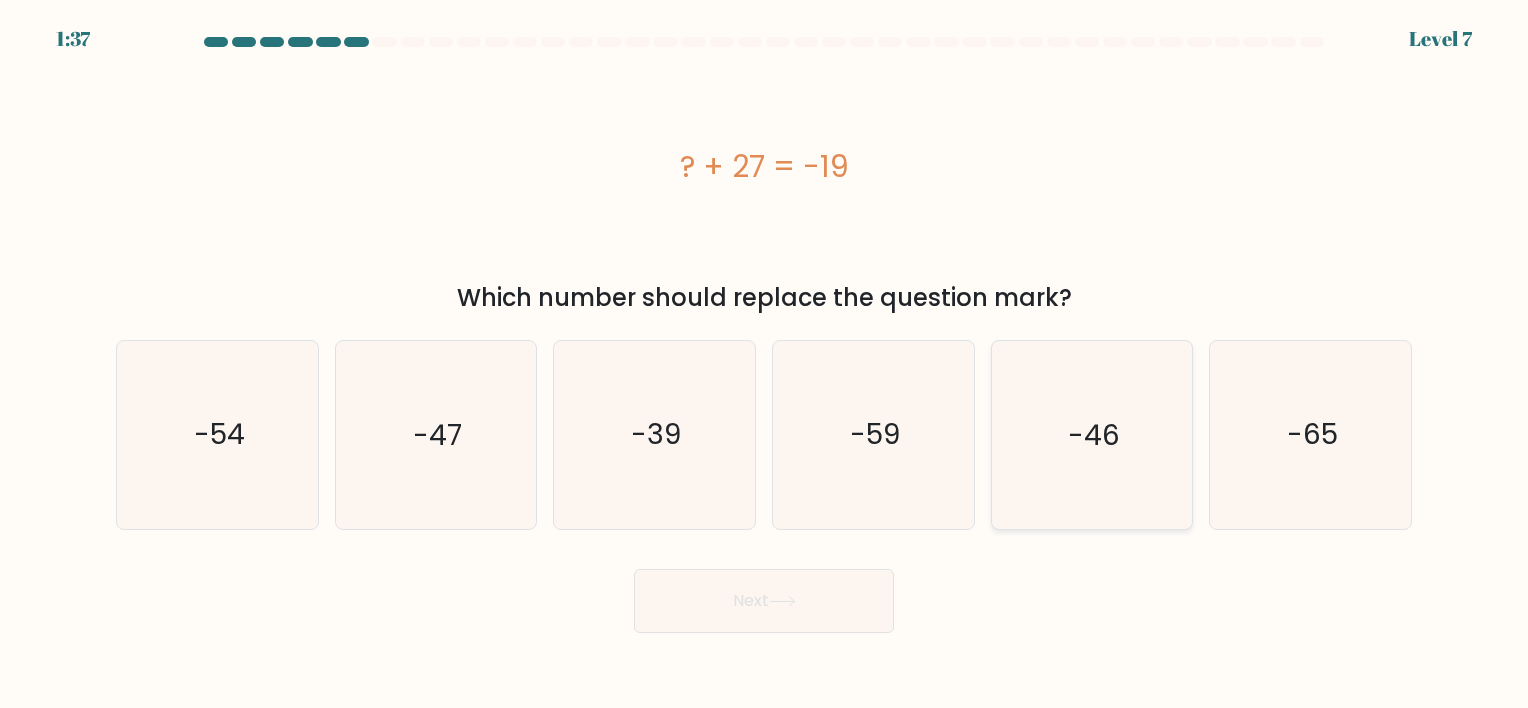 click on "-46" 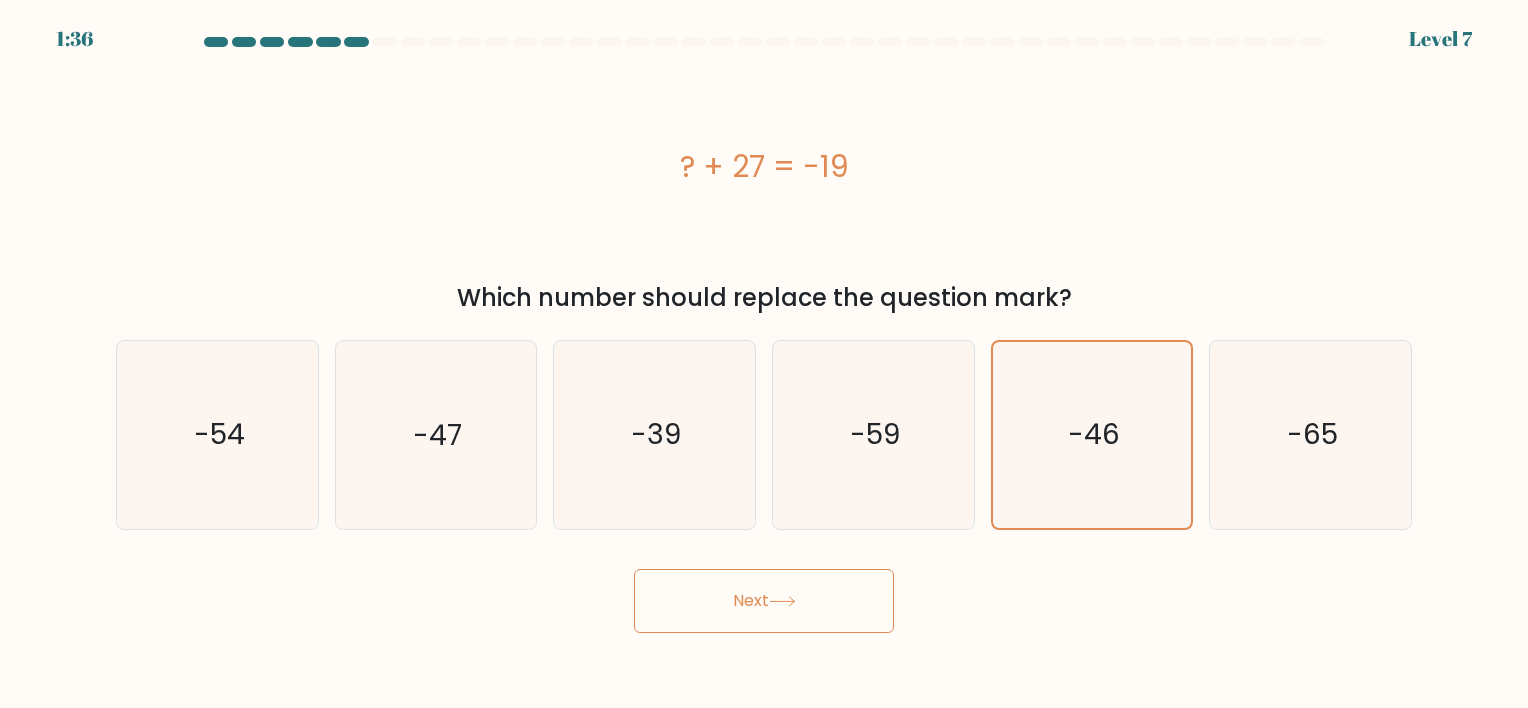 click on "Next" at bounding box center (764, 601) 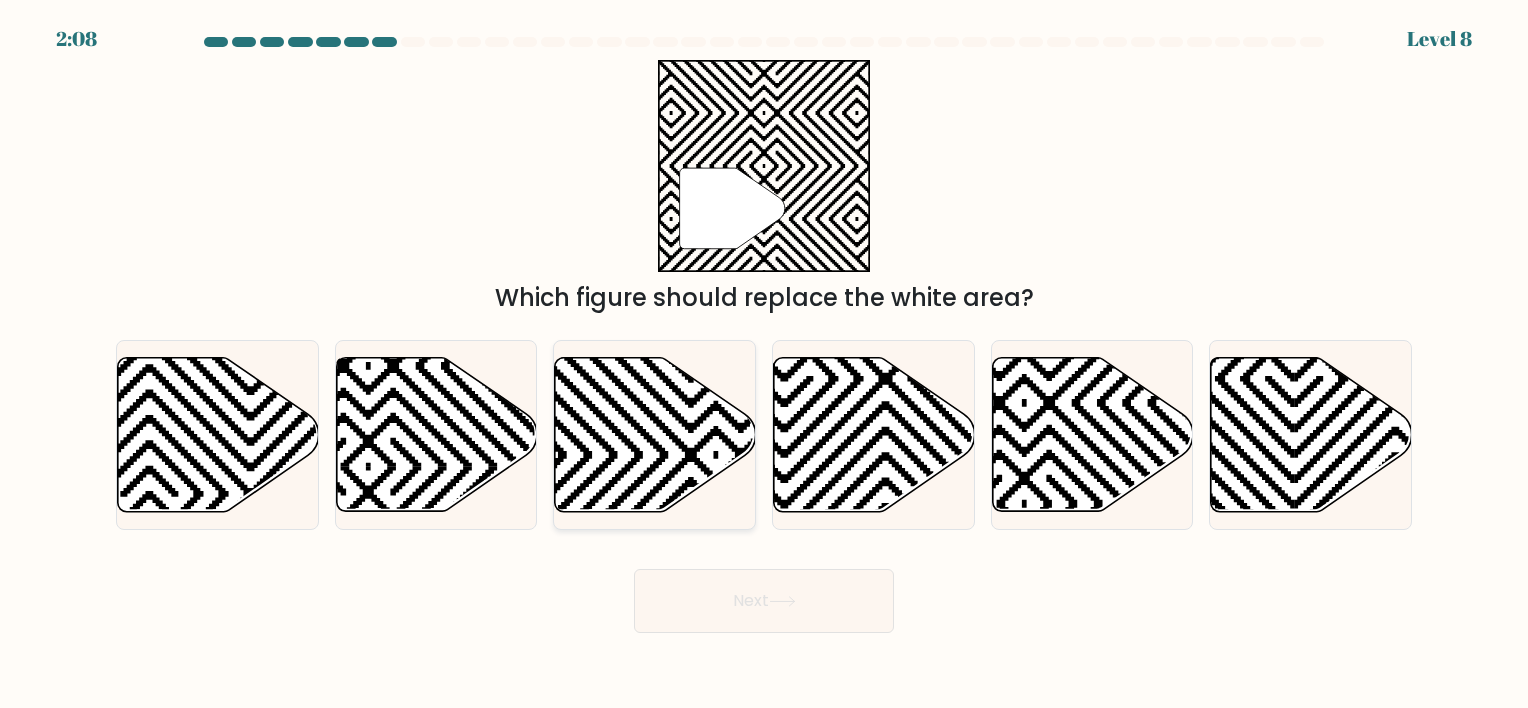 click 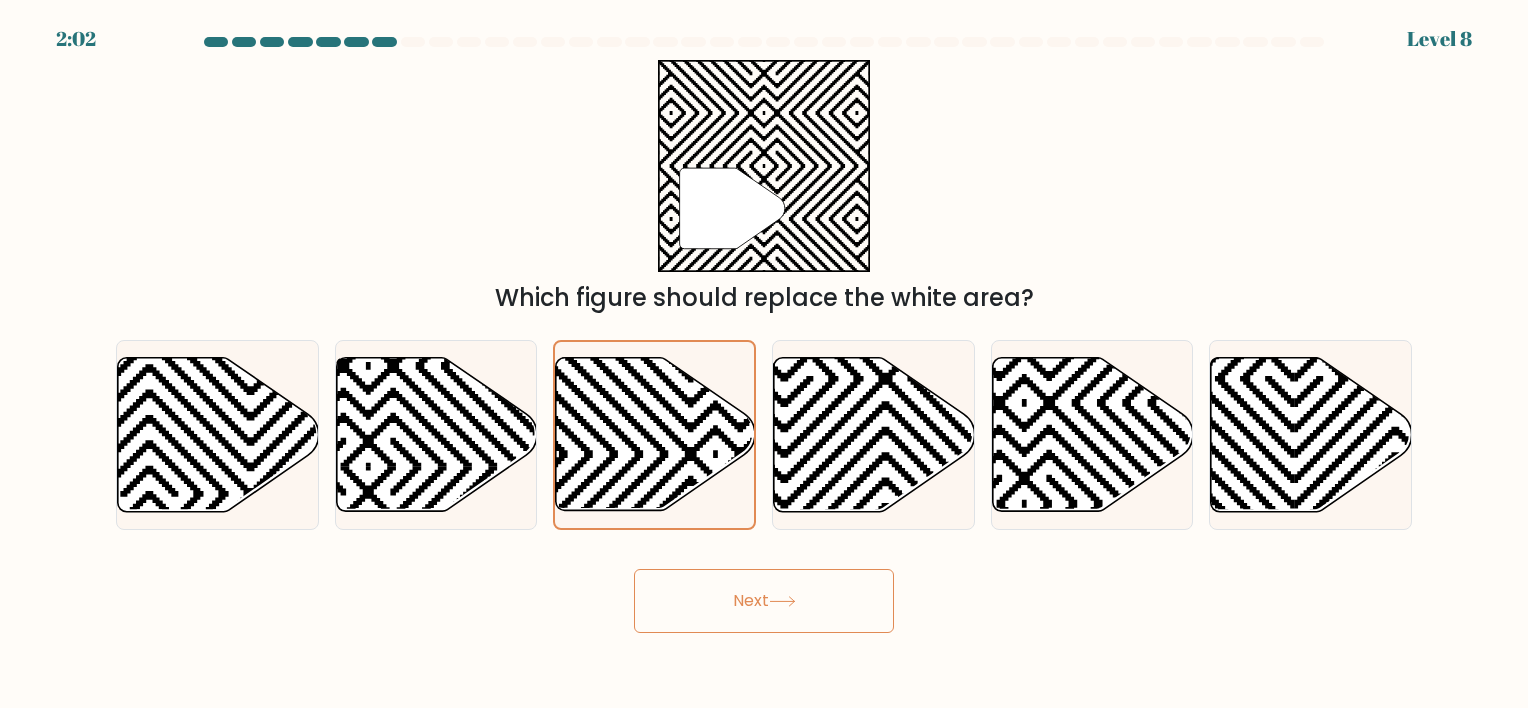 click on "Next" at bounding box center [764, 601] 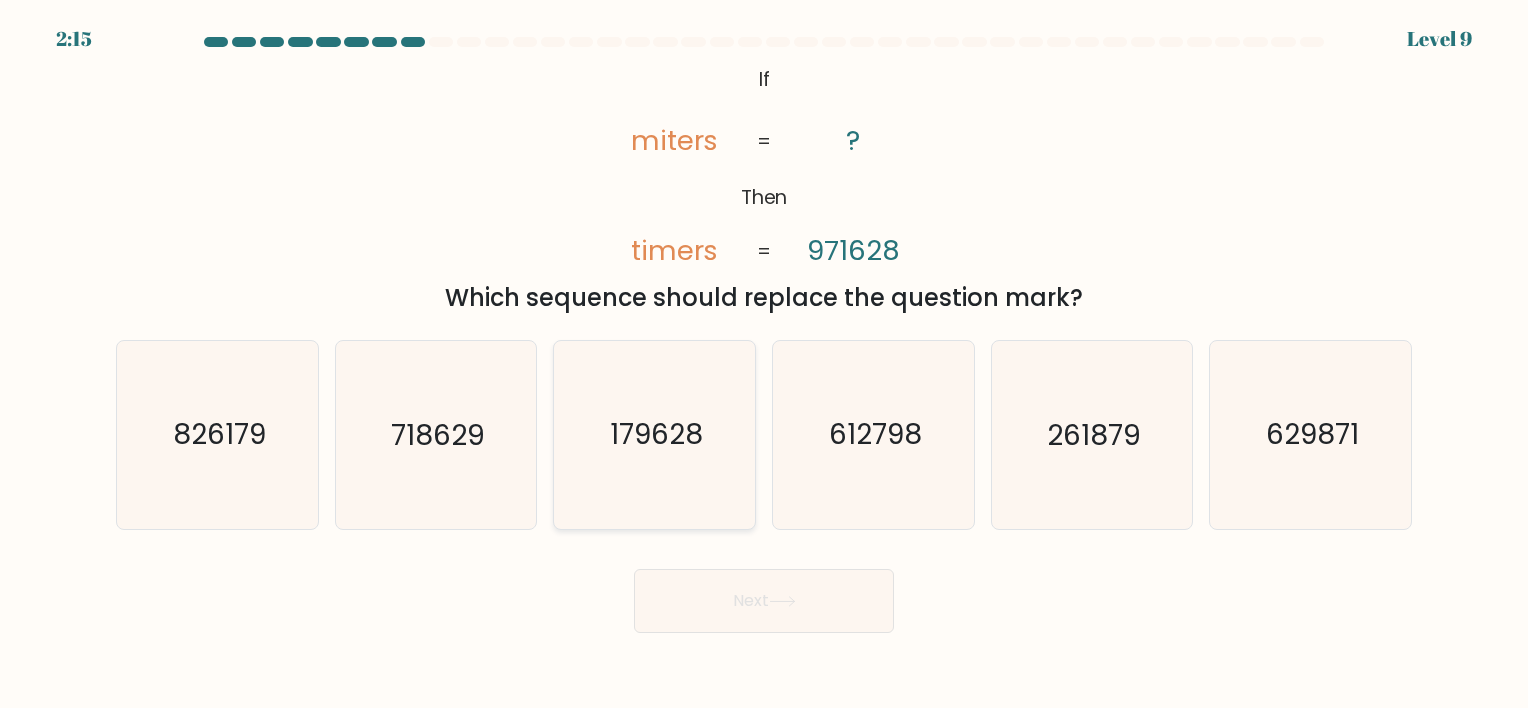 click on "179628" 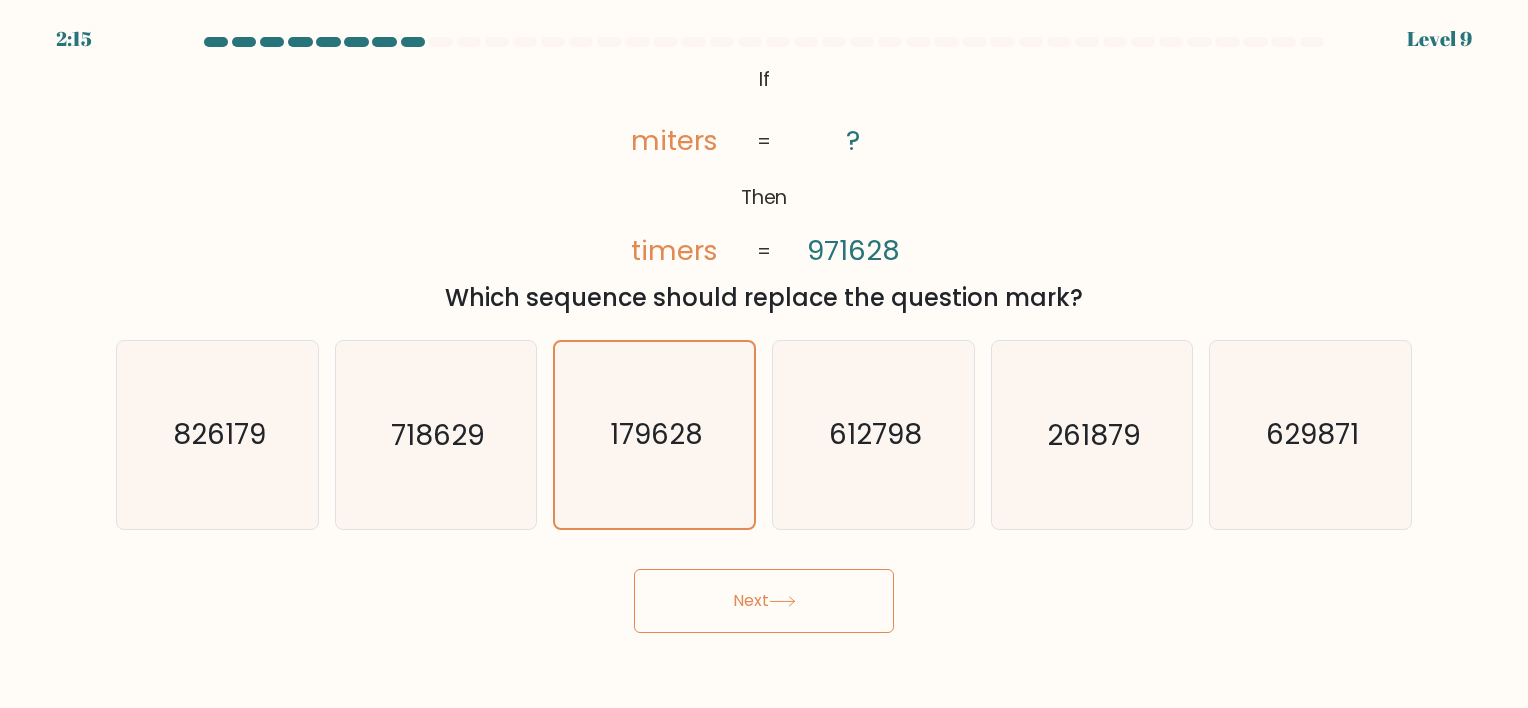 click on "Next" at bounding box center (764, 601) 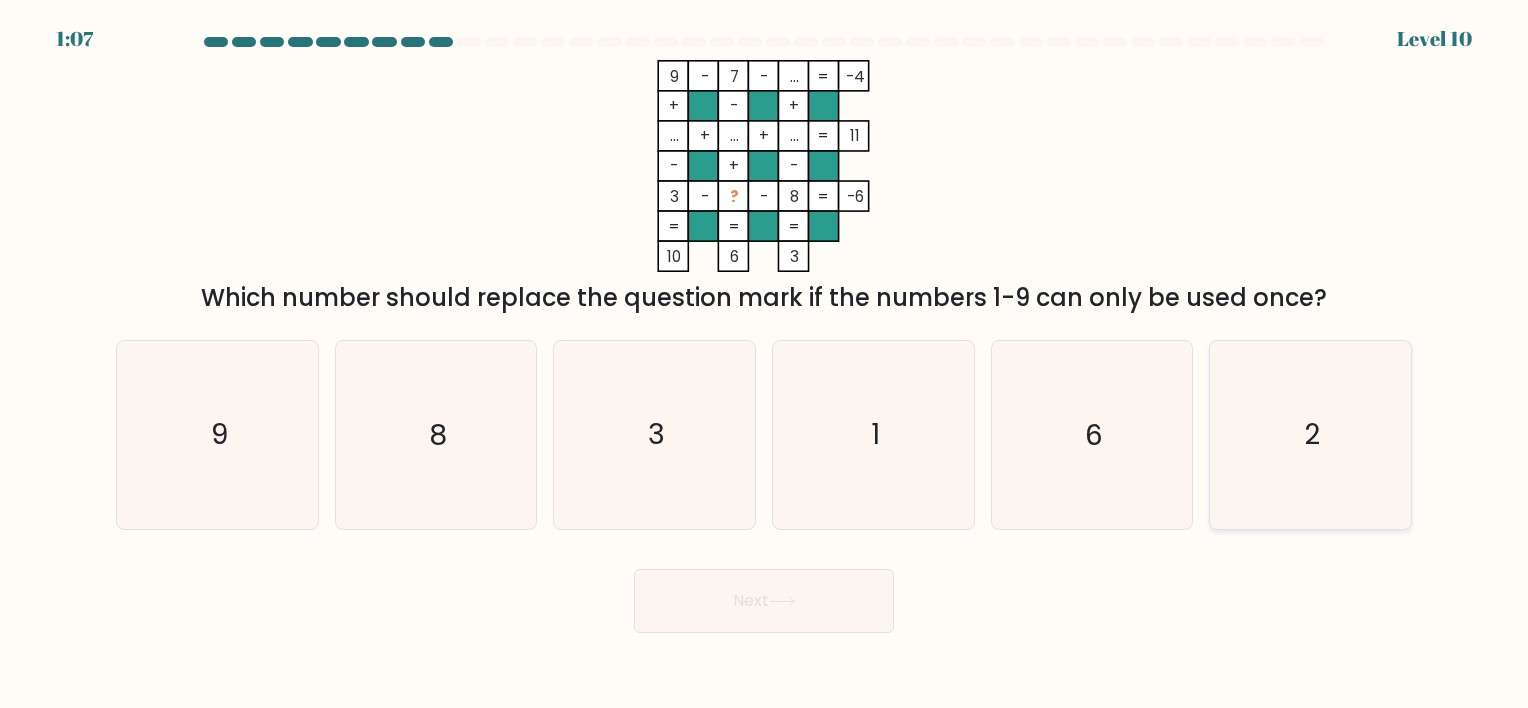 click on "2" 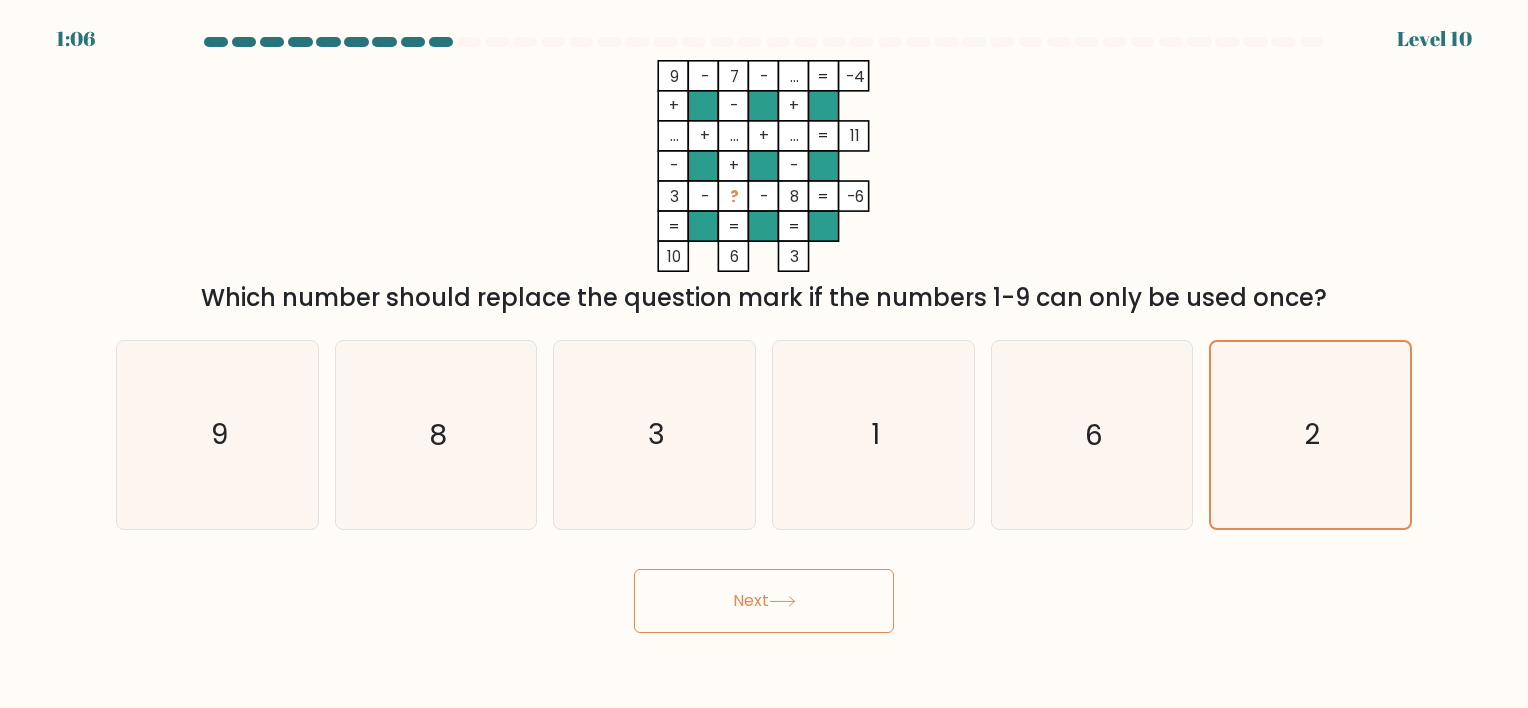 click on "Next" at bounding box center (764, 601) 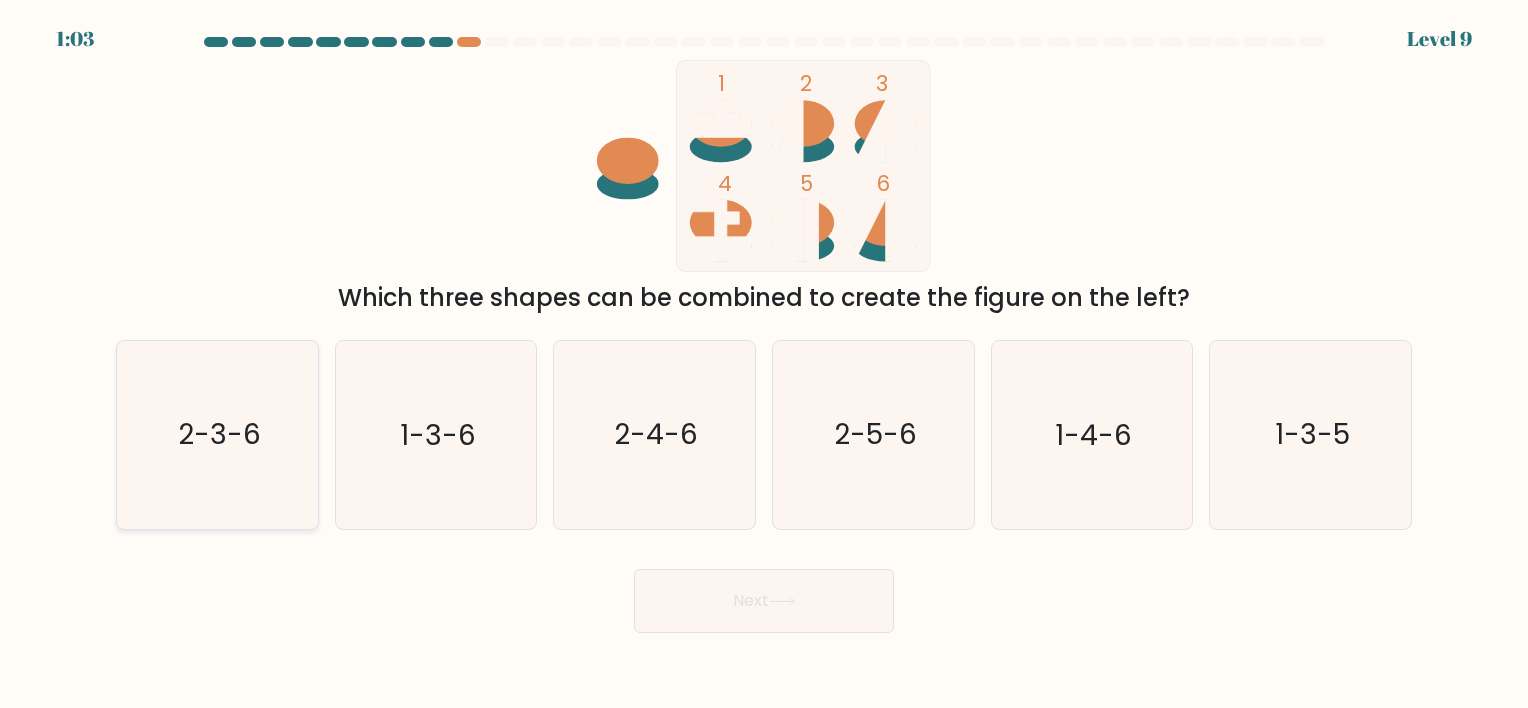 click on "2-3-6" 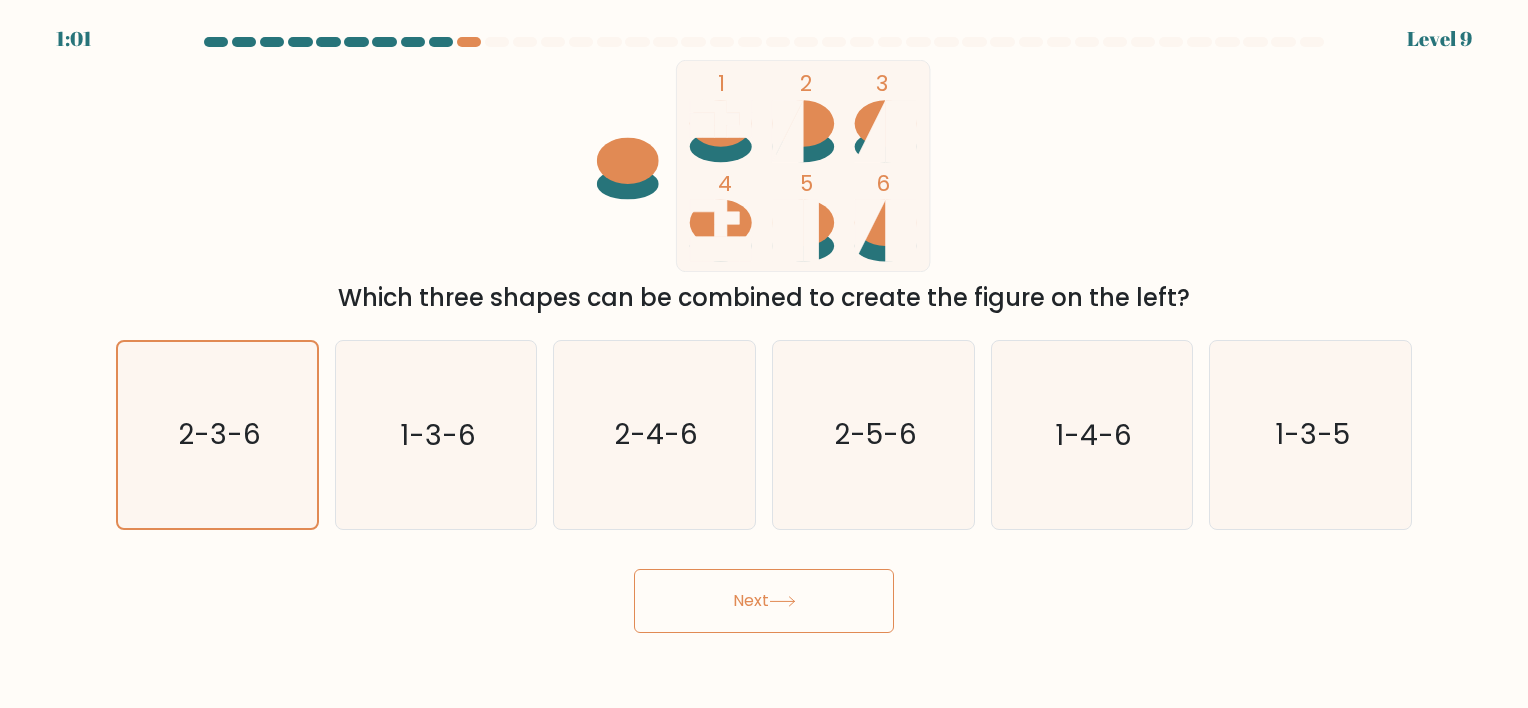 click 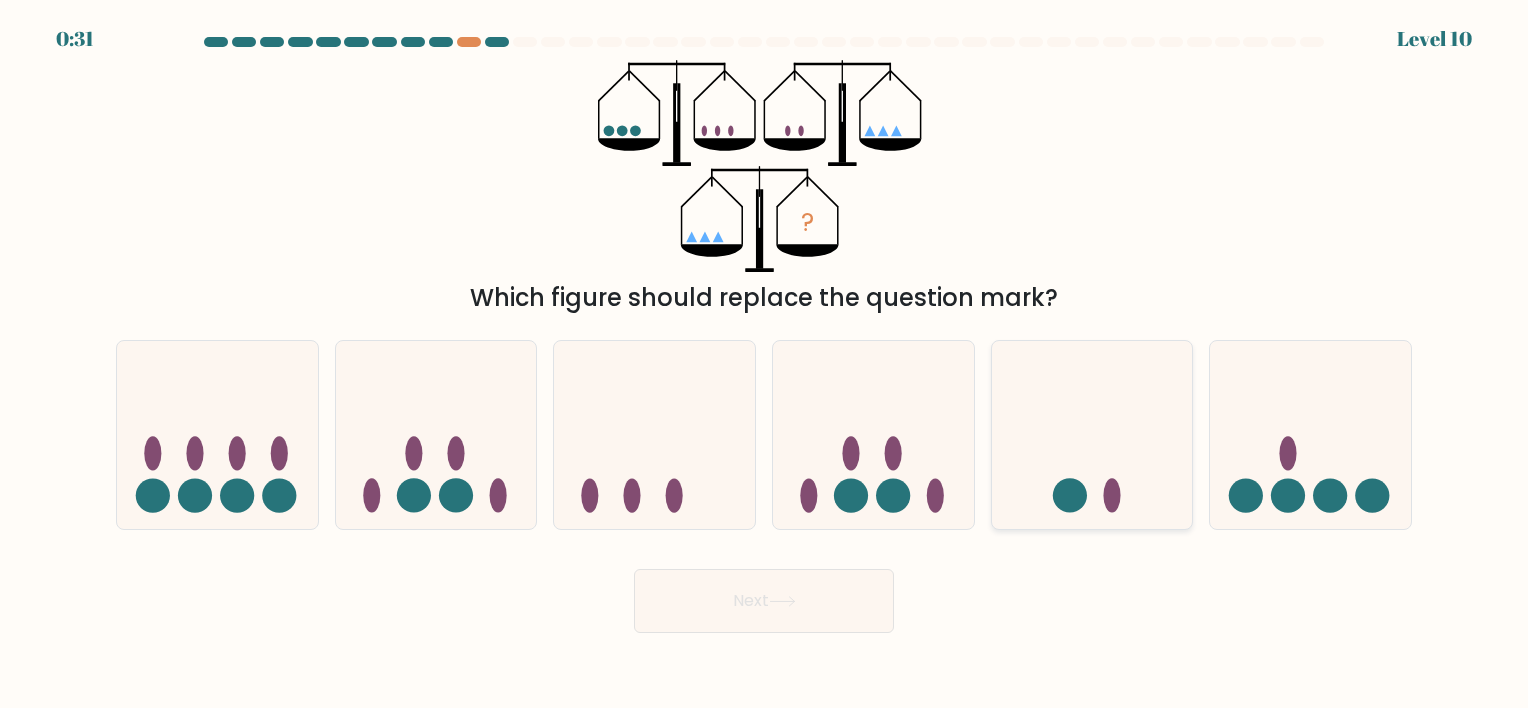 click 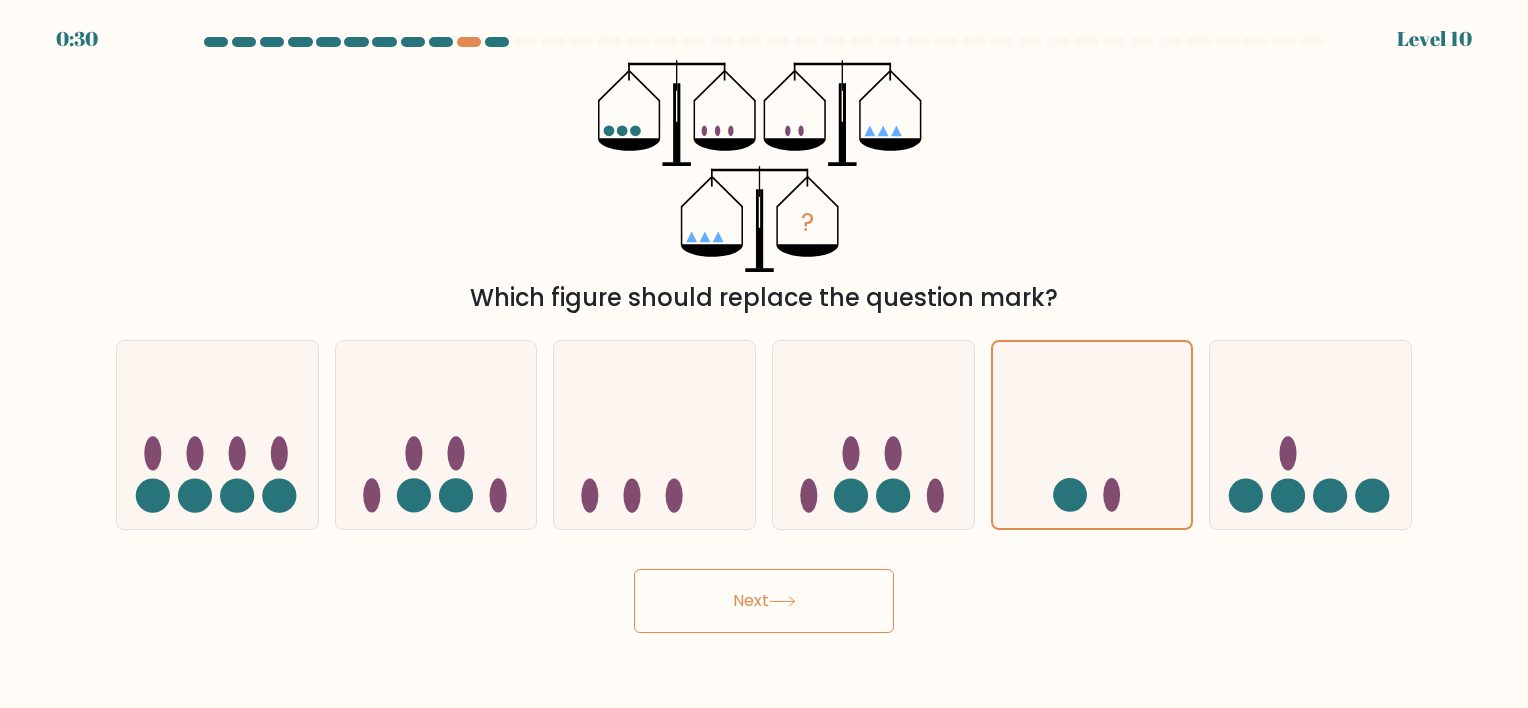 click 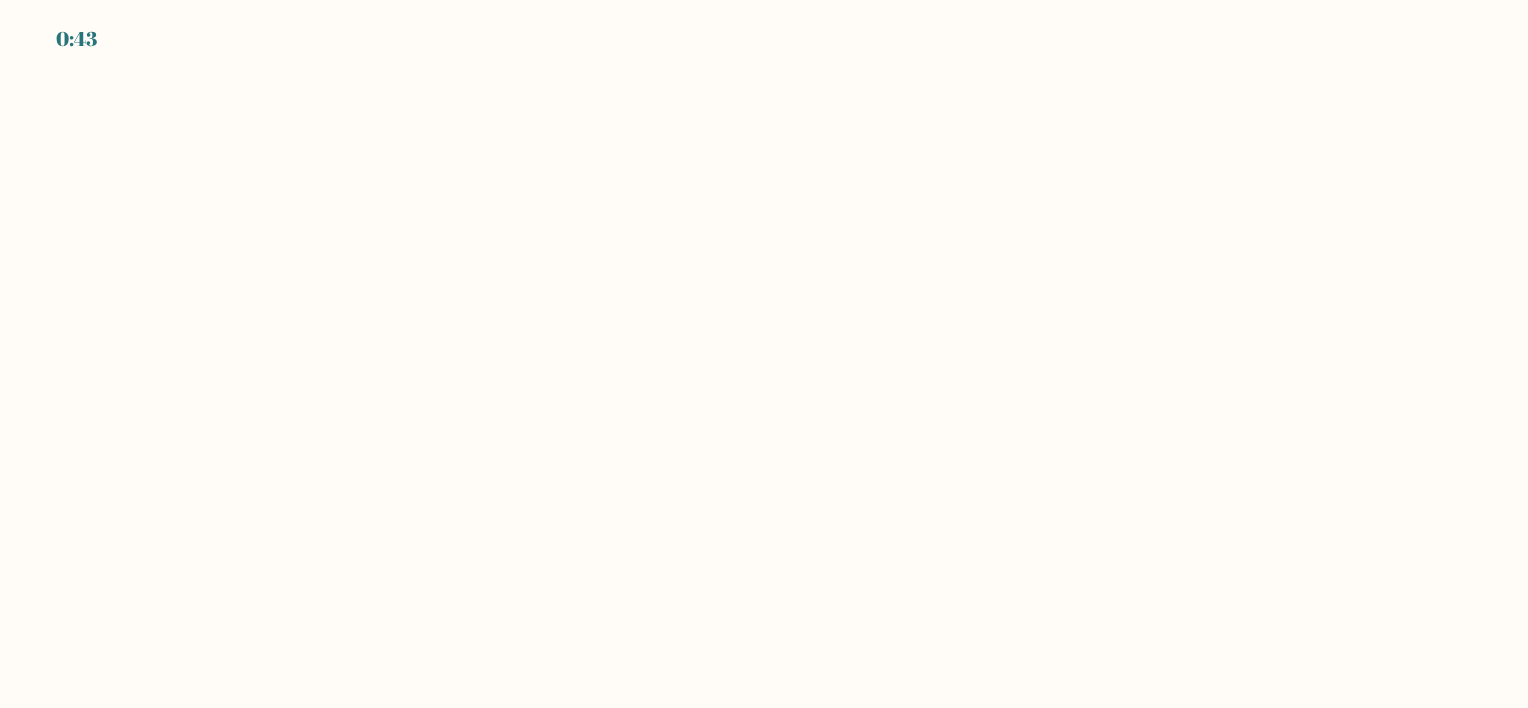 scroll, scrollTop: 0, scrollLeft: 0, axis: both 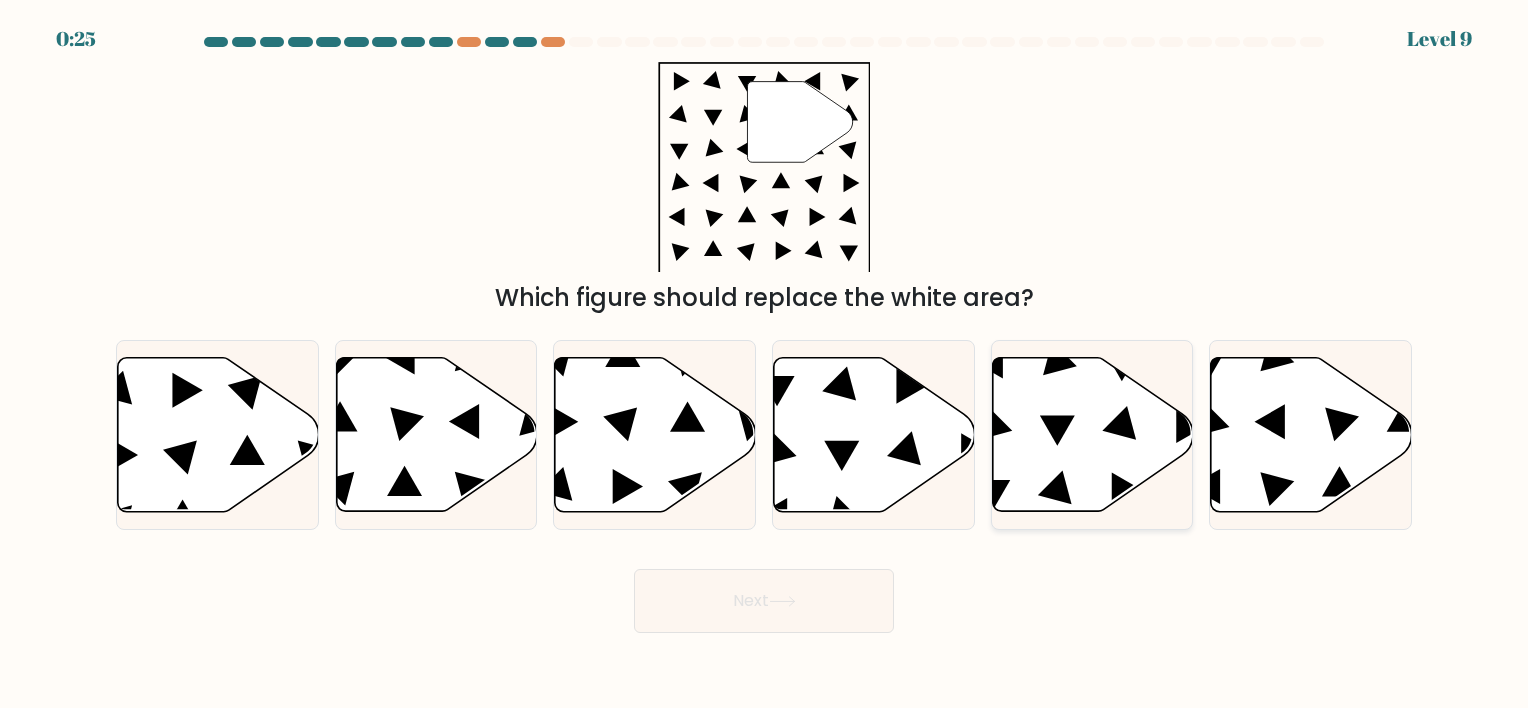 click 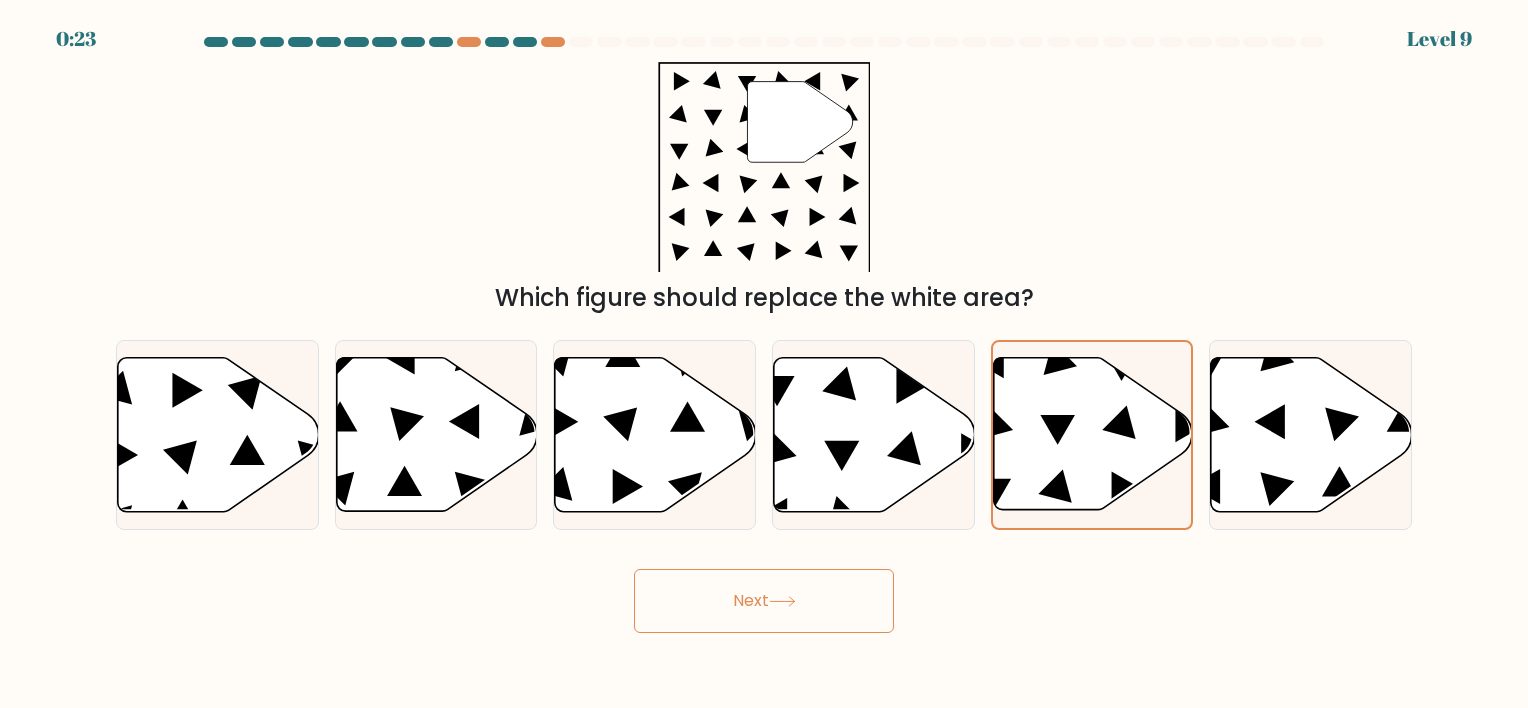 click on "Next" at bounding box center (764, 601) 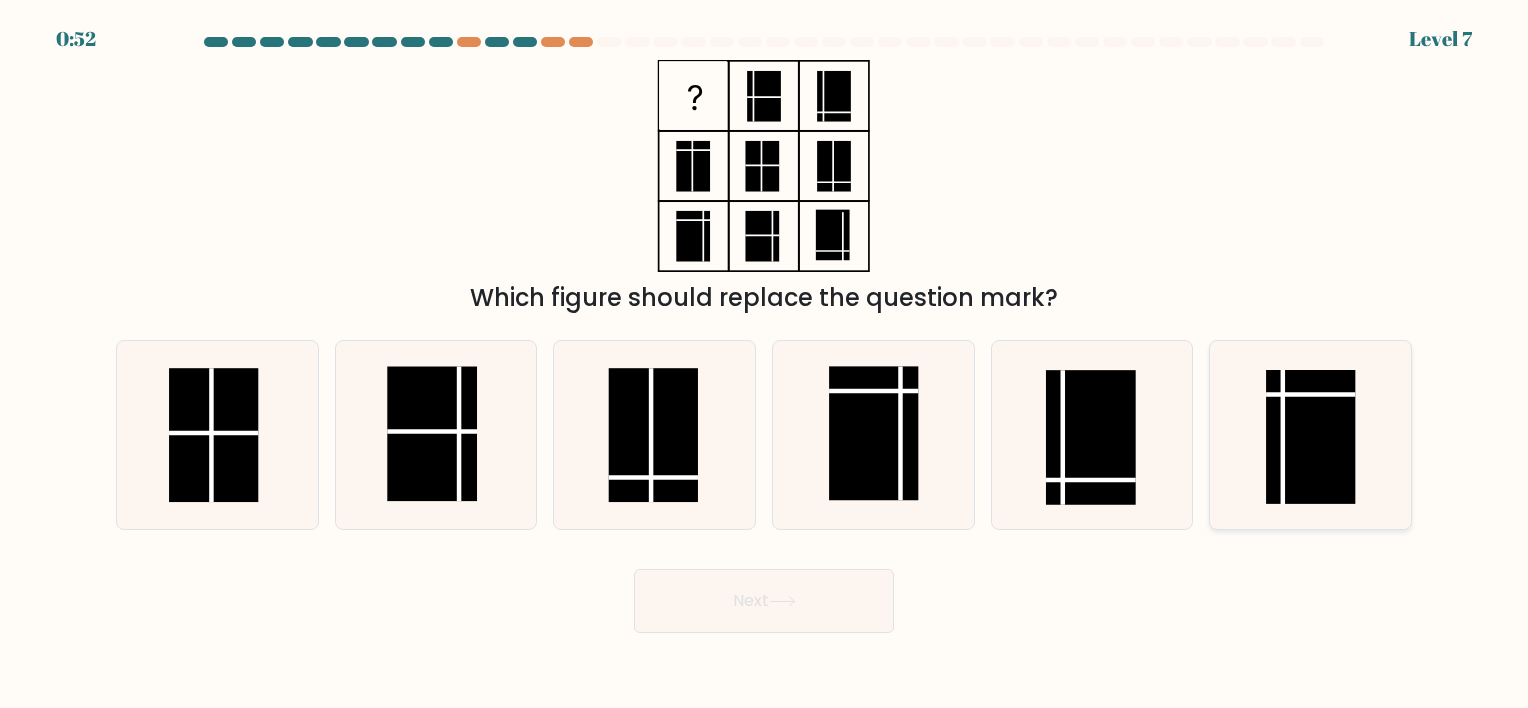 click 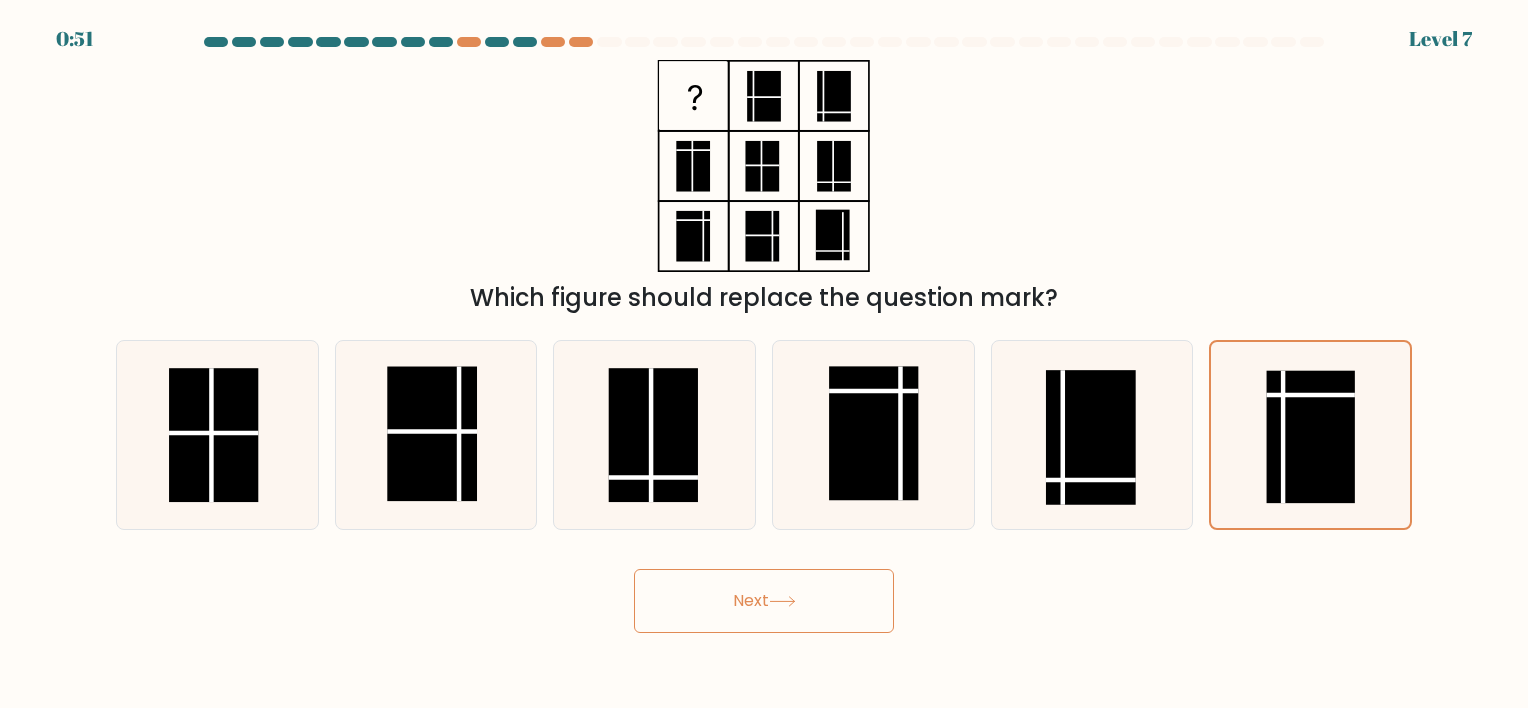 click on "Next" at bounding box center (764, 601) 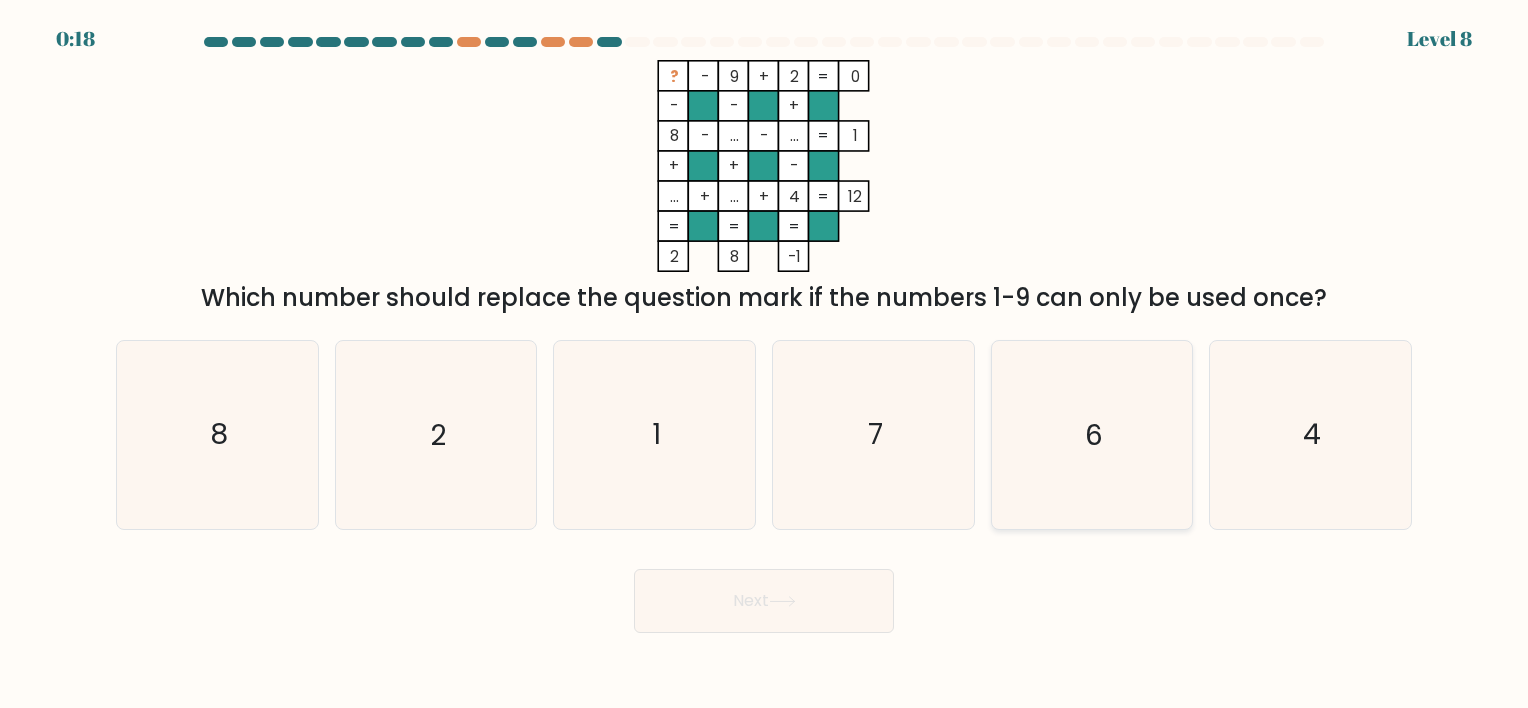 click on "6" 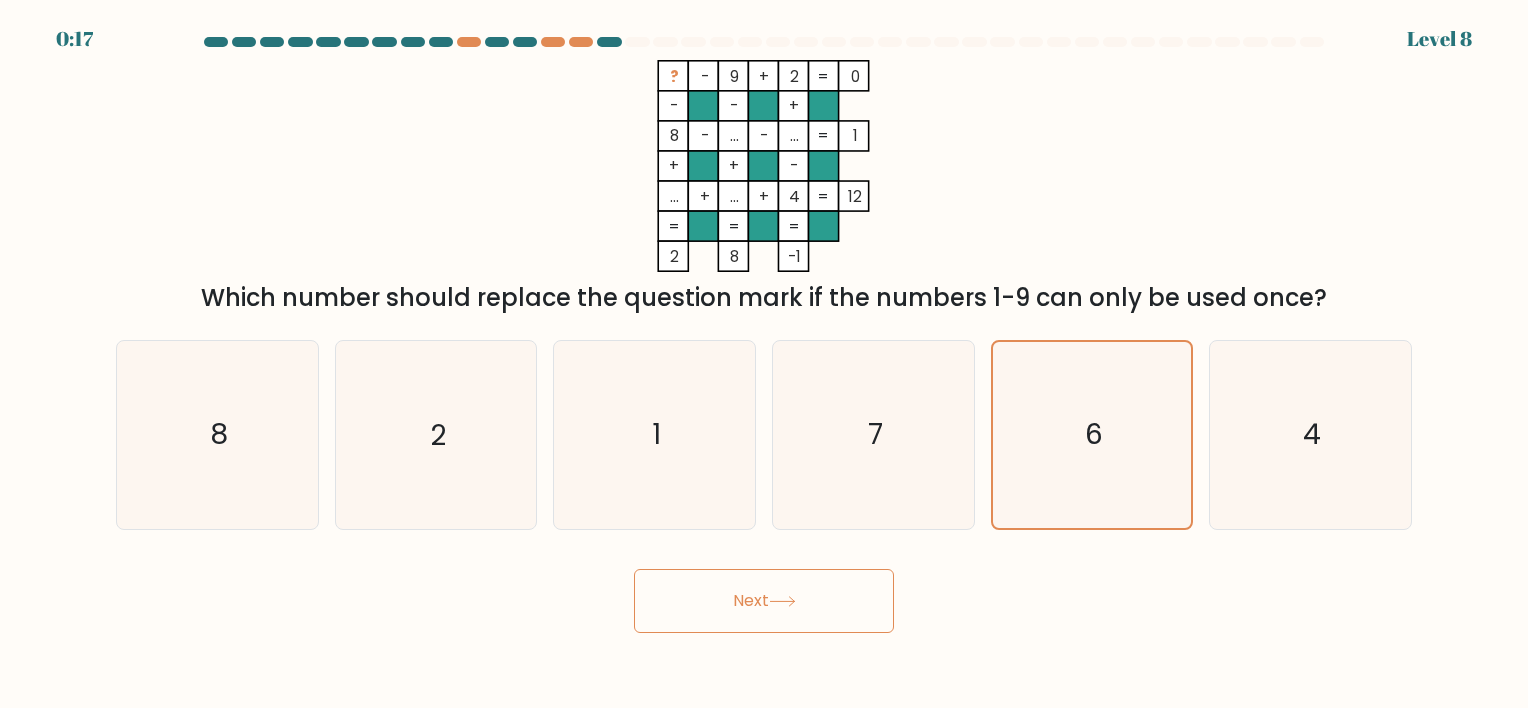 click on "Next" at bounding box center [764, 601] 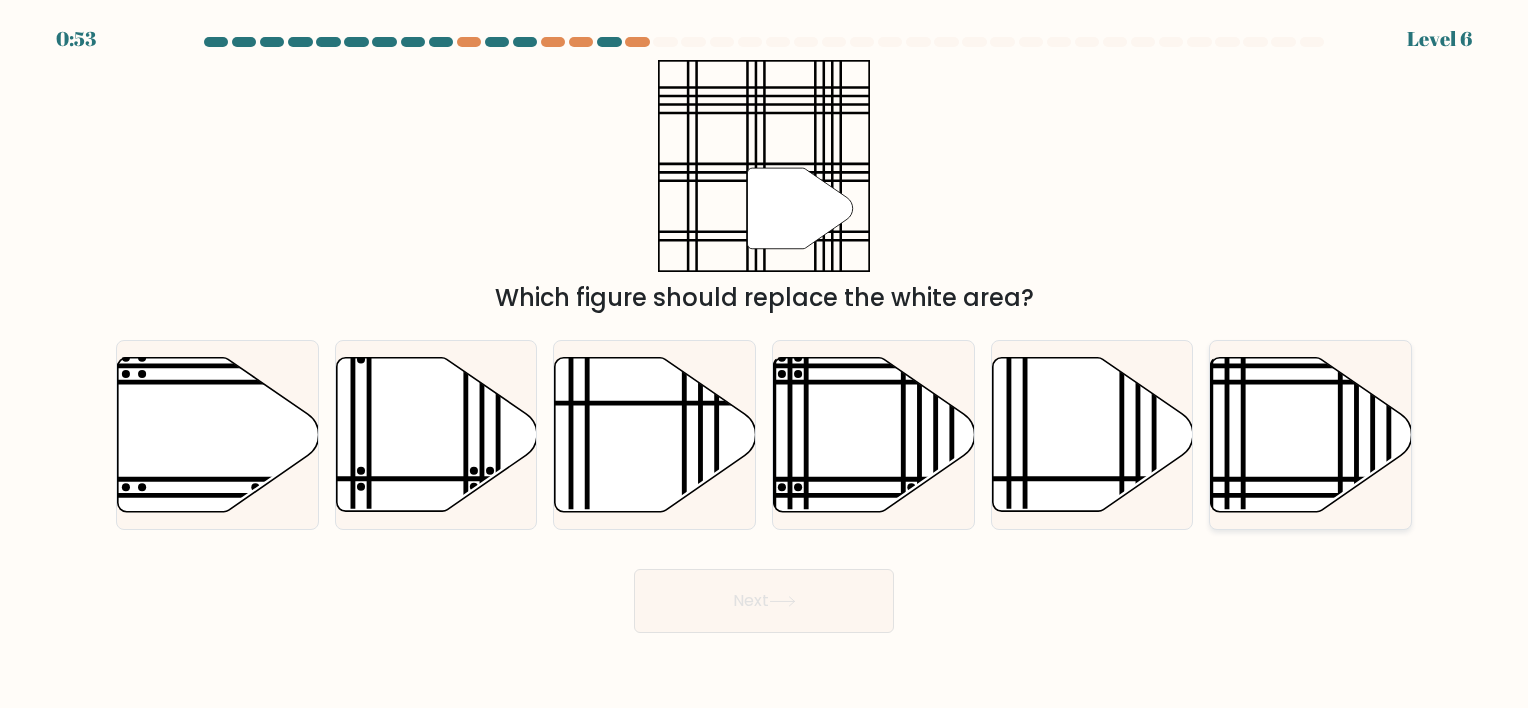 click 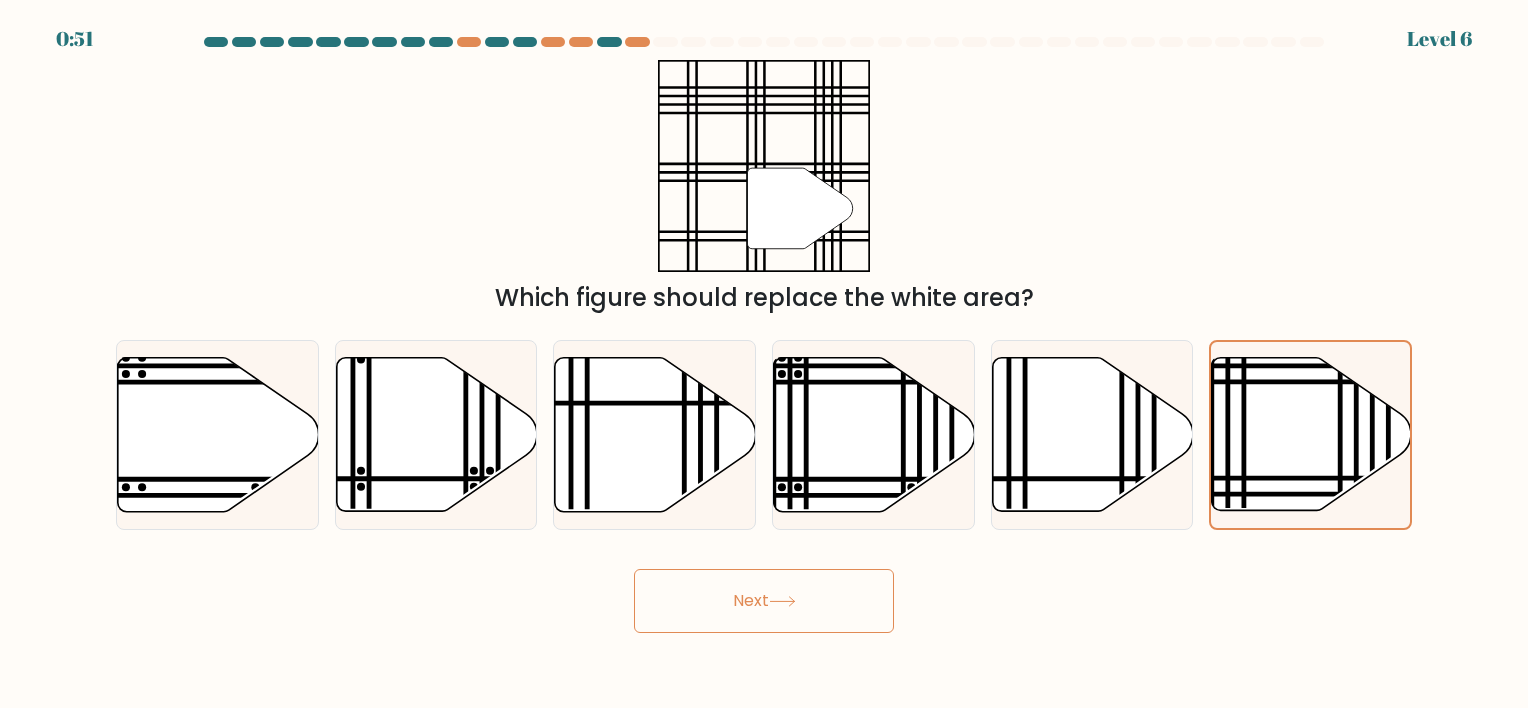 click on "Next" at bounding box center [764, 601] 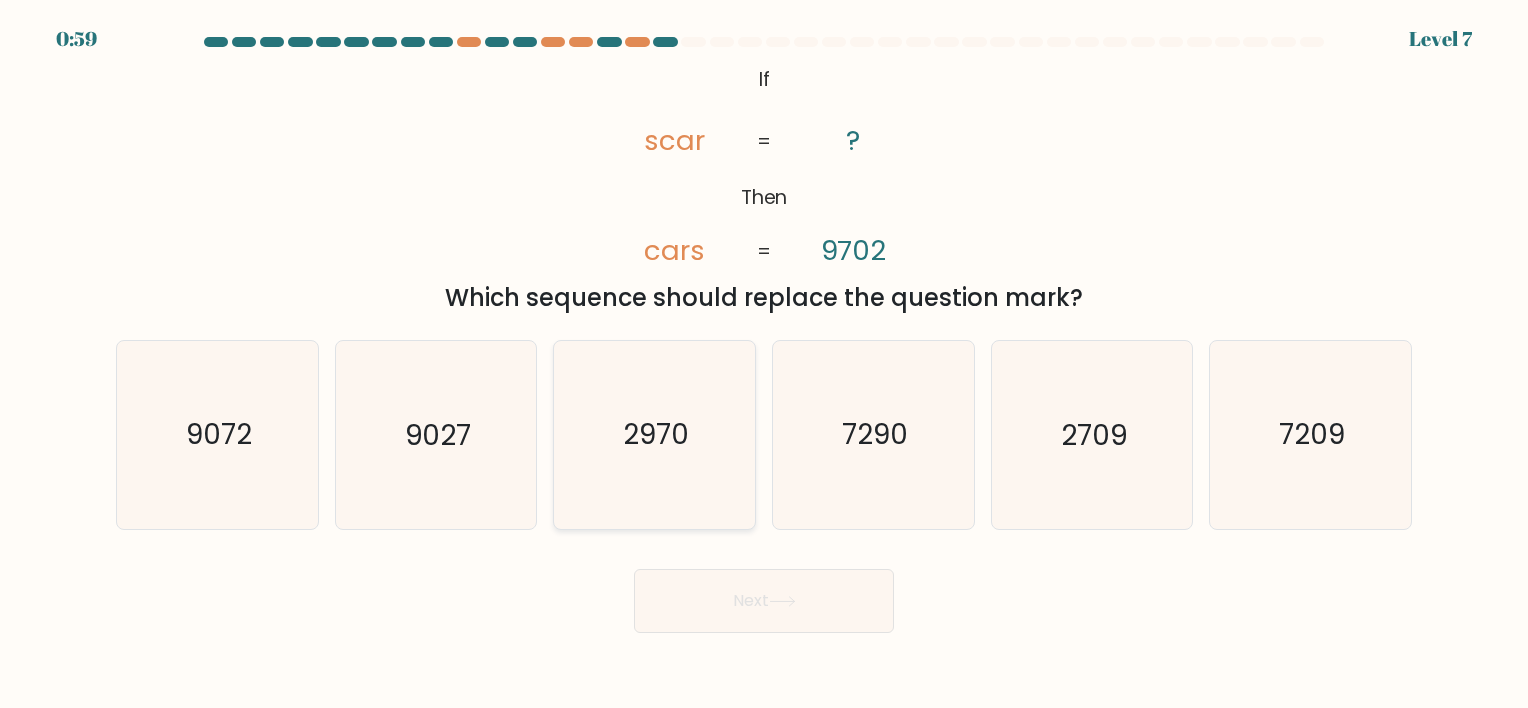 click on "2970" 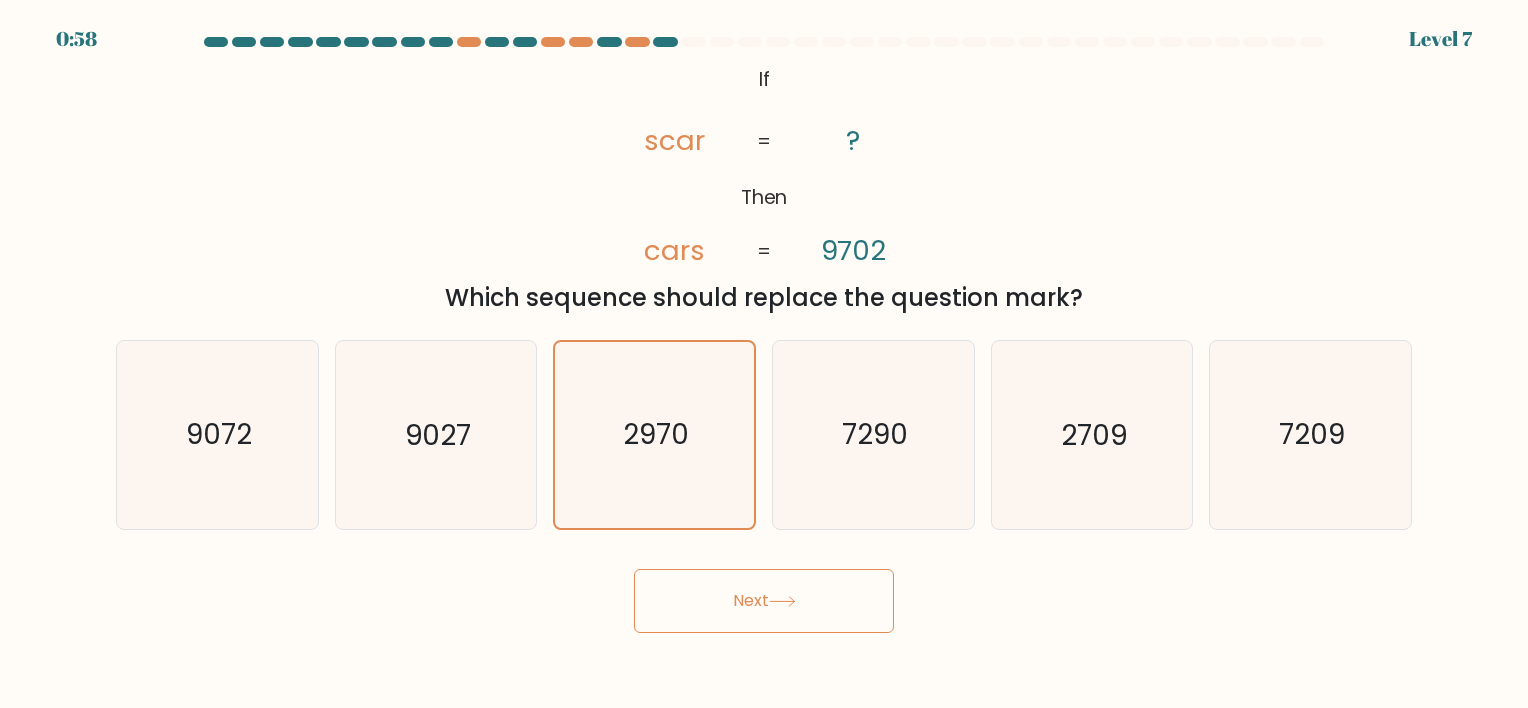 click on "Next" at bounding box center [764, 601] 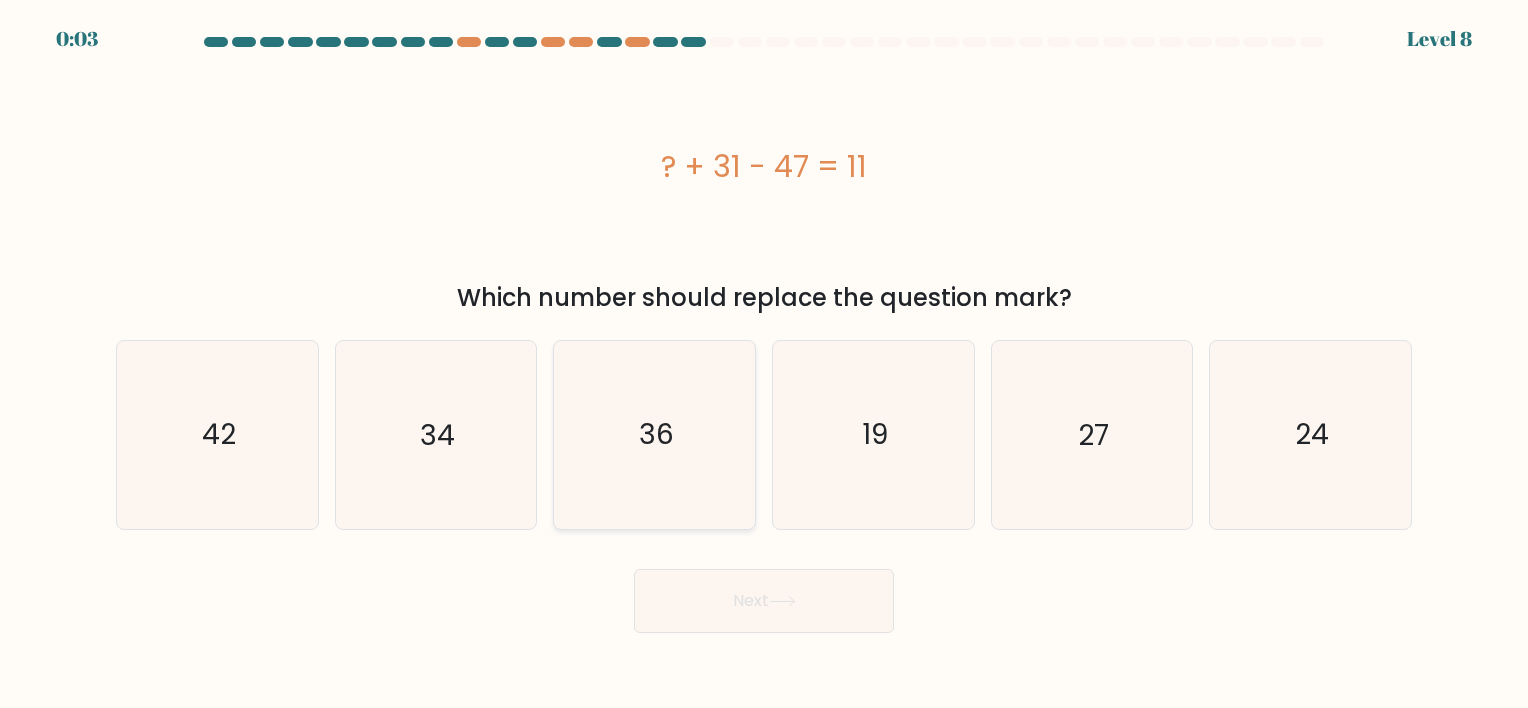 drag, startPoint x: 476, startPoint y: 446, endPoint x: 678, endPoint y: 485, distance: 205.73041 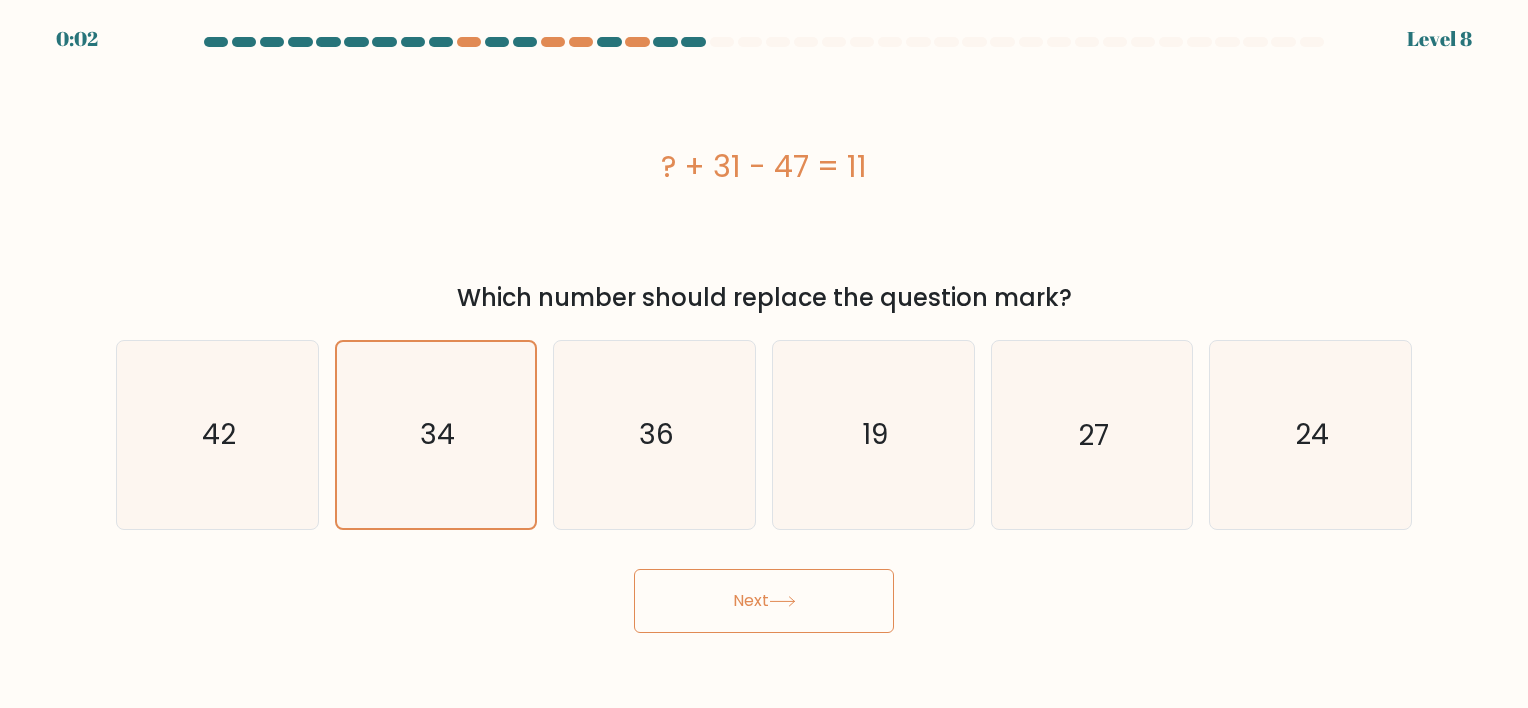 click 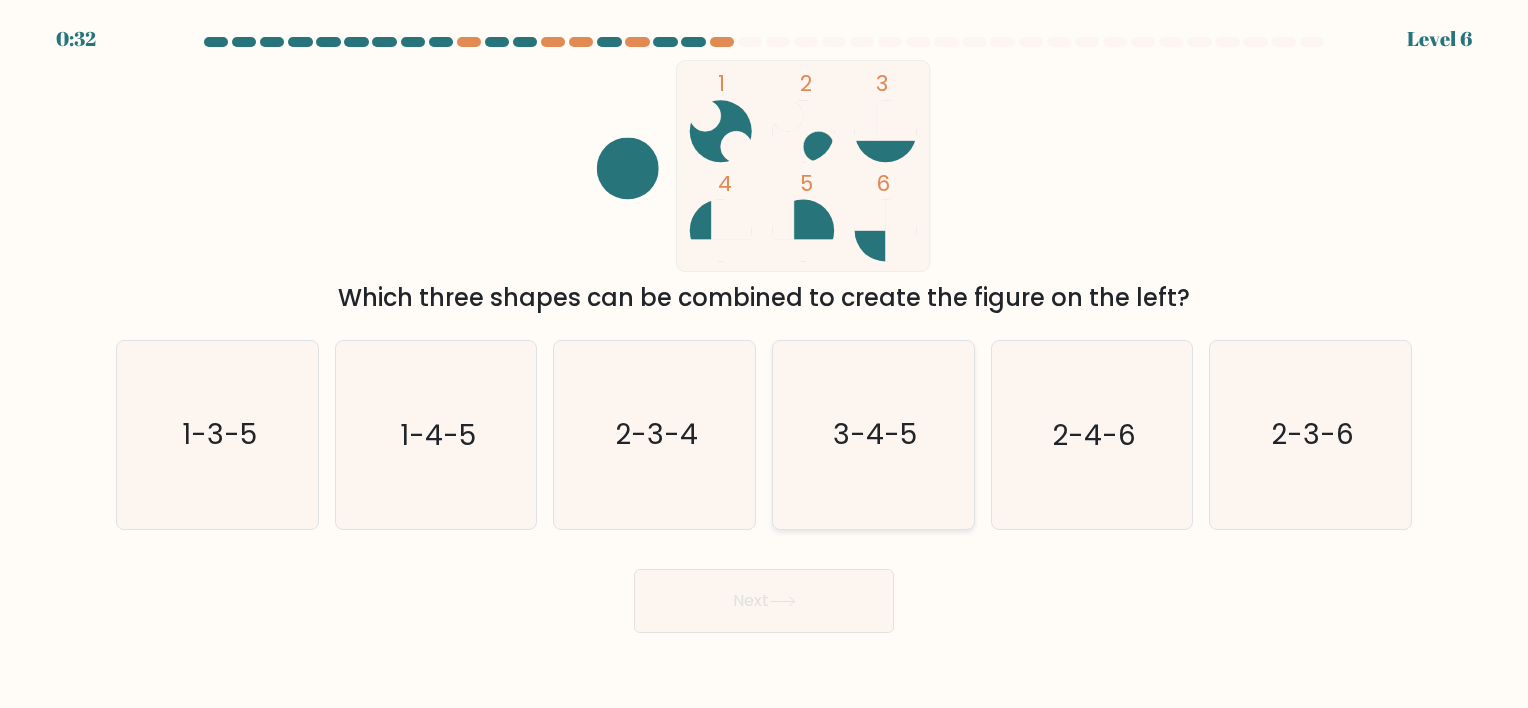 click on "3-4-5" 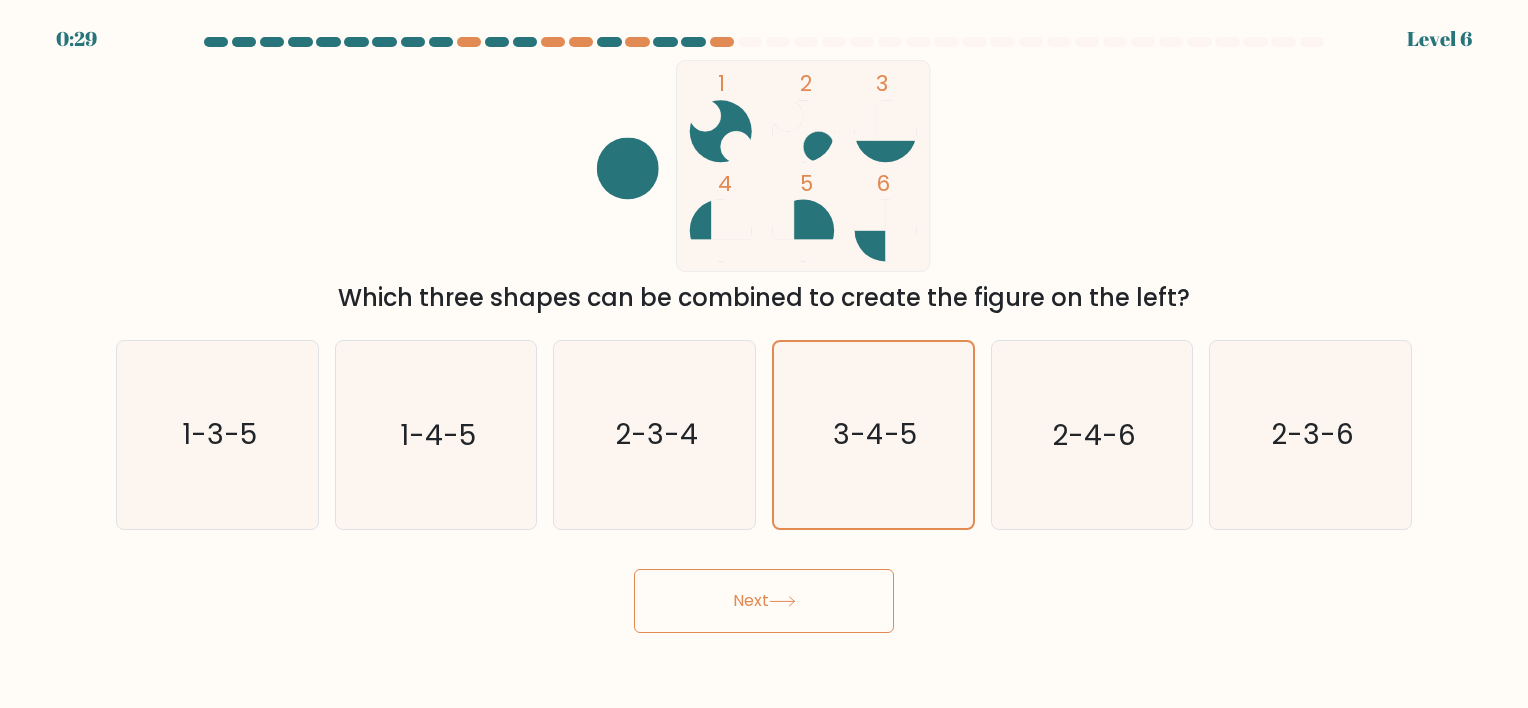 click on "Next" at bounding box center [764, 601] 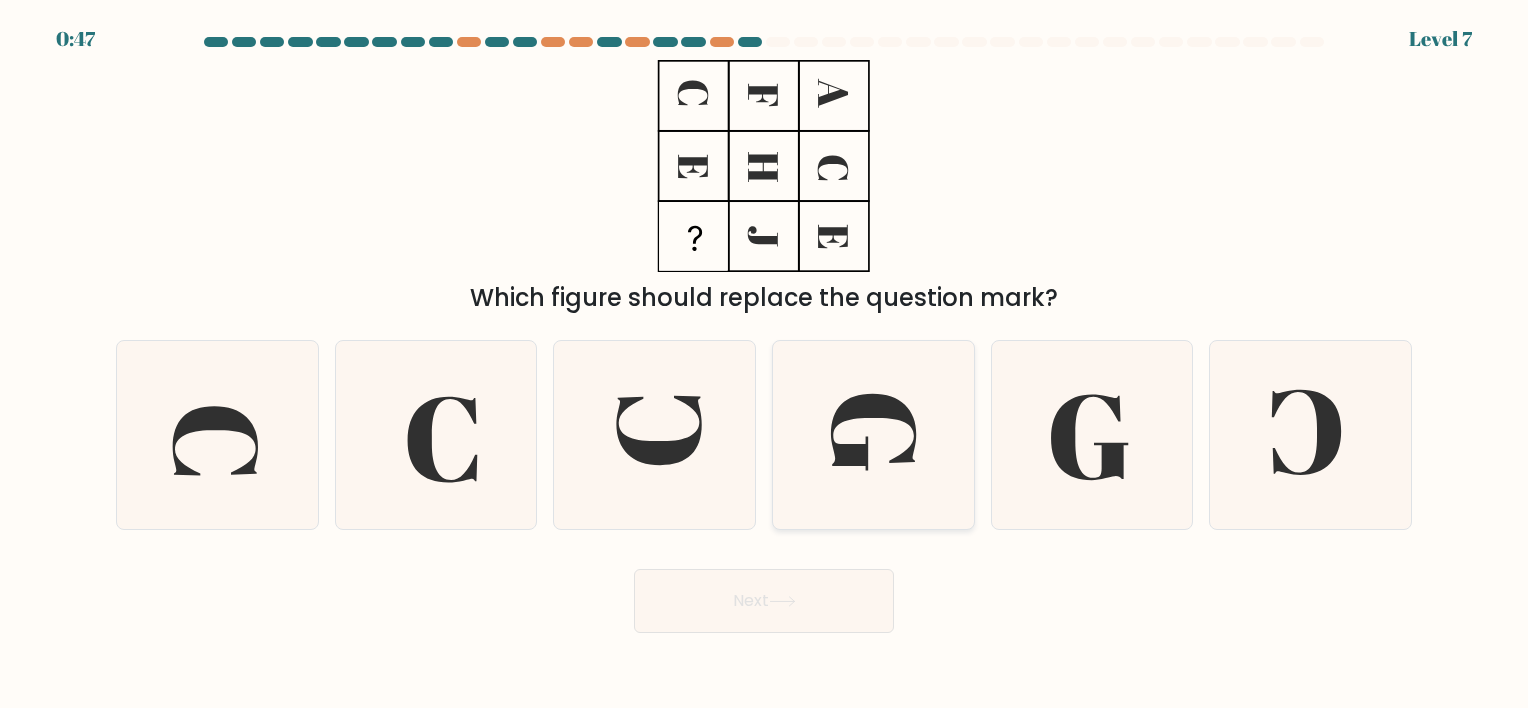 click 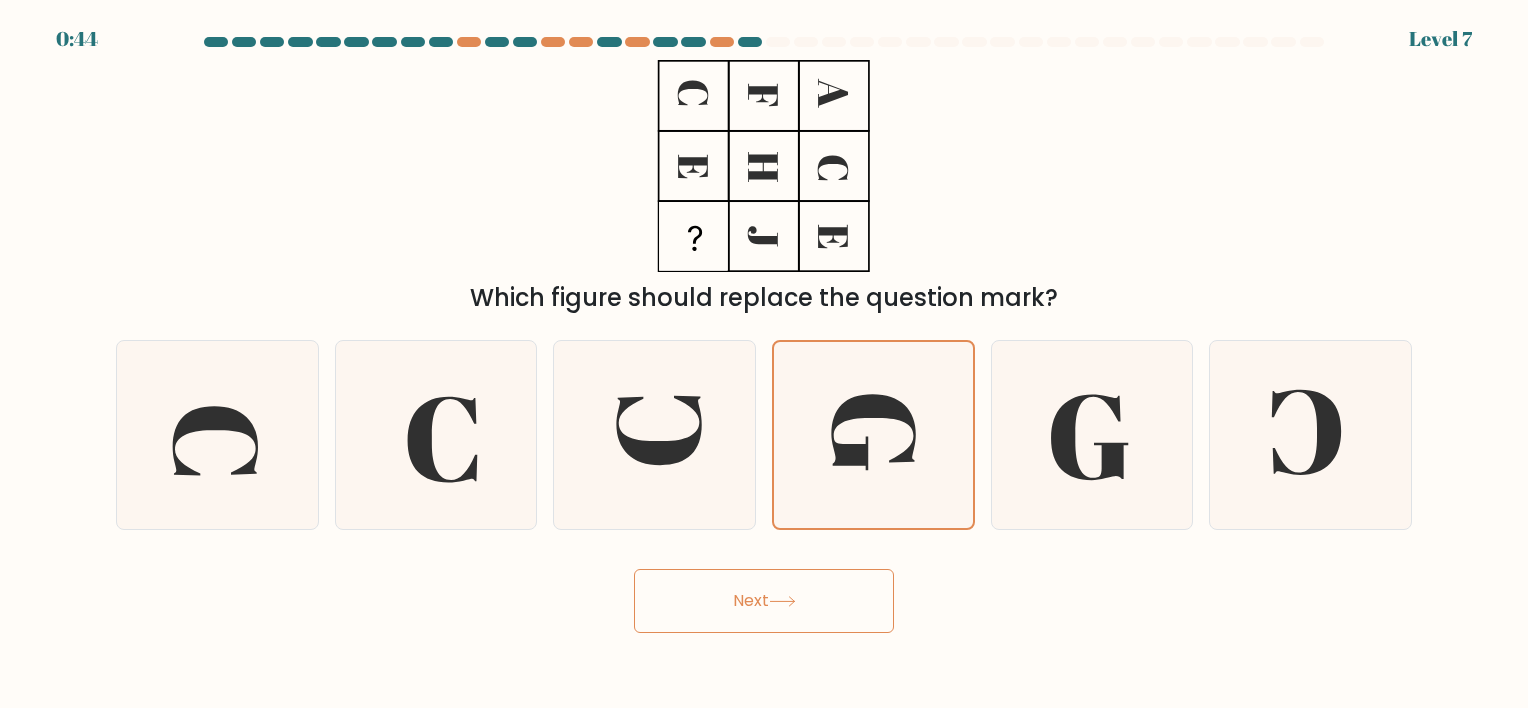 click on "Next" at bounding box center (764, 601) 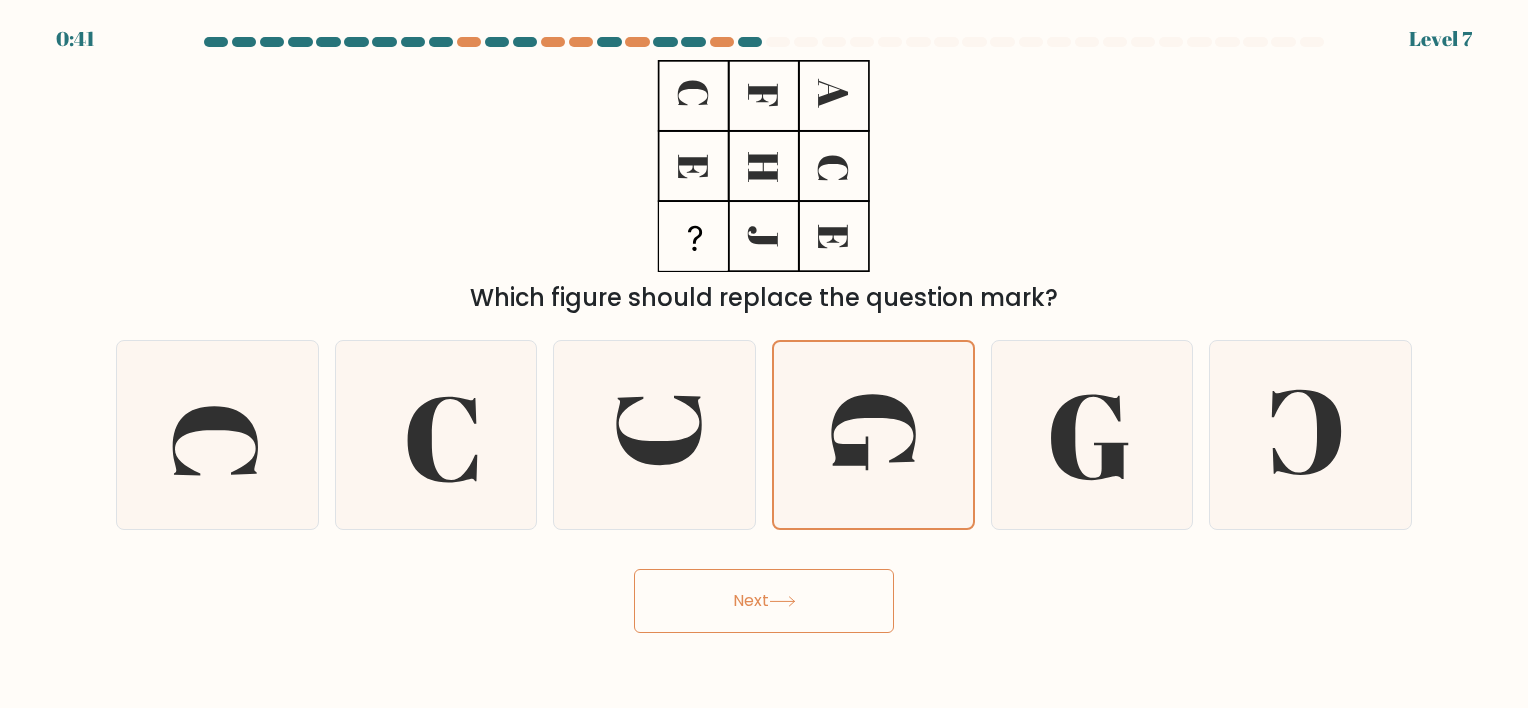 click on "Next" at bounding box center (764, 601) 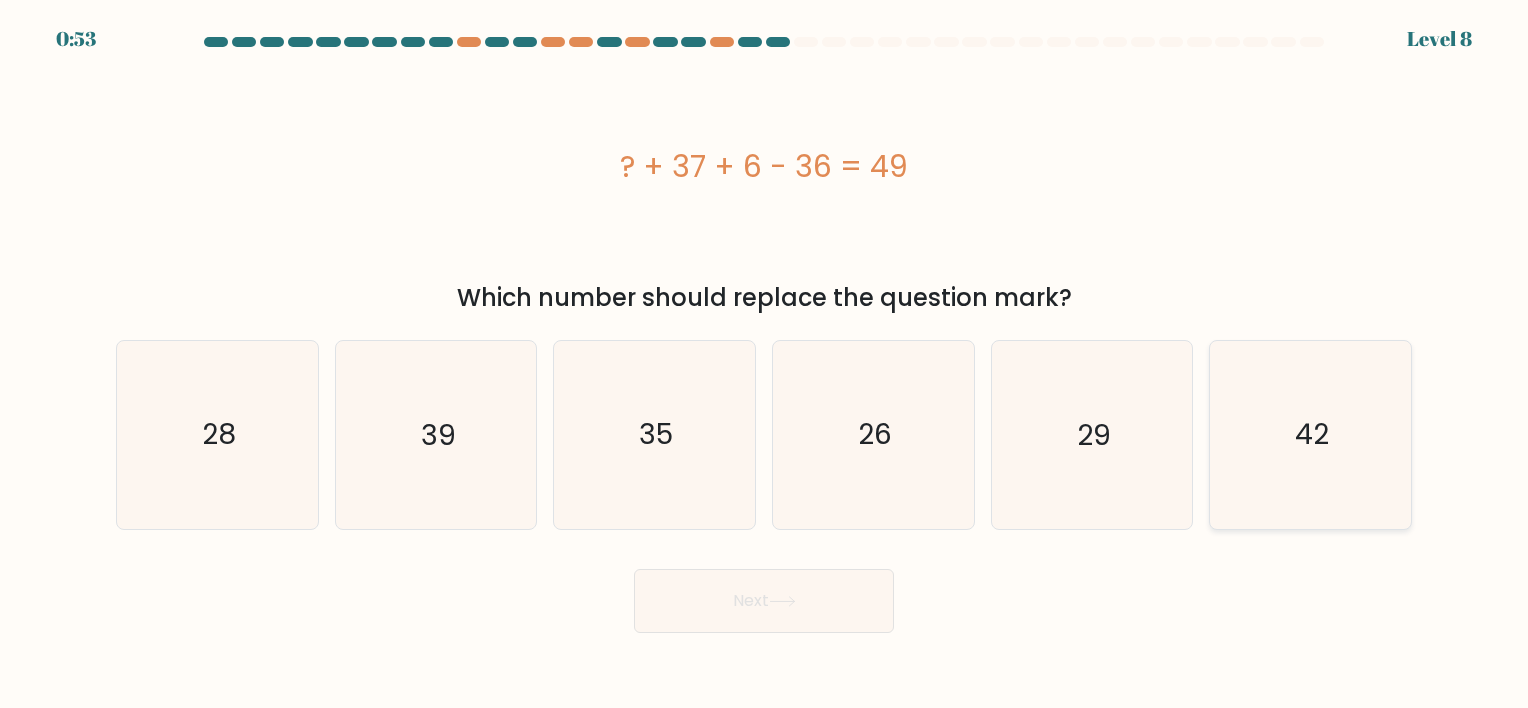 click on "42" 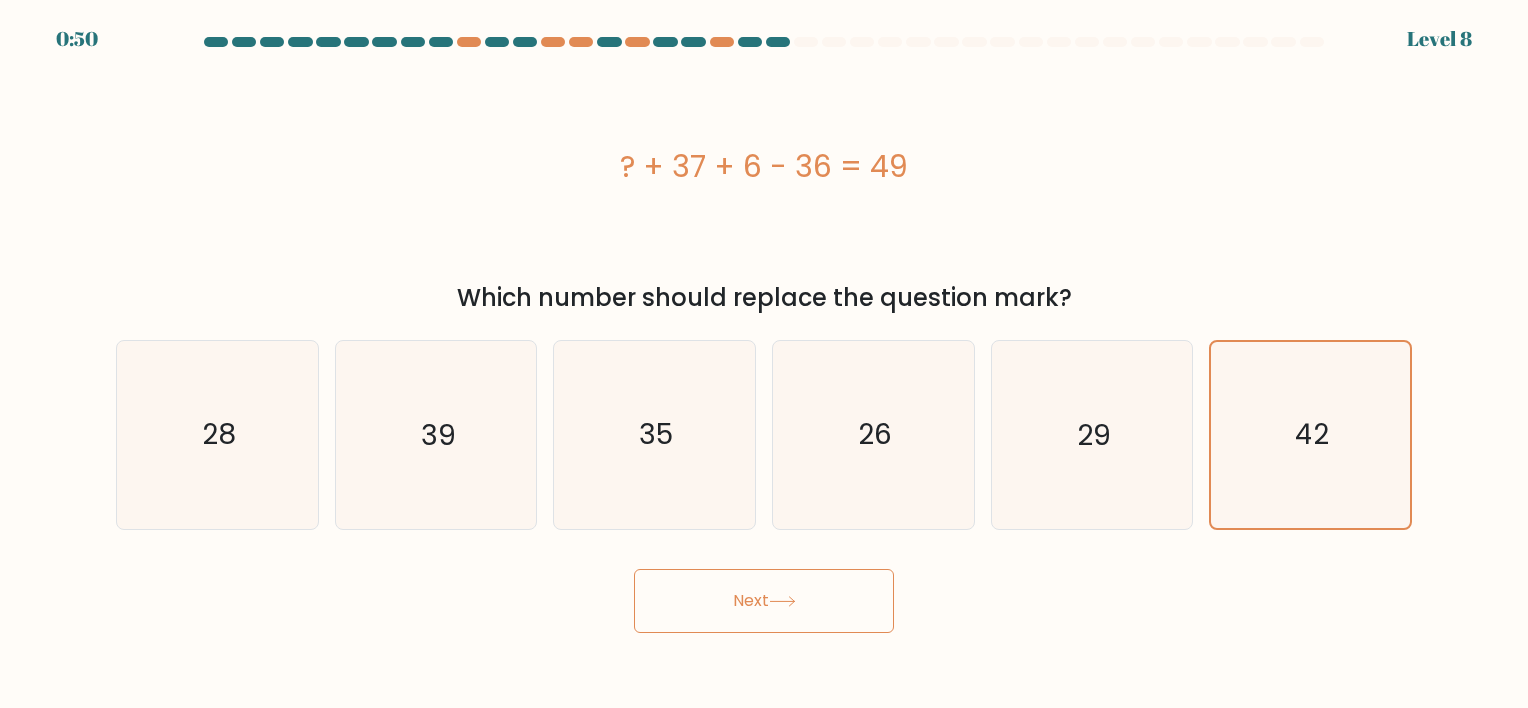 click 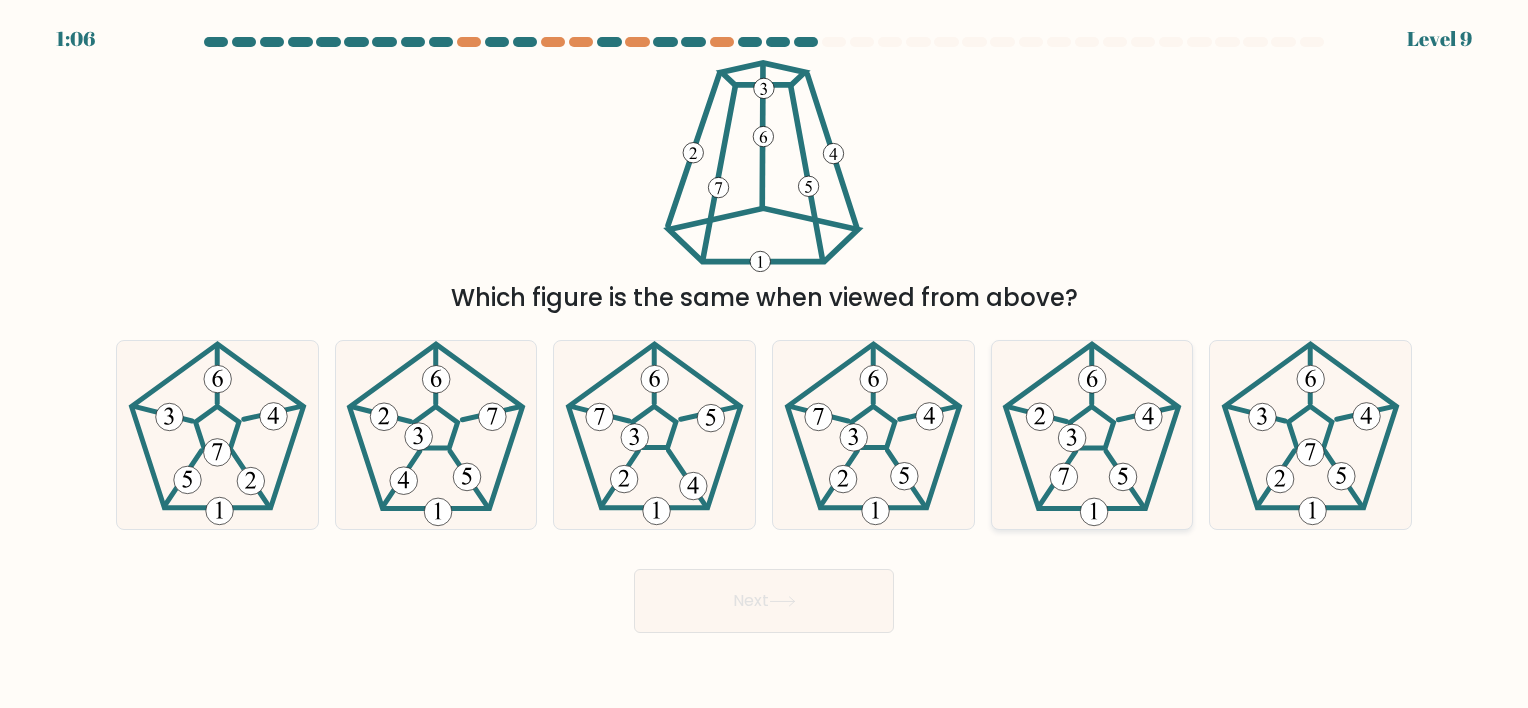 click 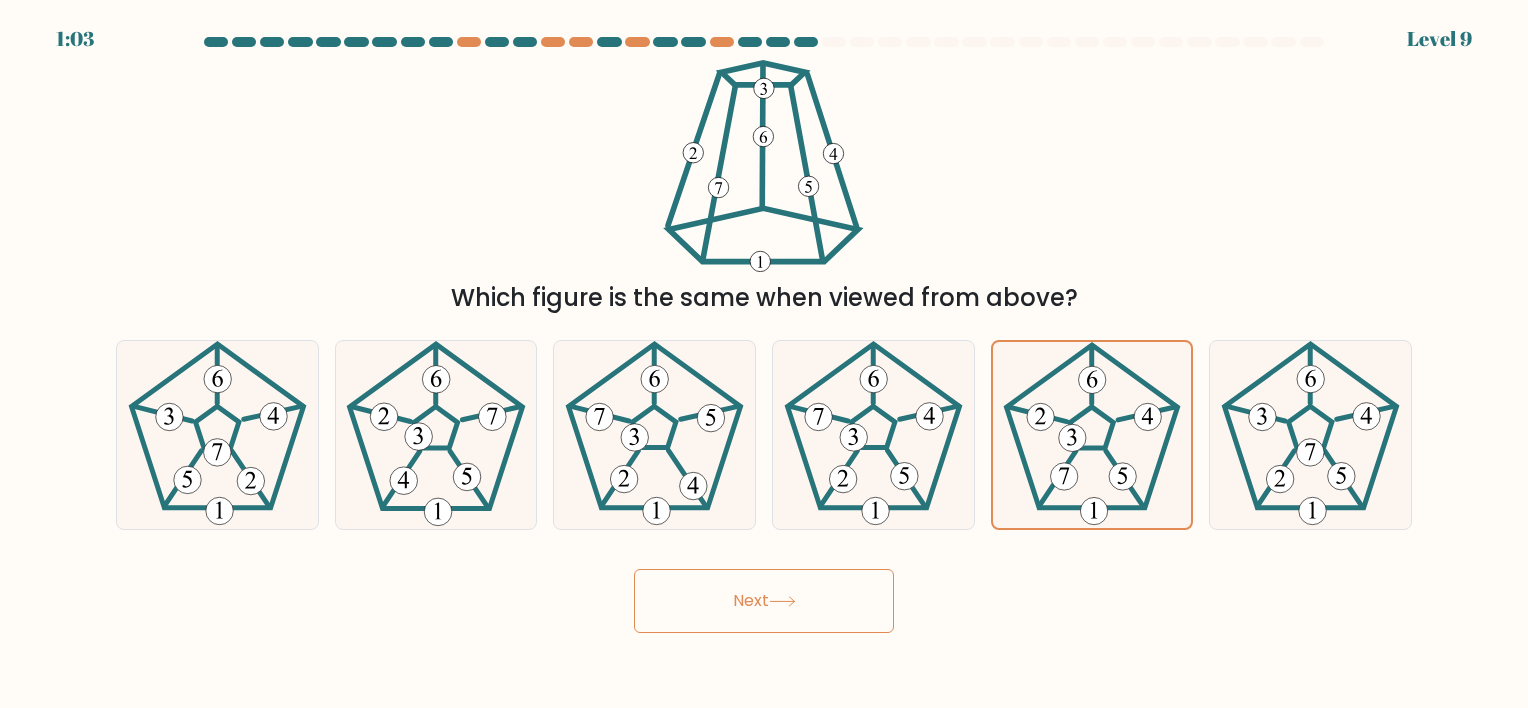 click on "Next" at bounding box center [764, 601] 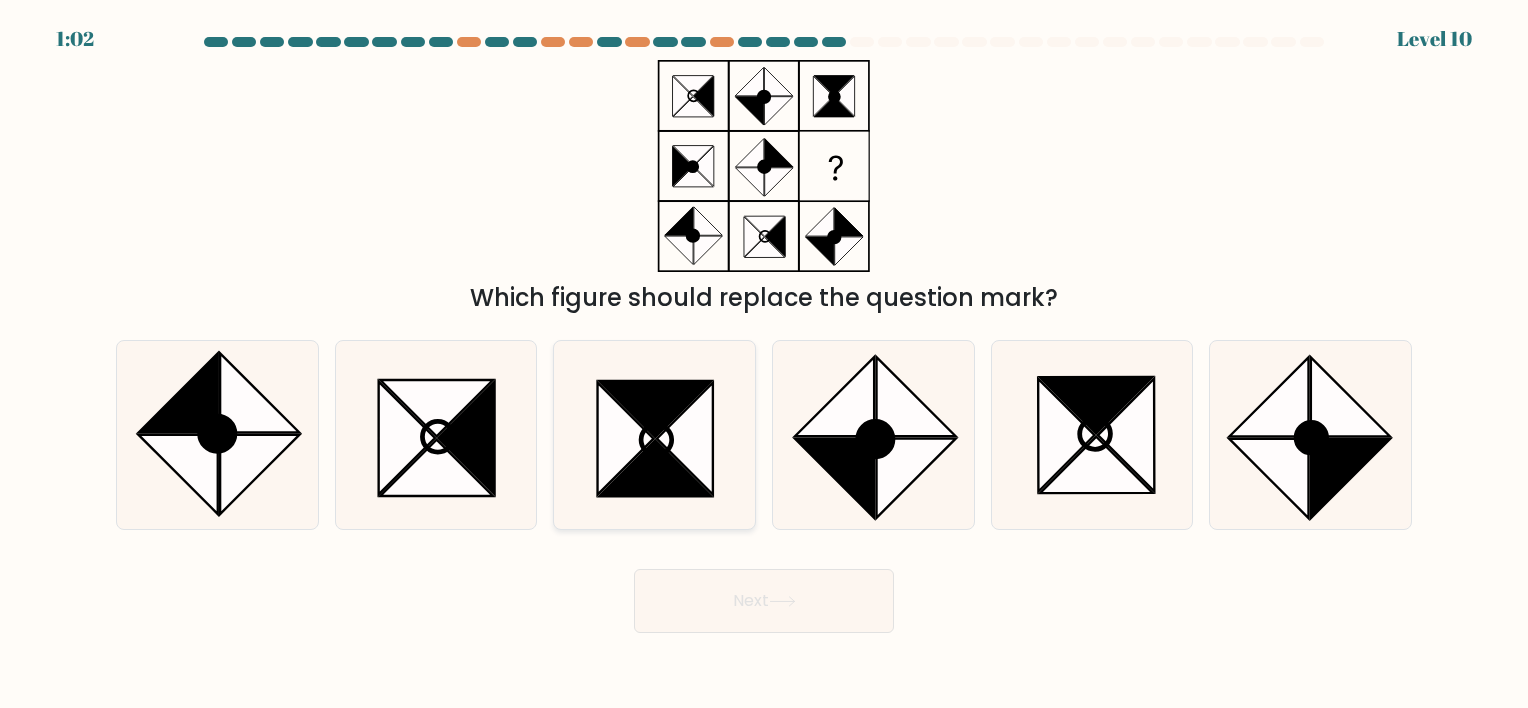 click 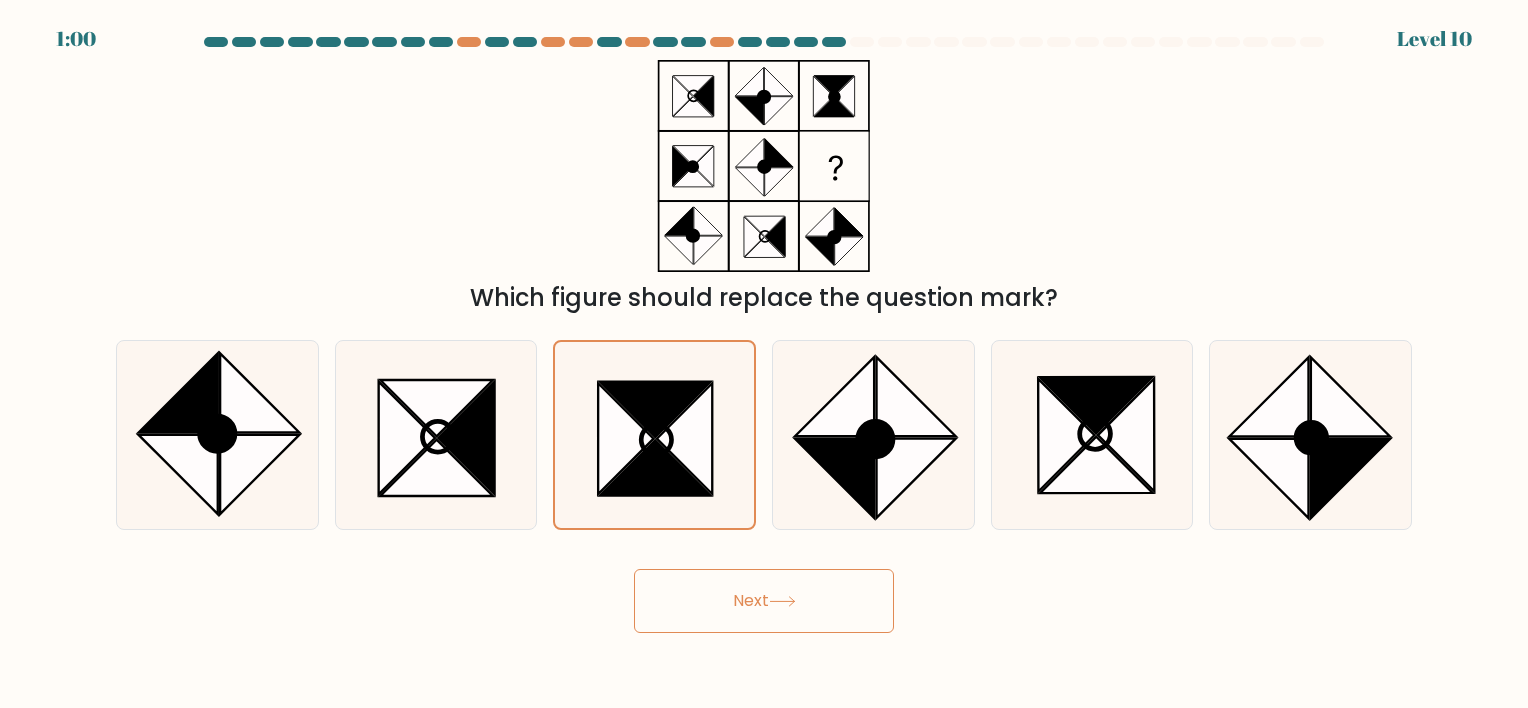 click 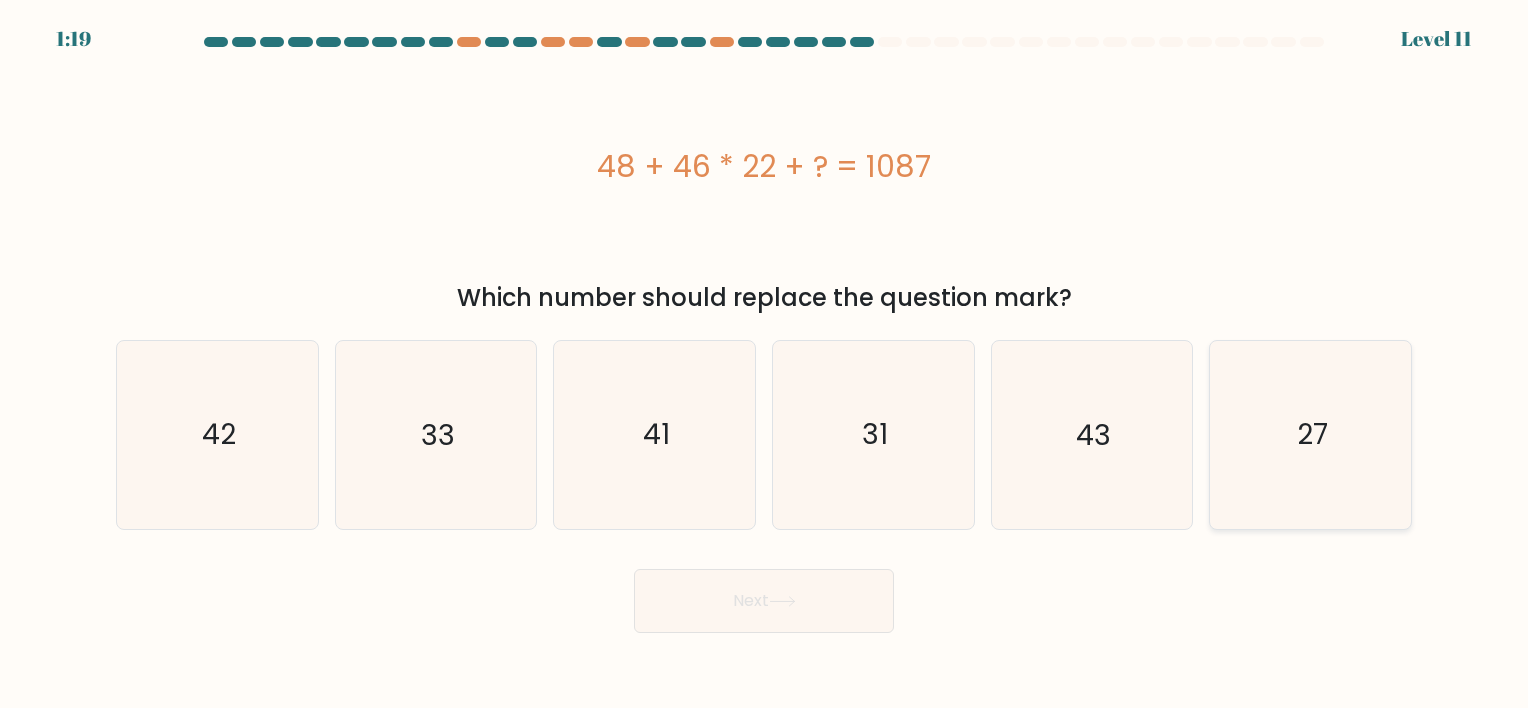 click on "27" 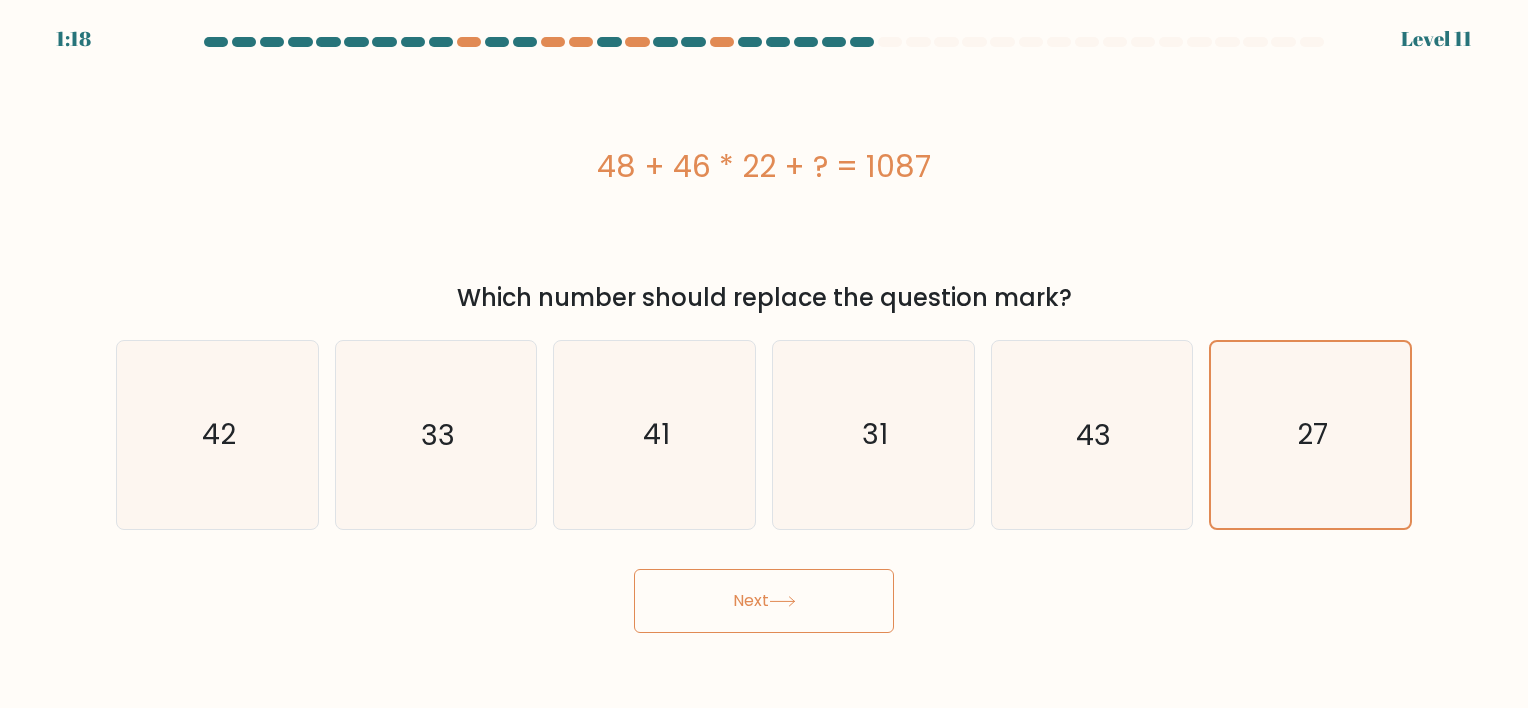 click 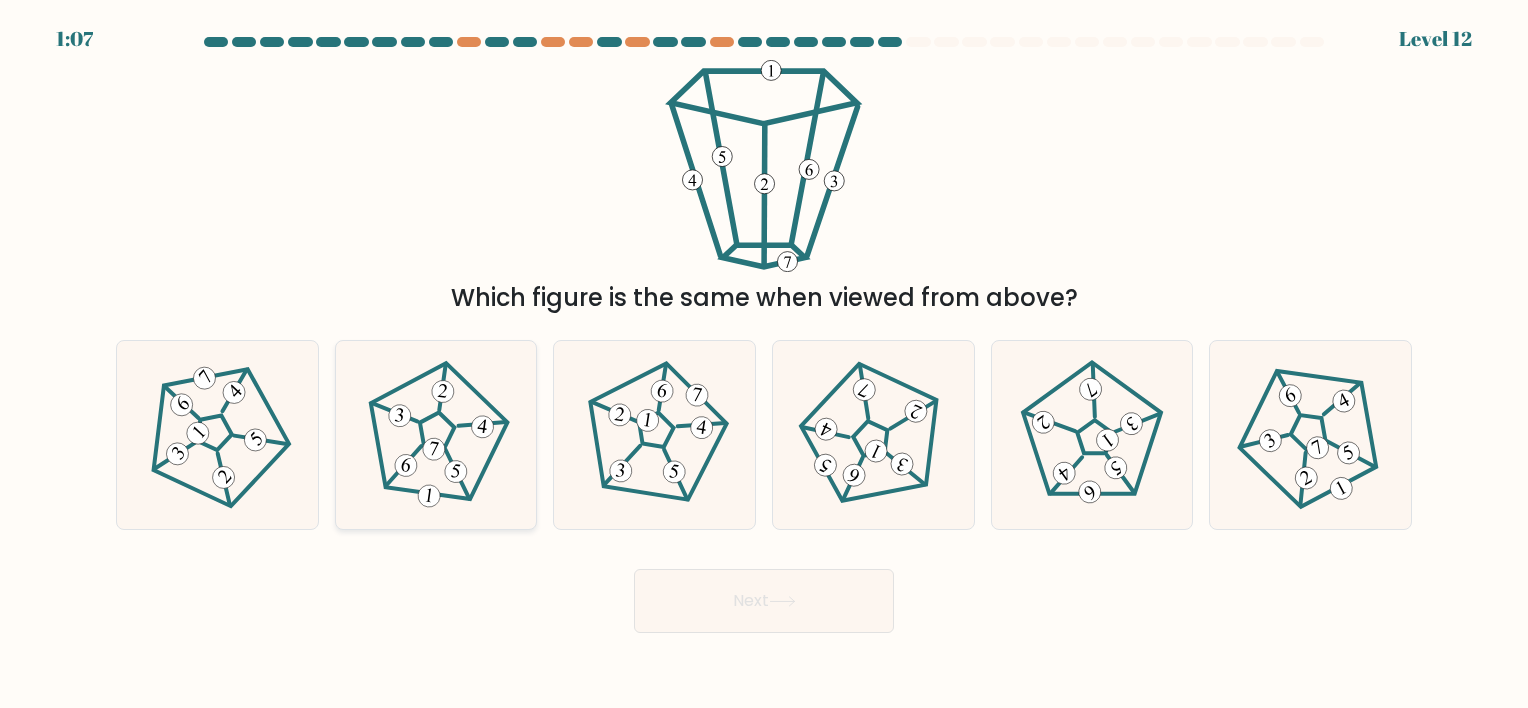 click 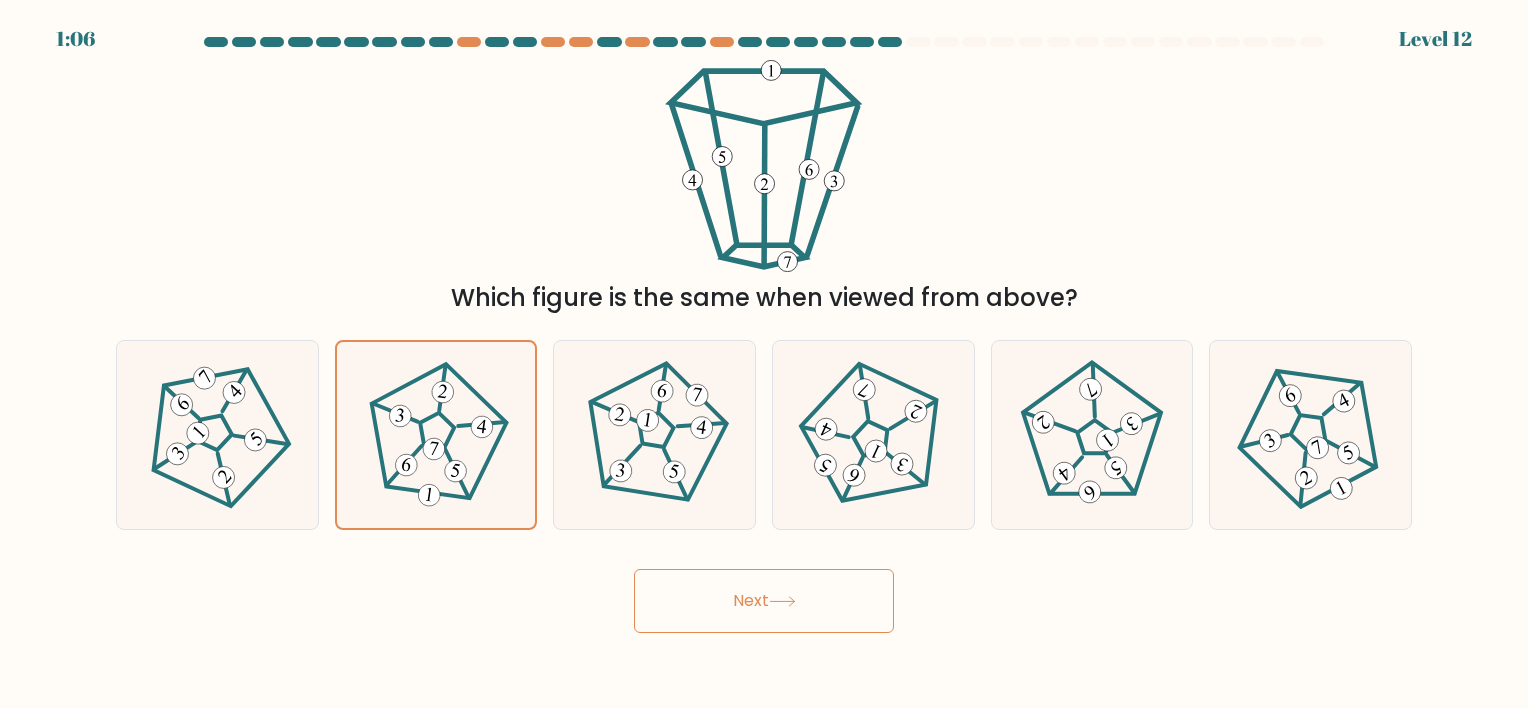 click on "Next" at bounding box center (764, 601) 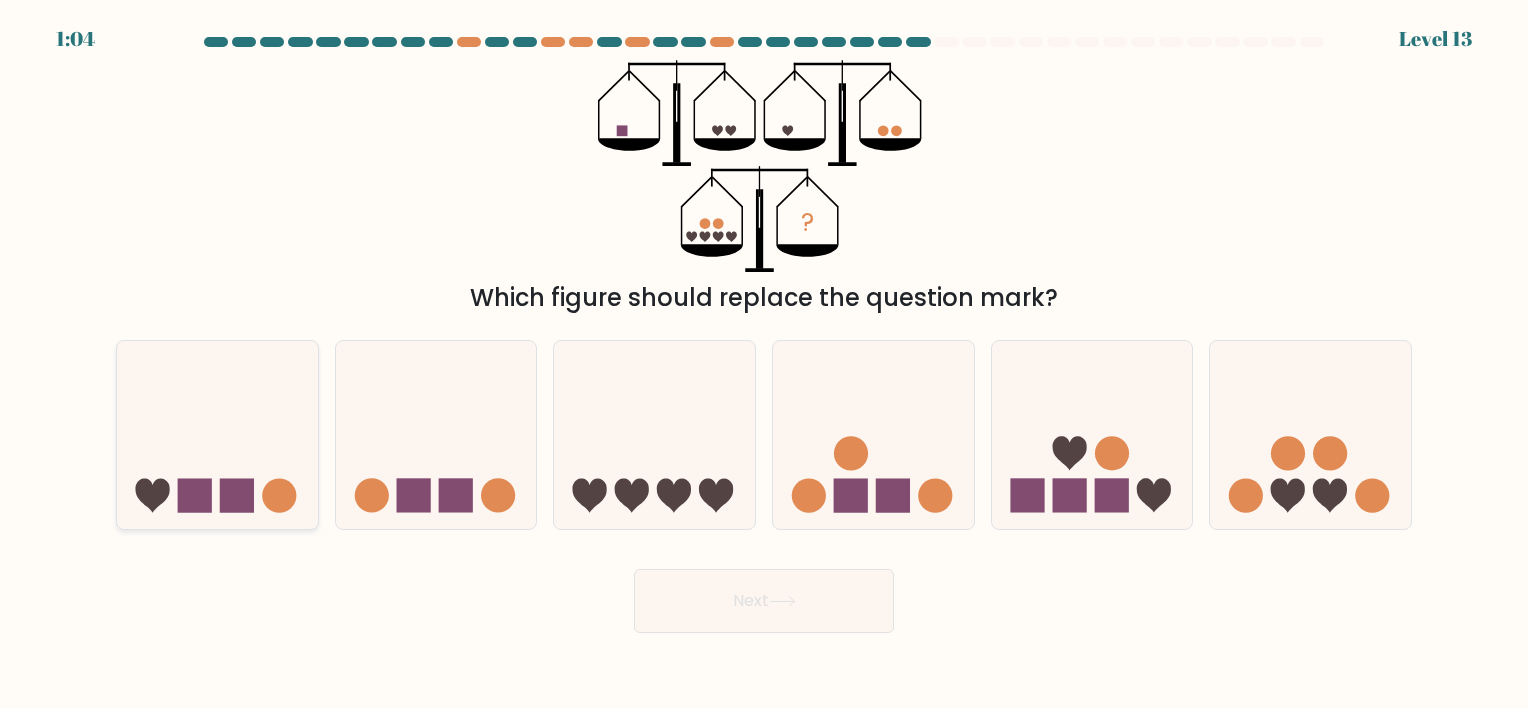 click 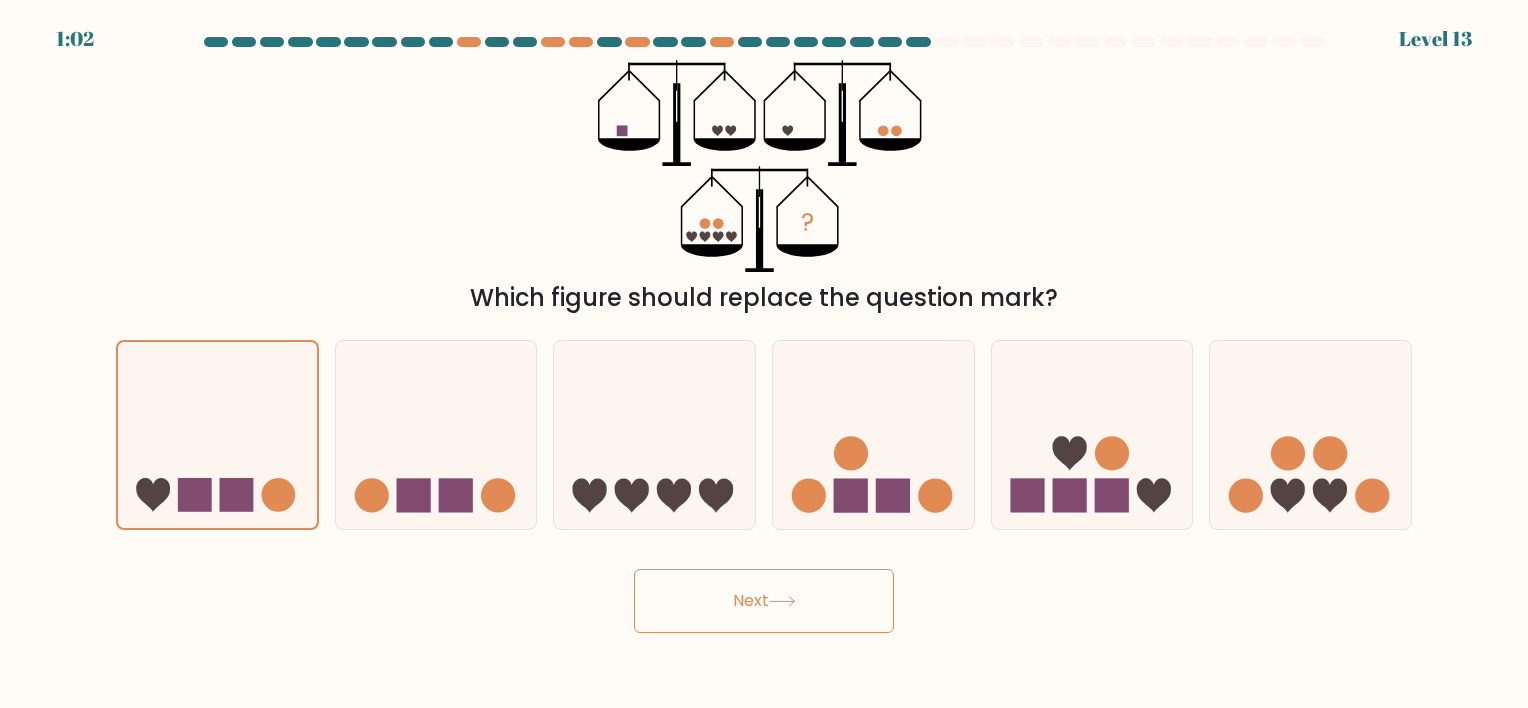 click on "Next" at bounding box center (764, 601) 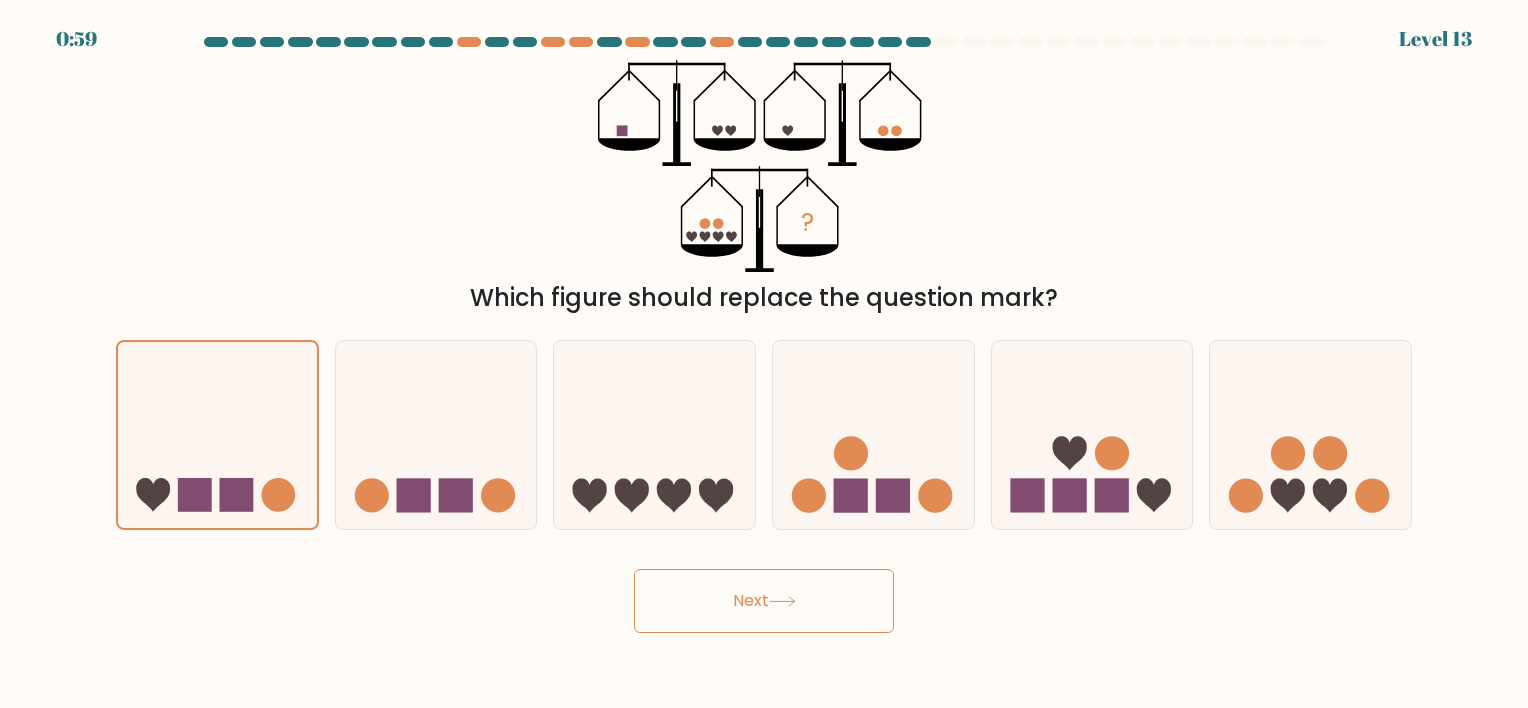 drag, startPoint x: 737, startPoint y: 604, endPoint x: 724, endPoint y: 605, distance: 13.038404 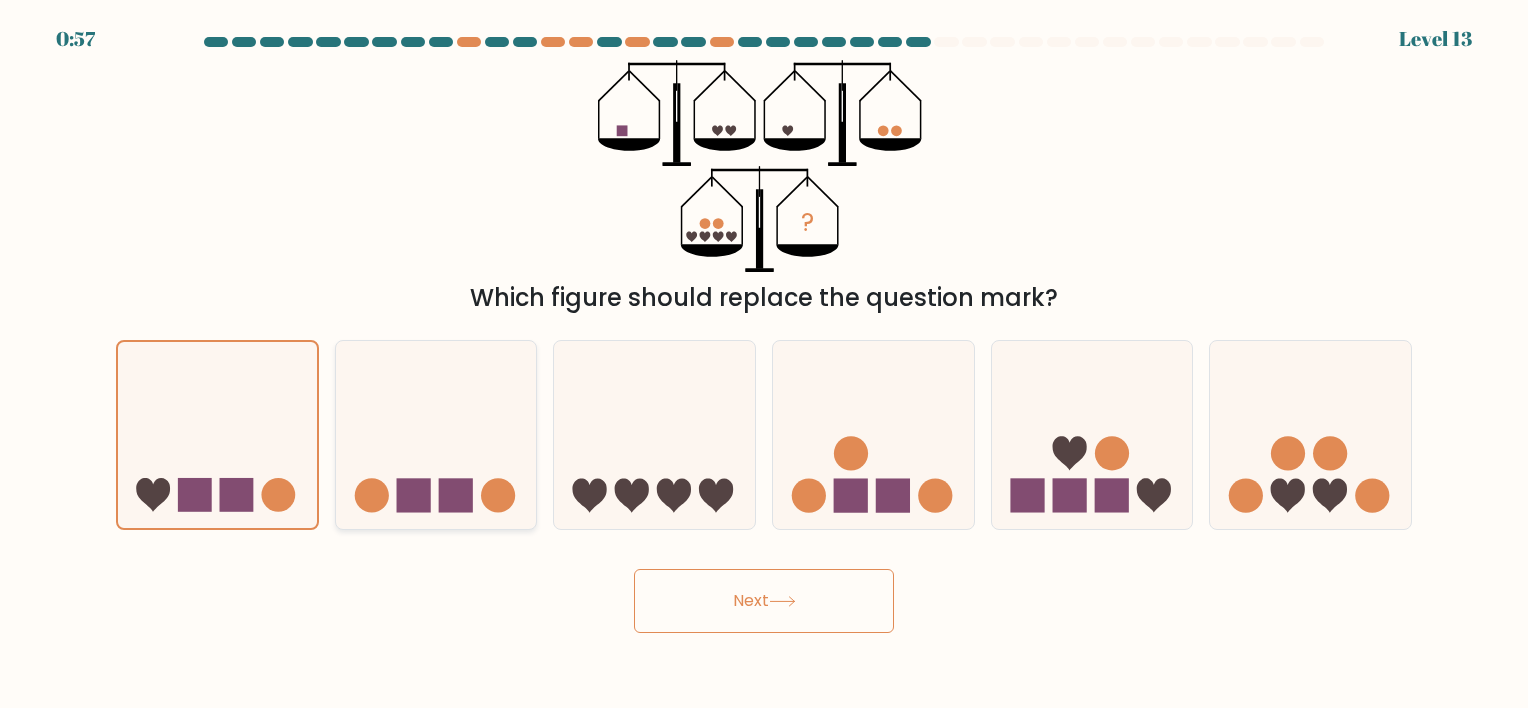 click 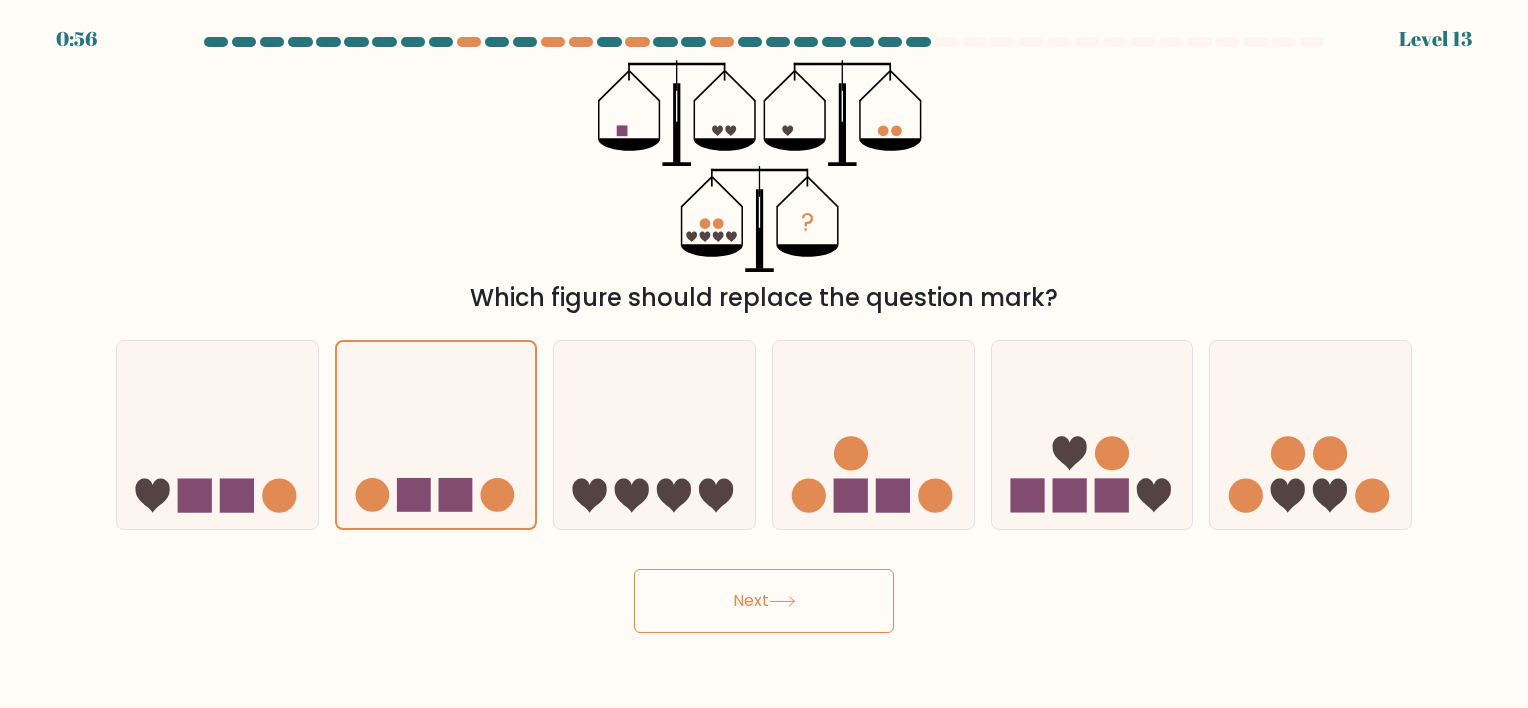 click on "Next" at bounding box center [764, 601] 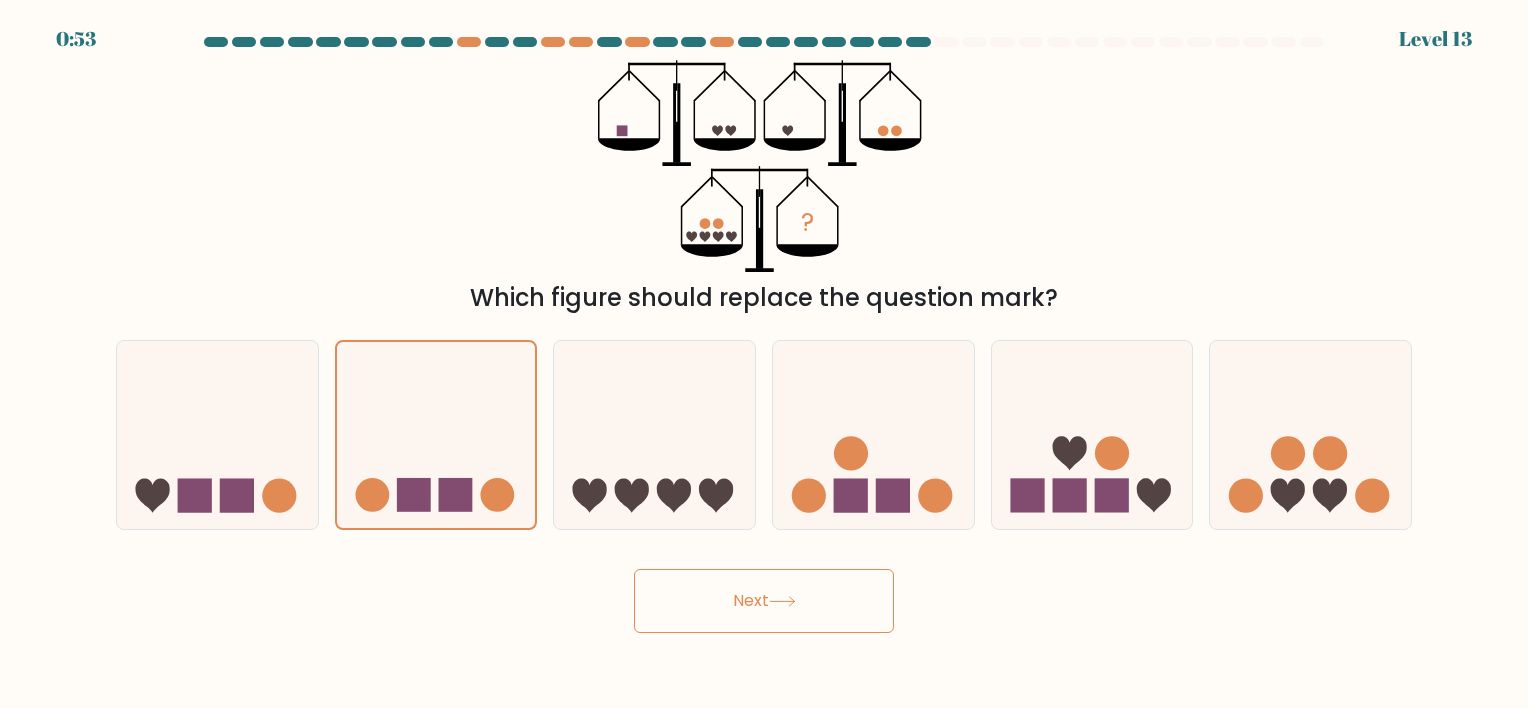 click 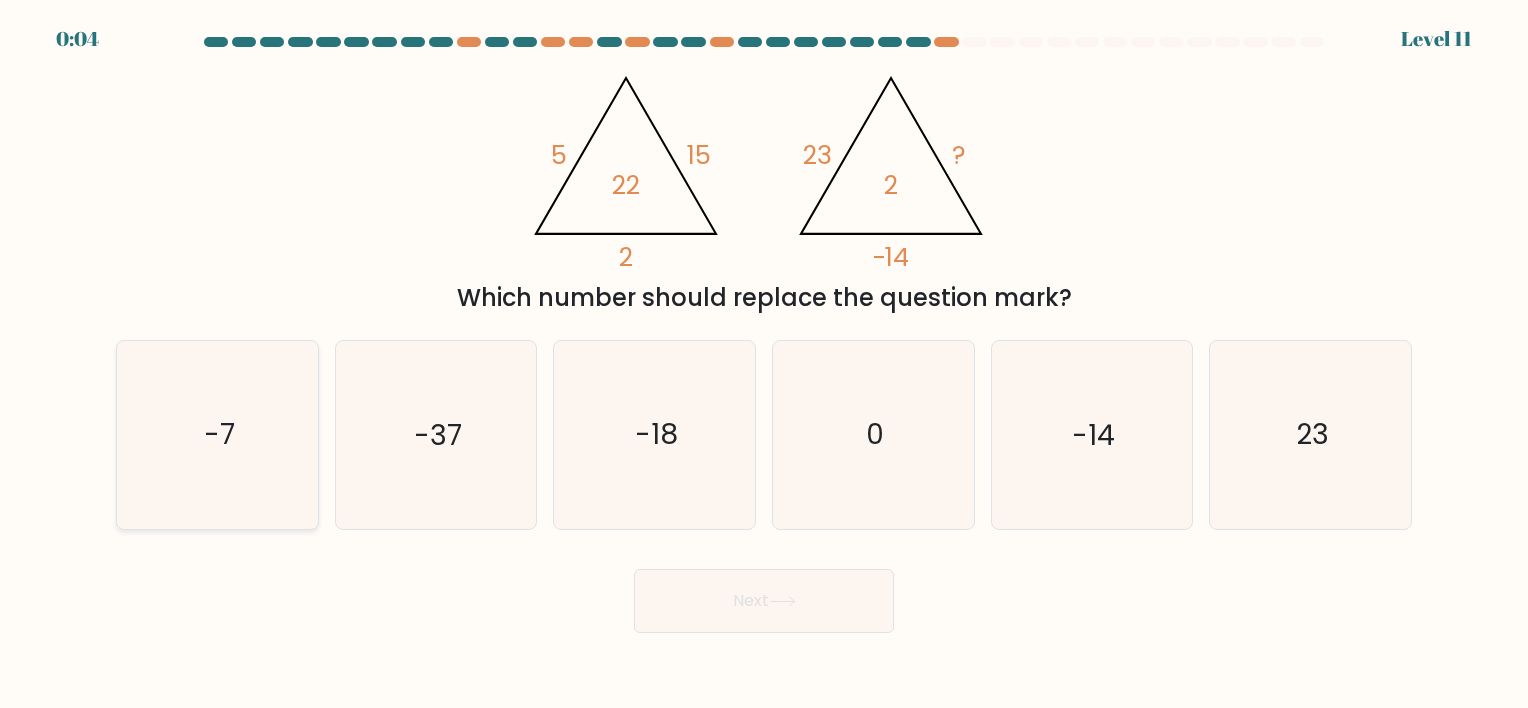 click on "-7" 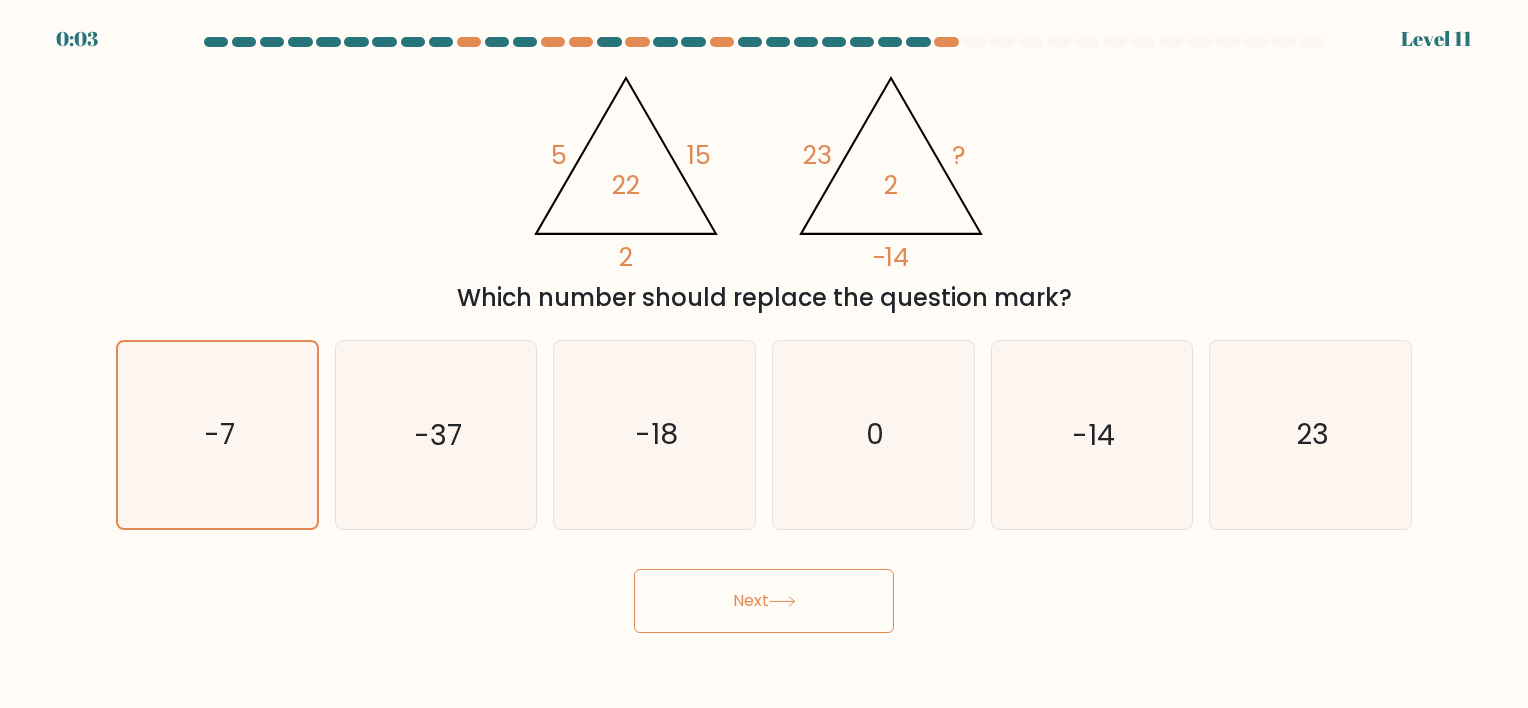 click on "Next" at bounding box center (764, 601) 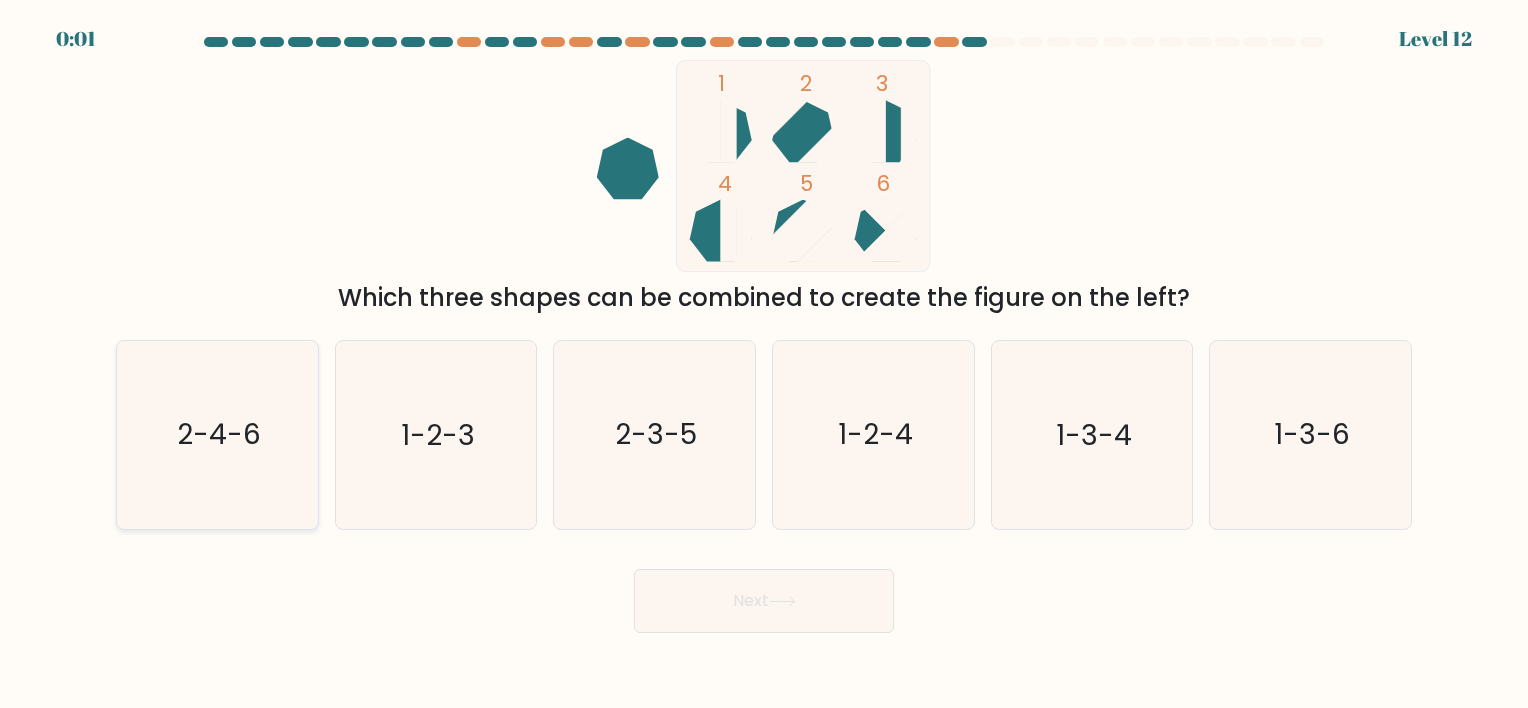 click on "2-4-6" 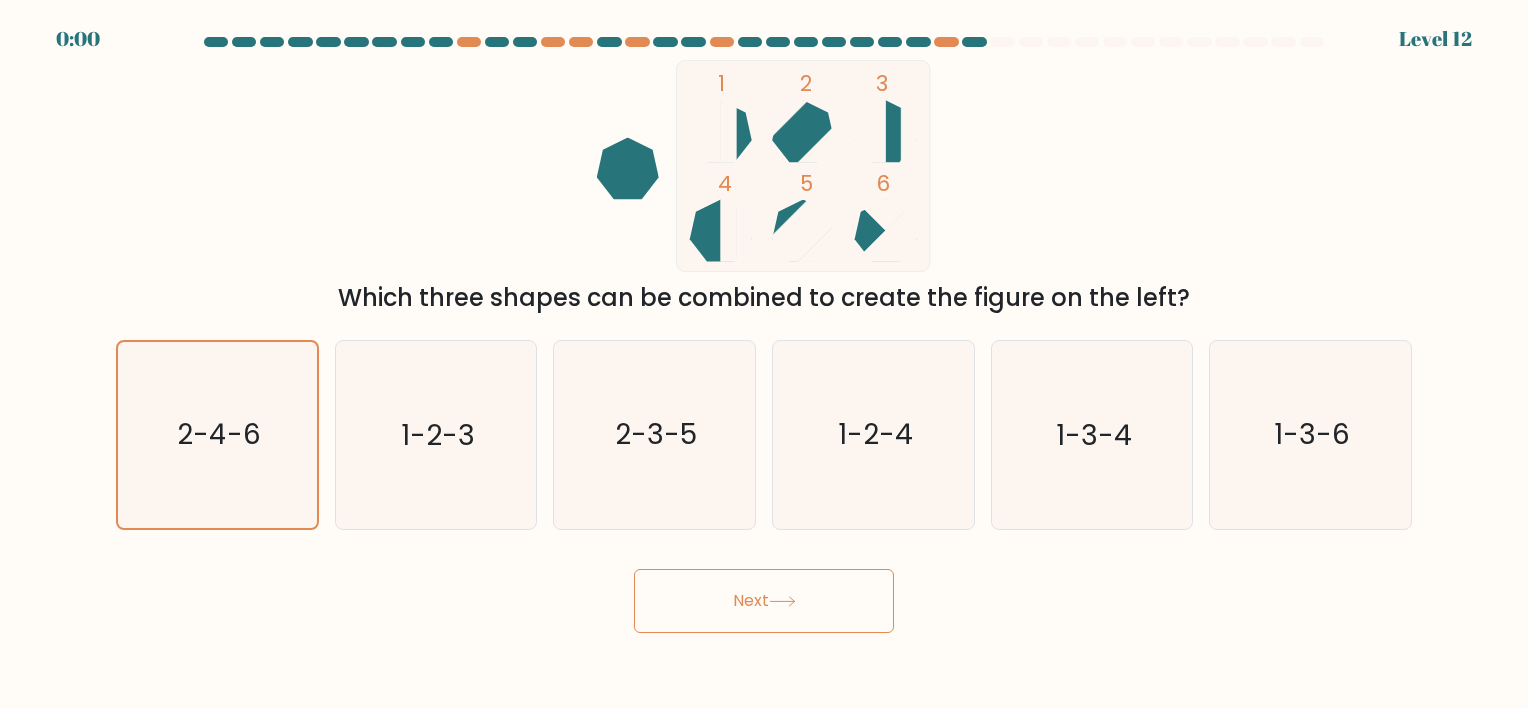 click on "Next" at bounding box center [764, 601] 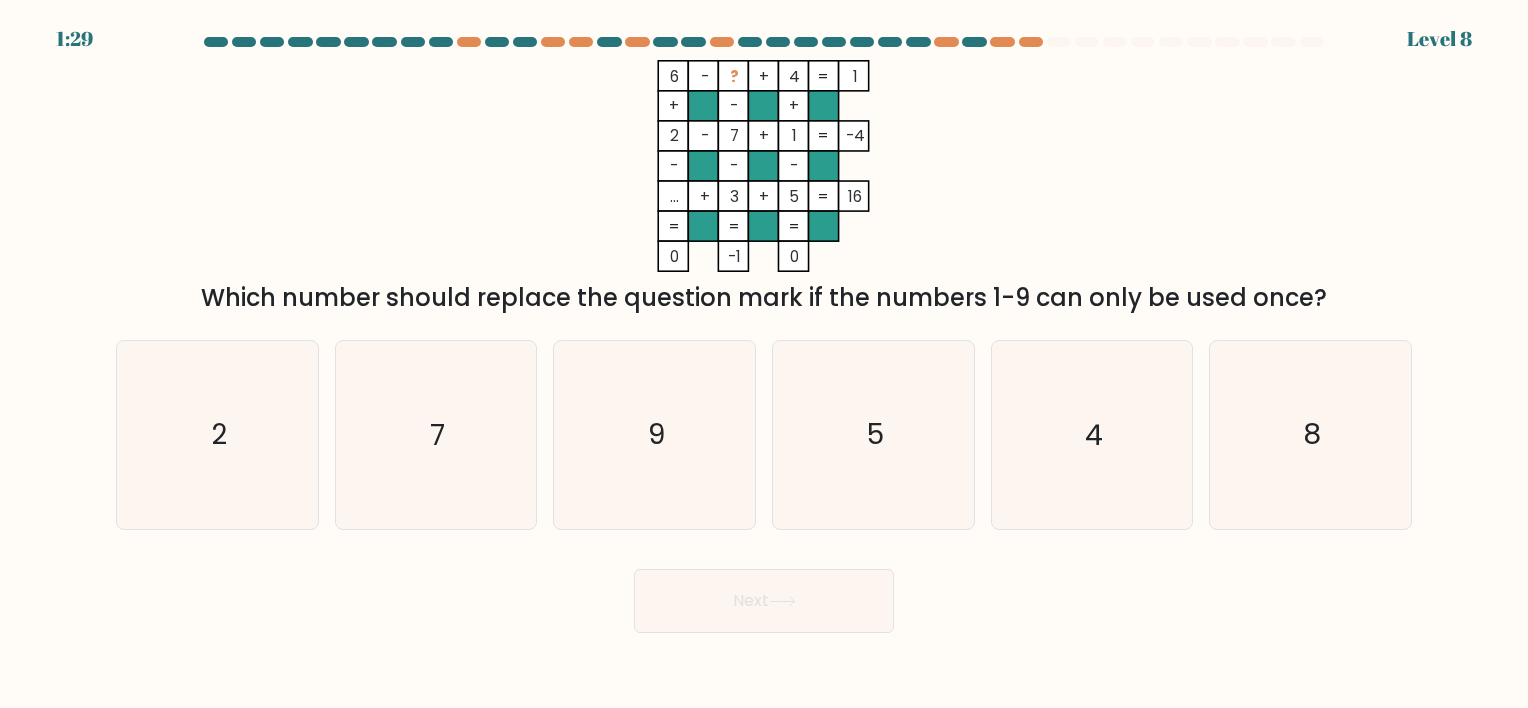 scroll, scrollTop: 0, scrollLeft: 0, axis: both 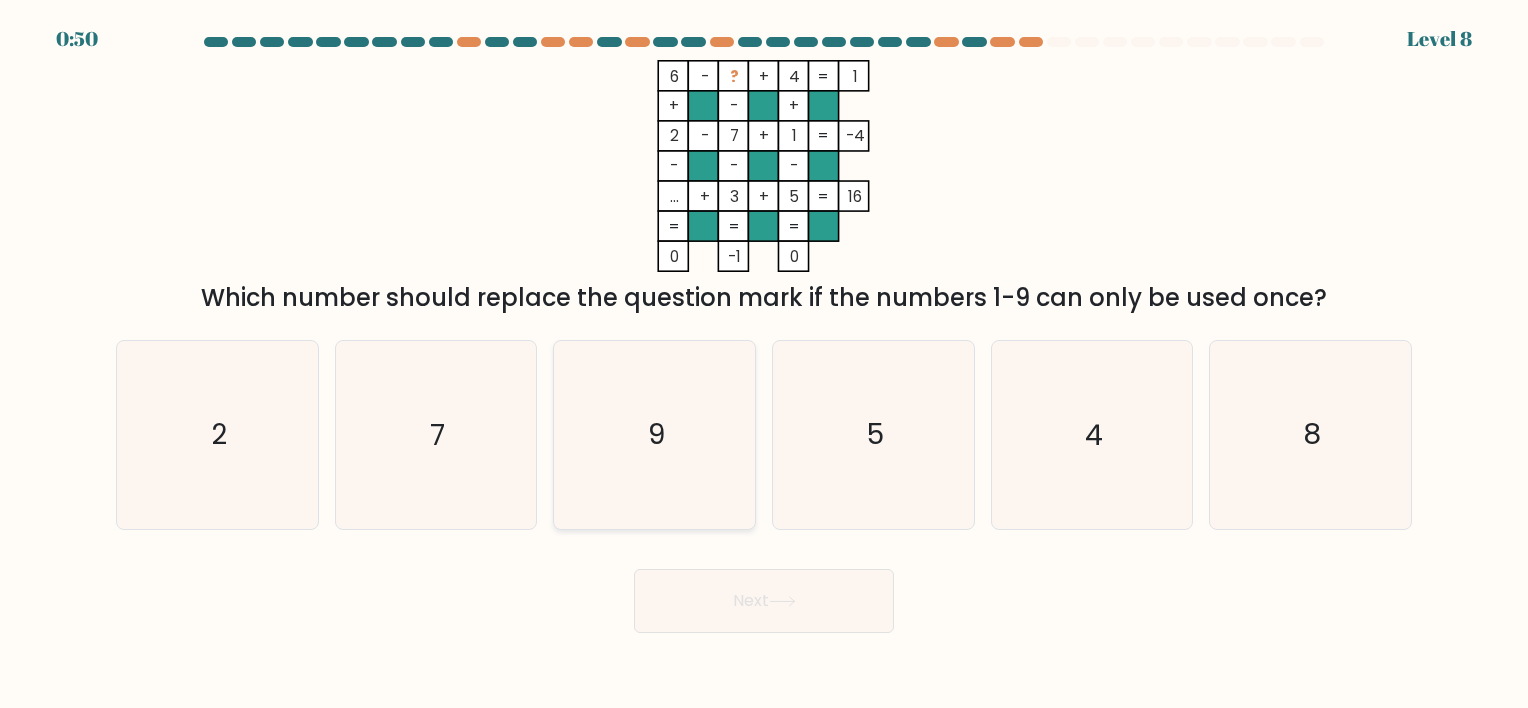 click on "9" 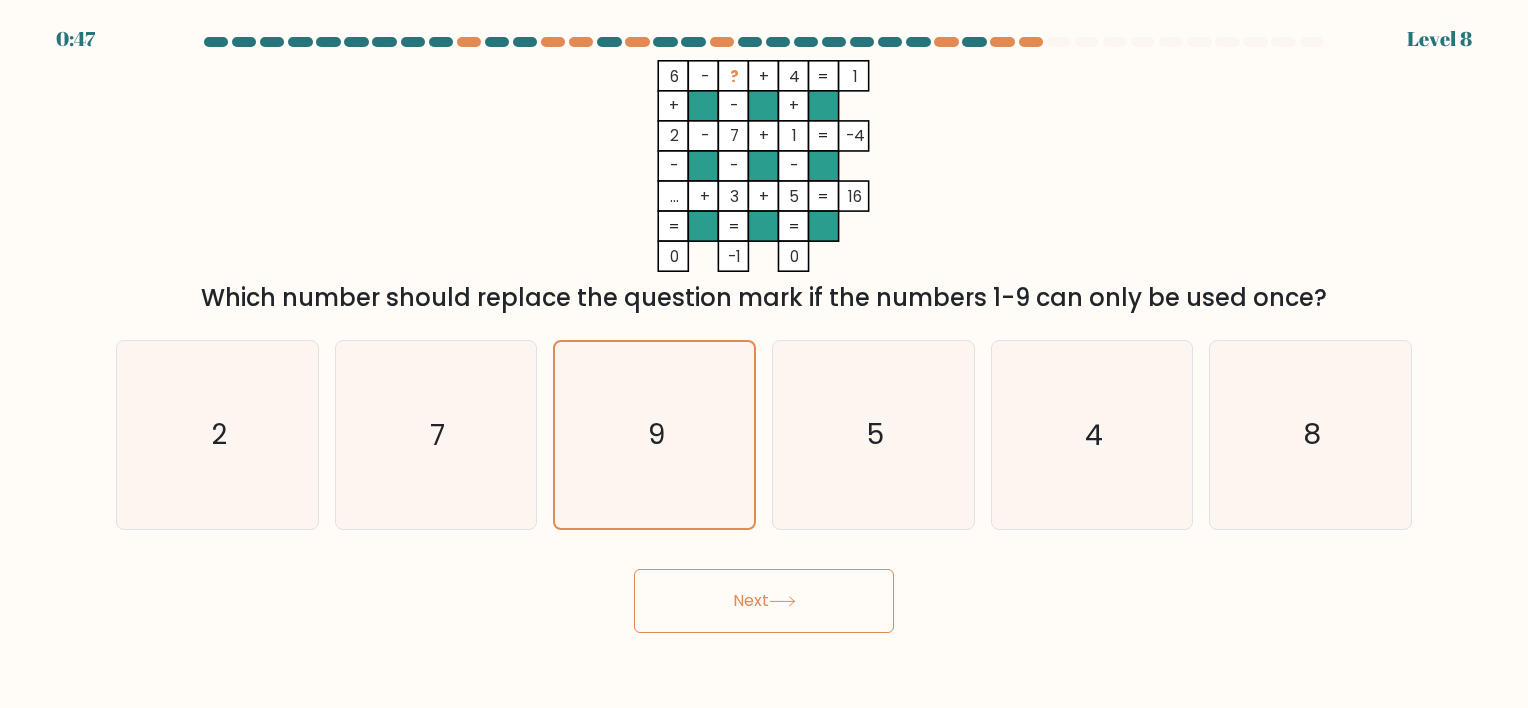 click on "Next" at bounding box center (764, 601) 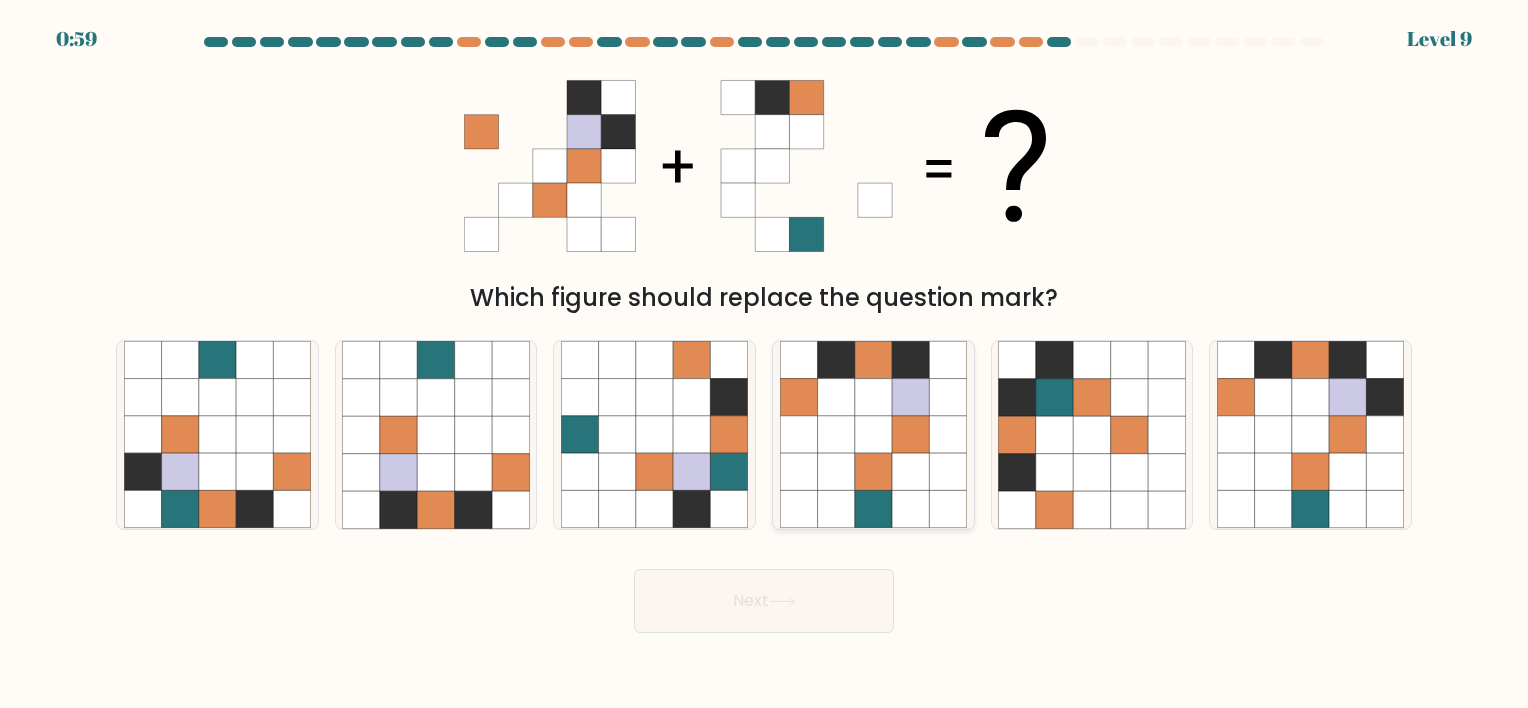 click 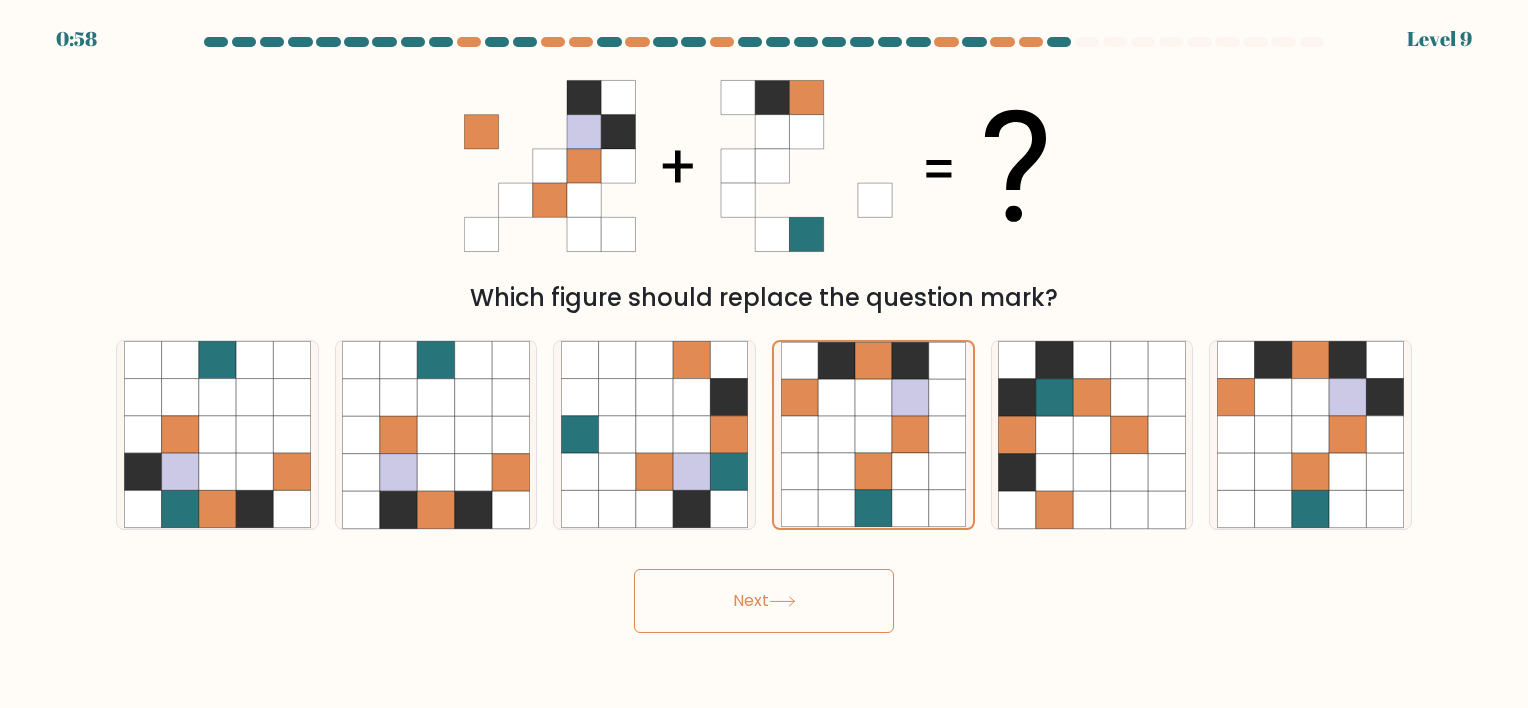 click on "Next" at bounding box center [764, 601] 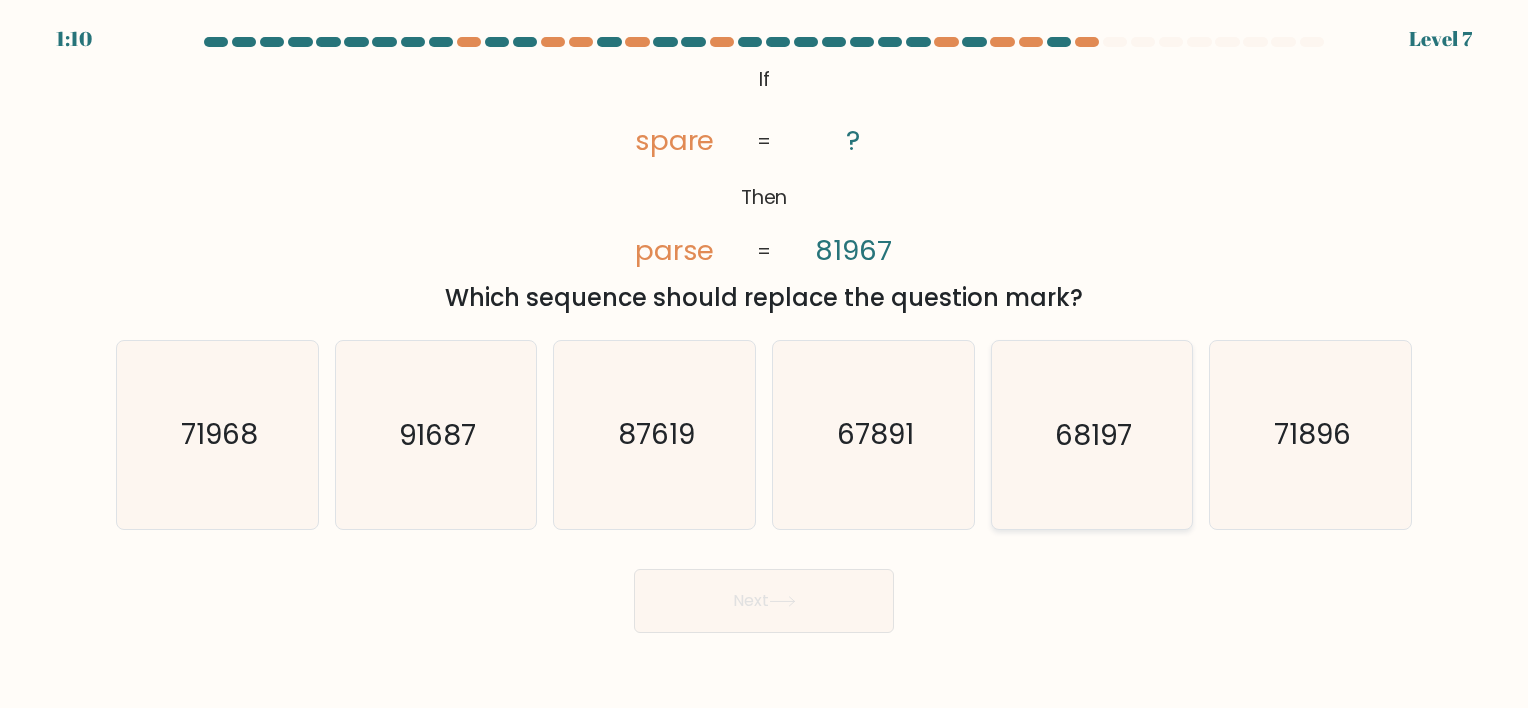 click on "68197" 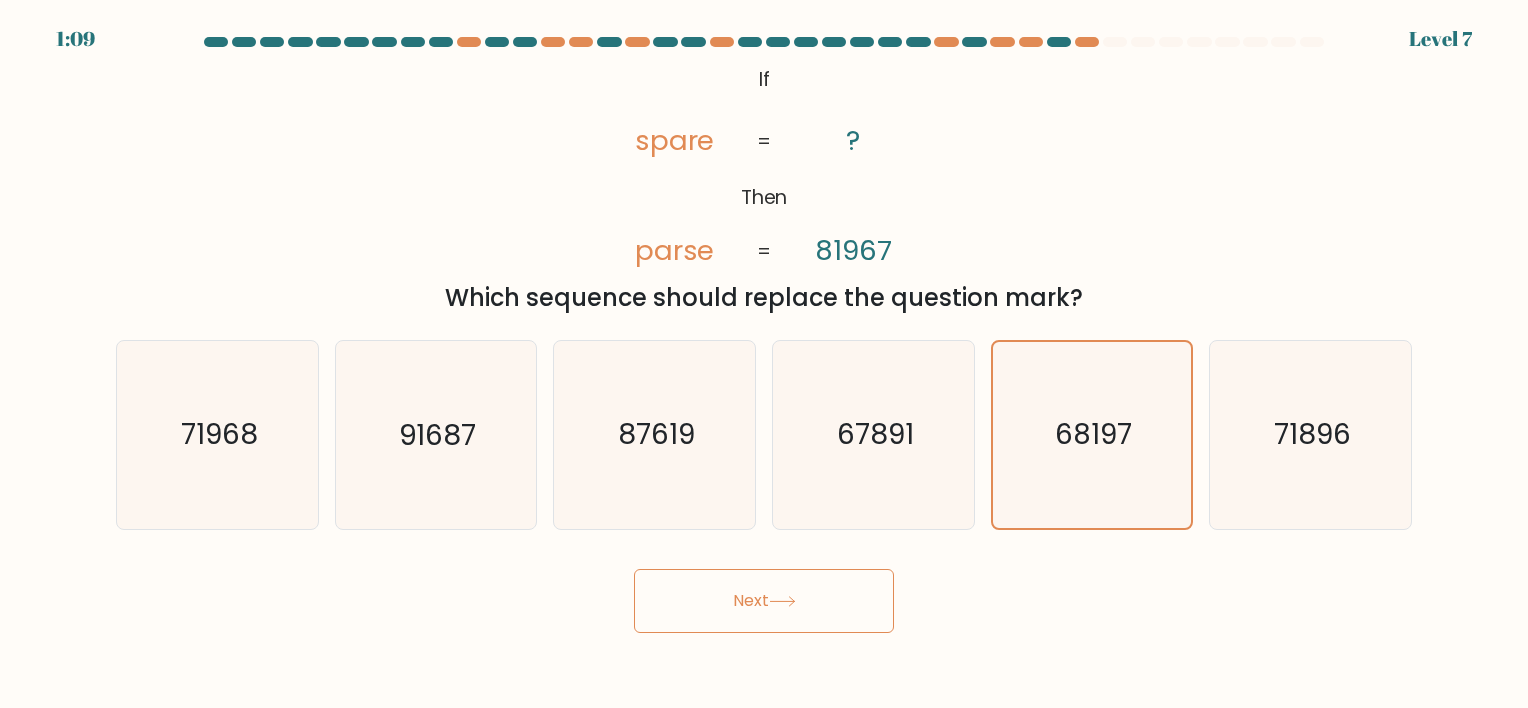 click 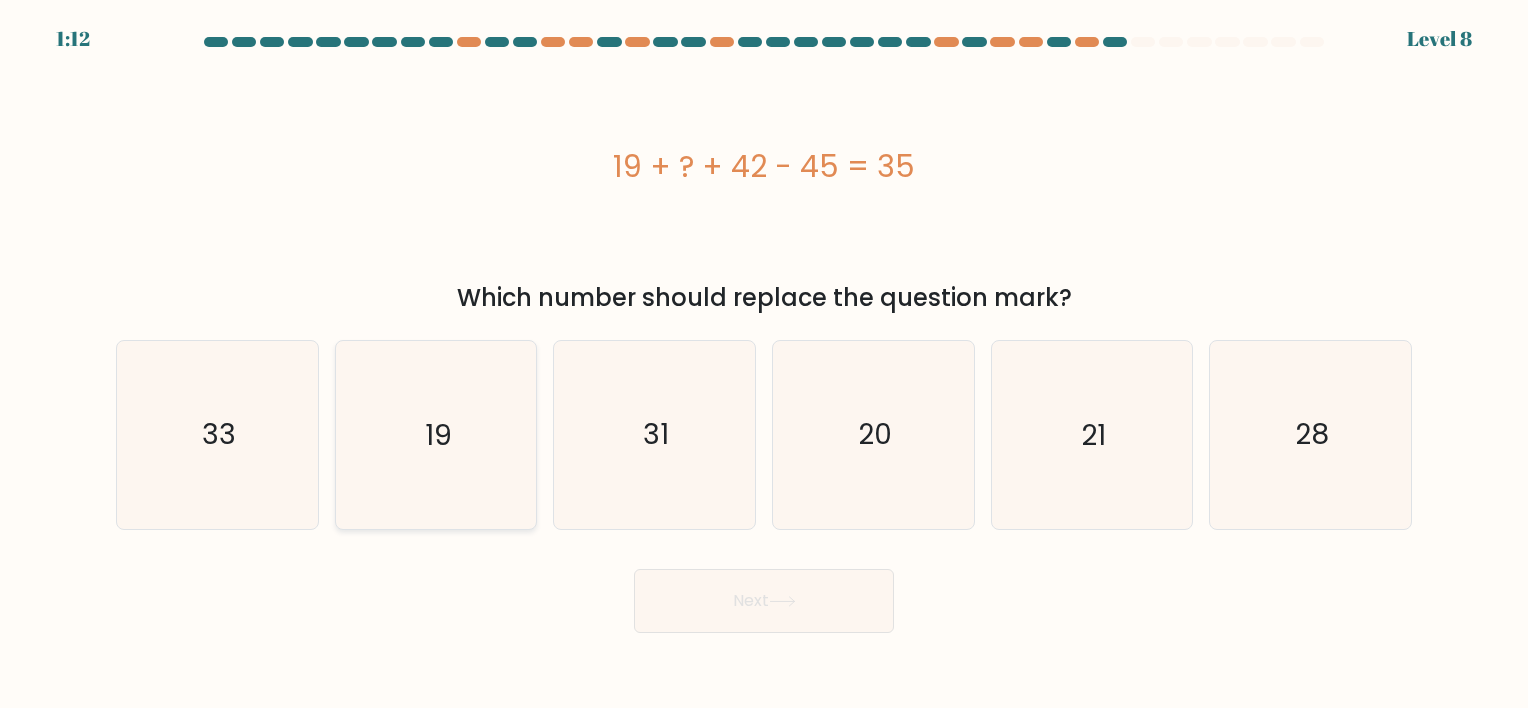 click on "19" 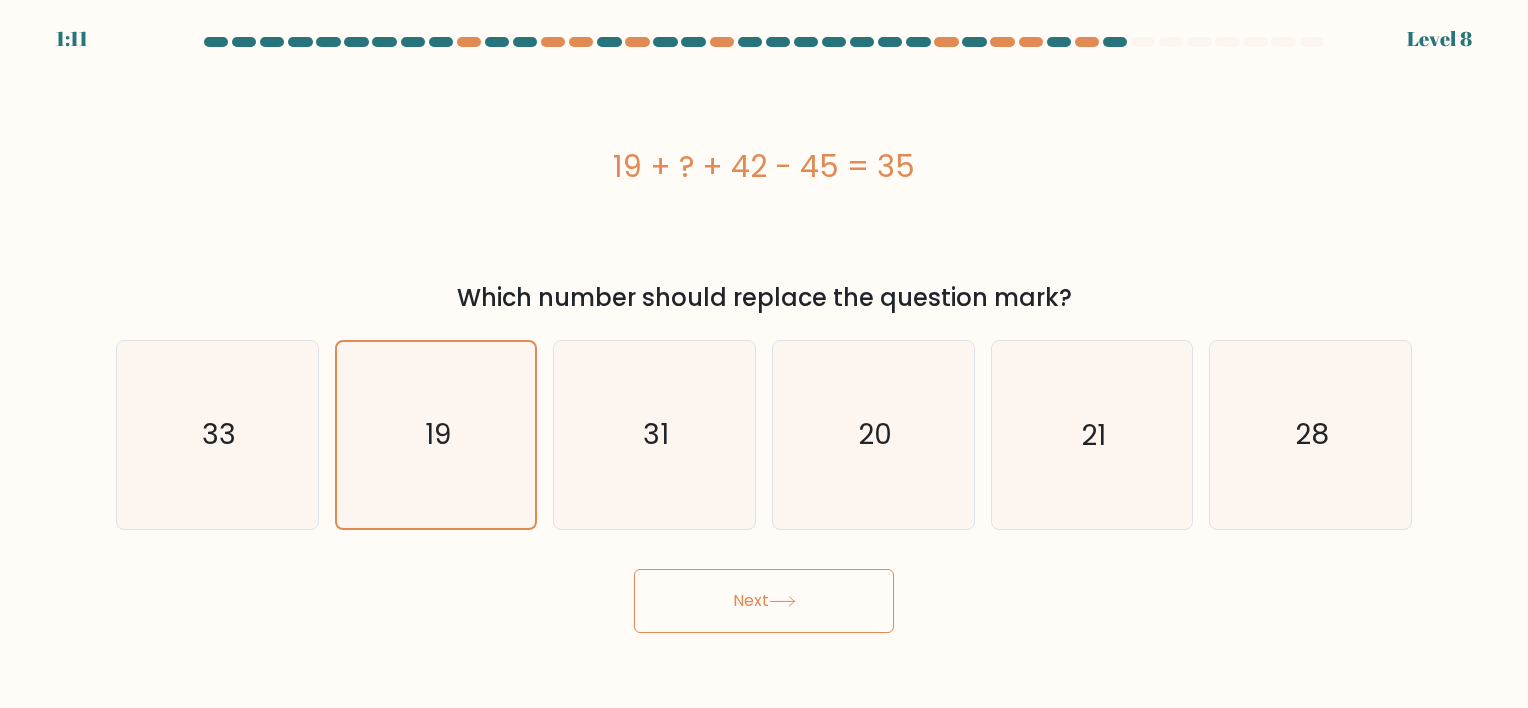 click on "Next" at bounding box center (764, 601) 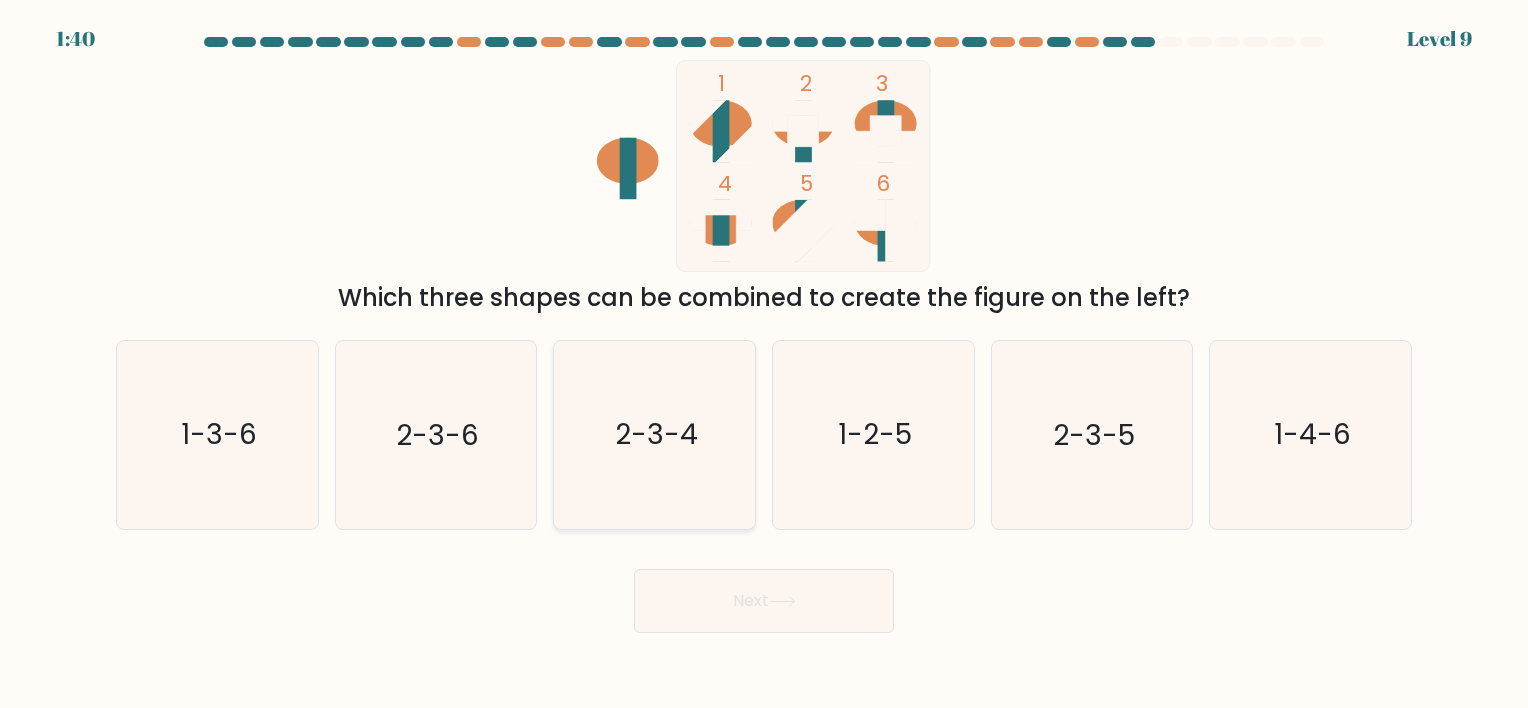 click on "2-3-4" 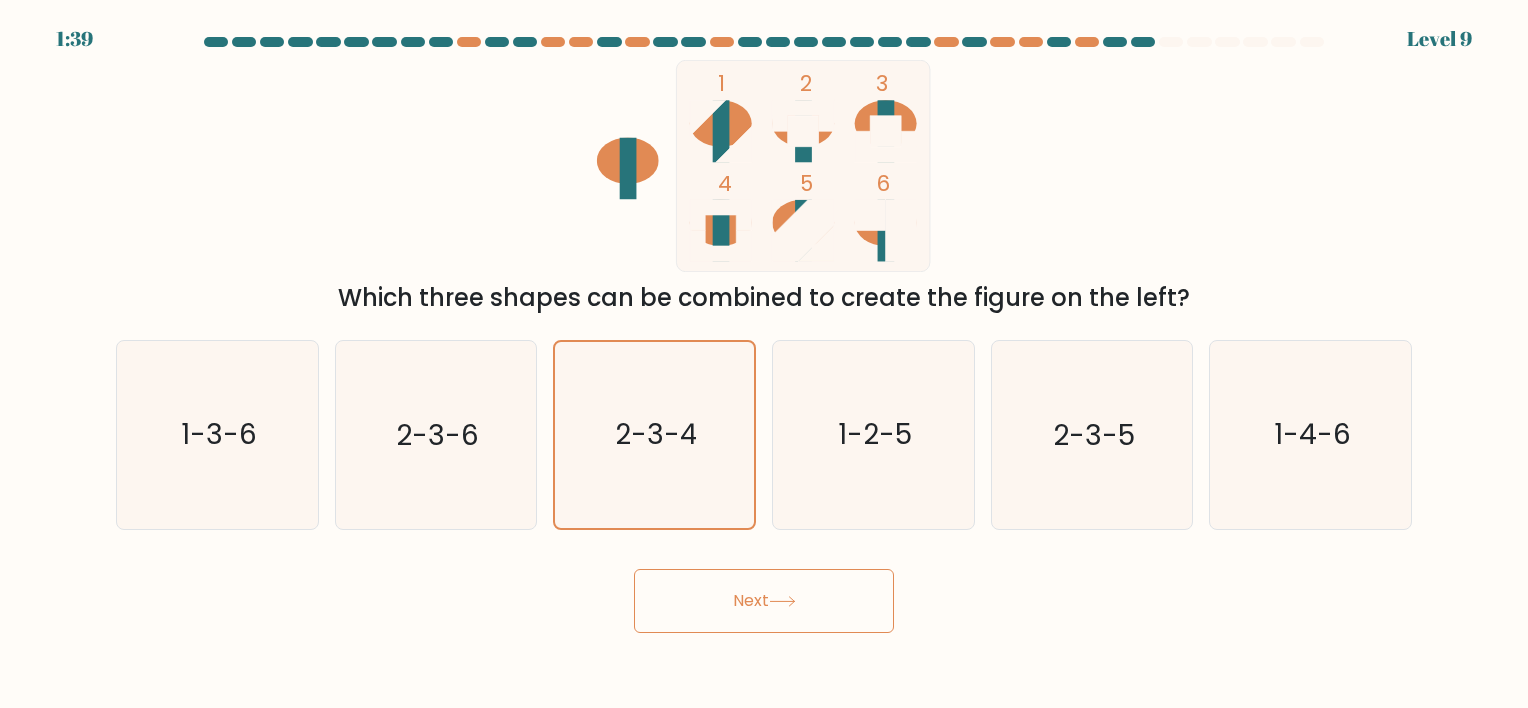 click on "Next" at bounding box center [764, 601] 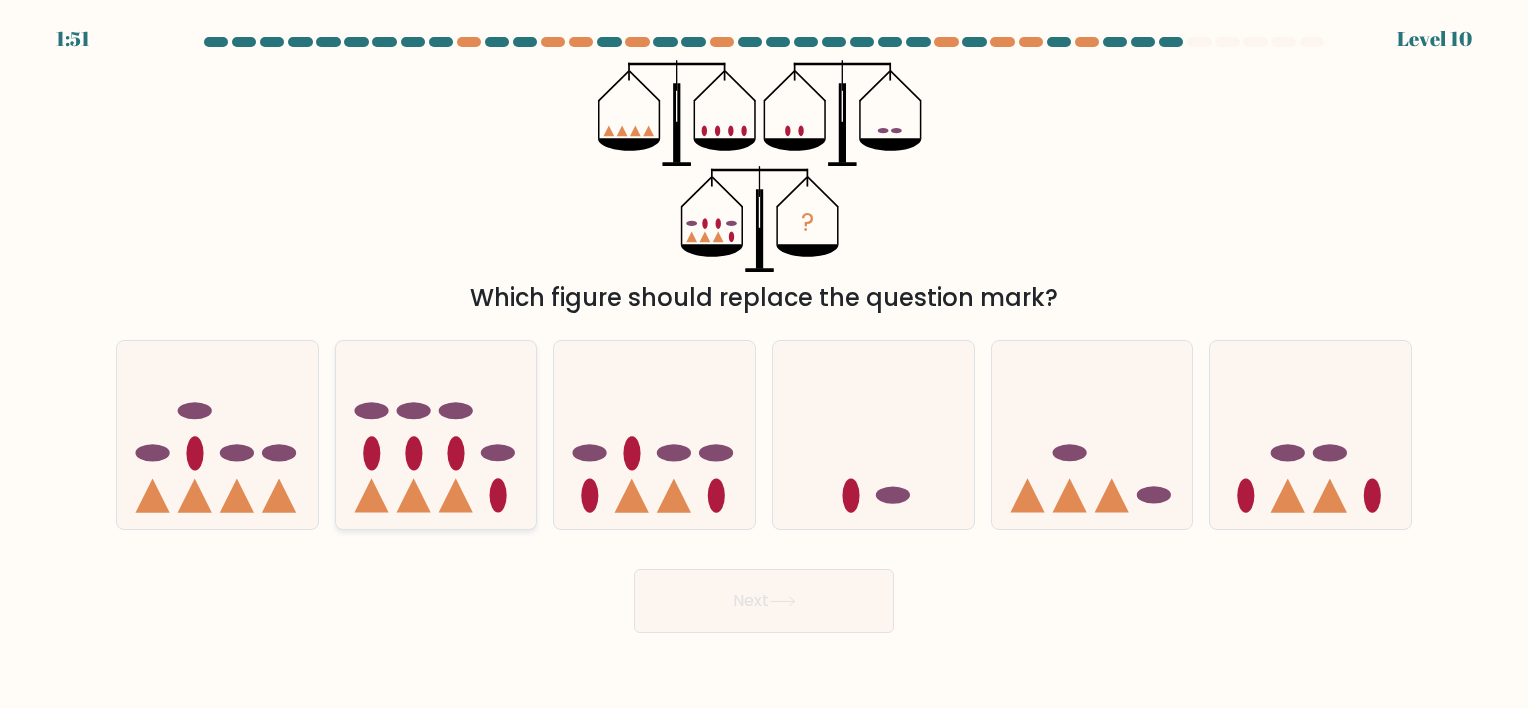 click 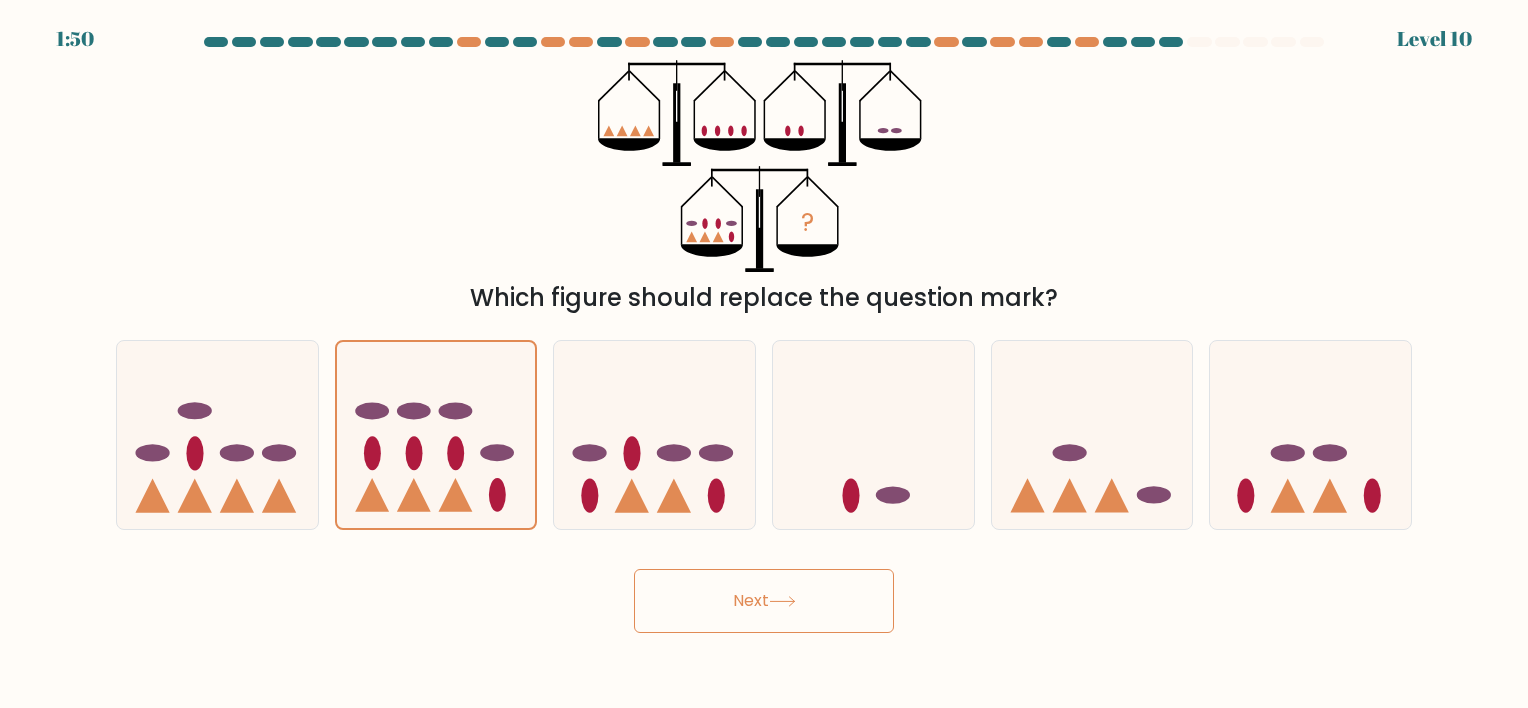 click on "Next" at bounding box center [764, 601] 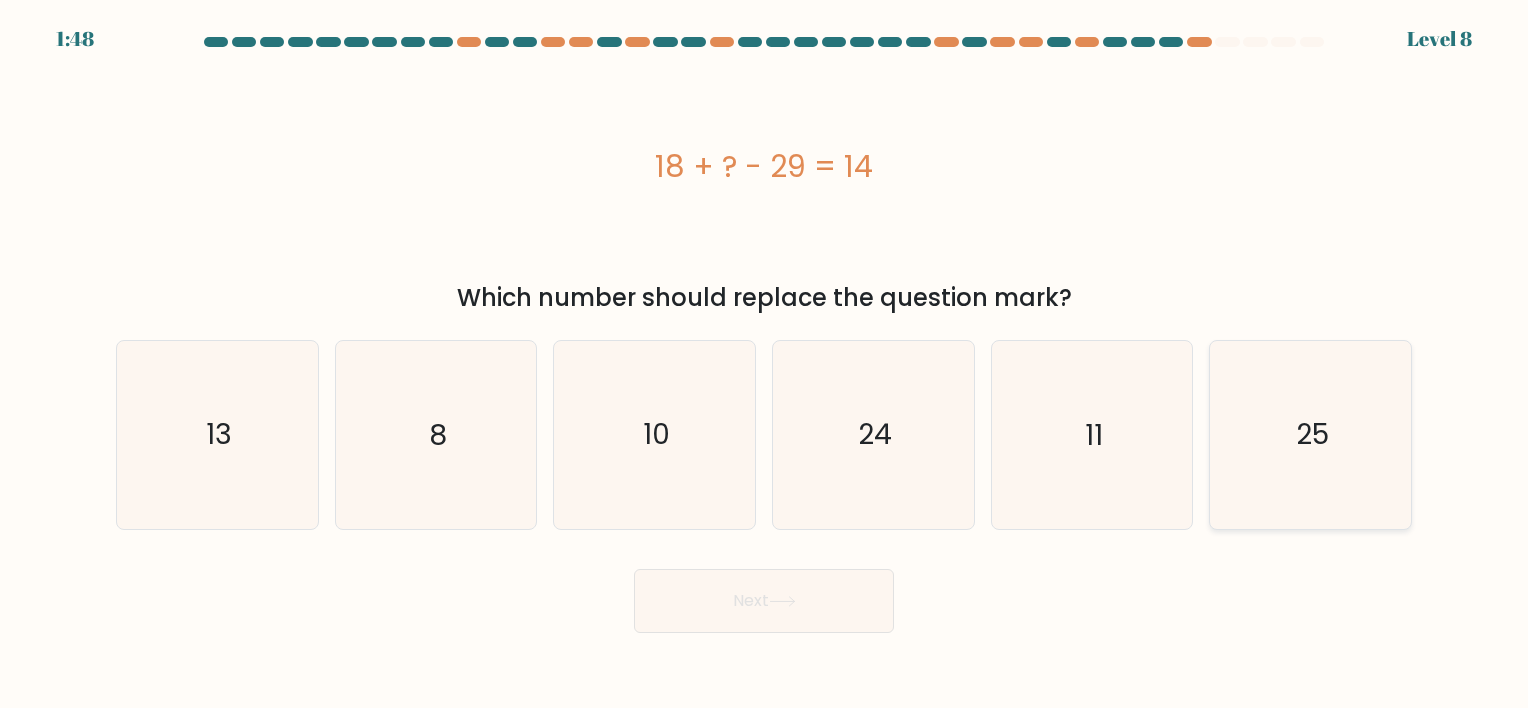 click on "25" 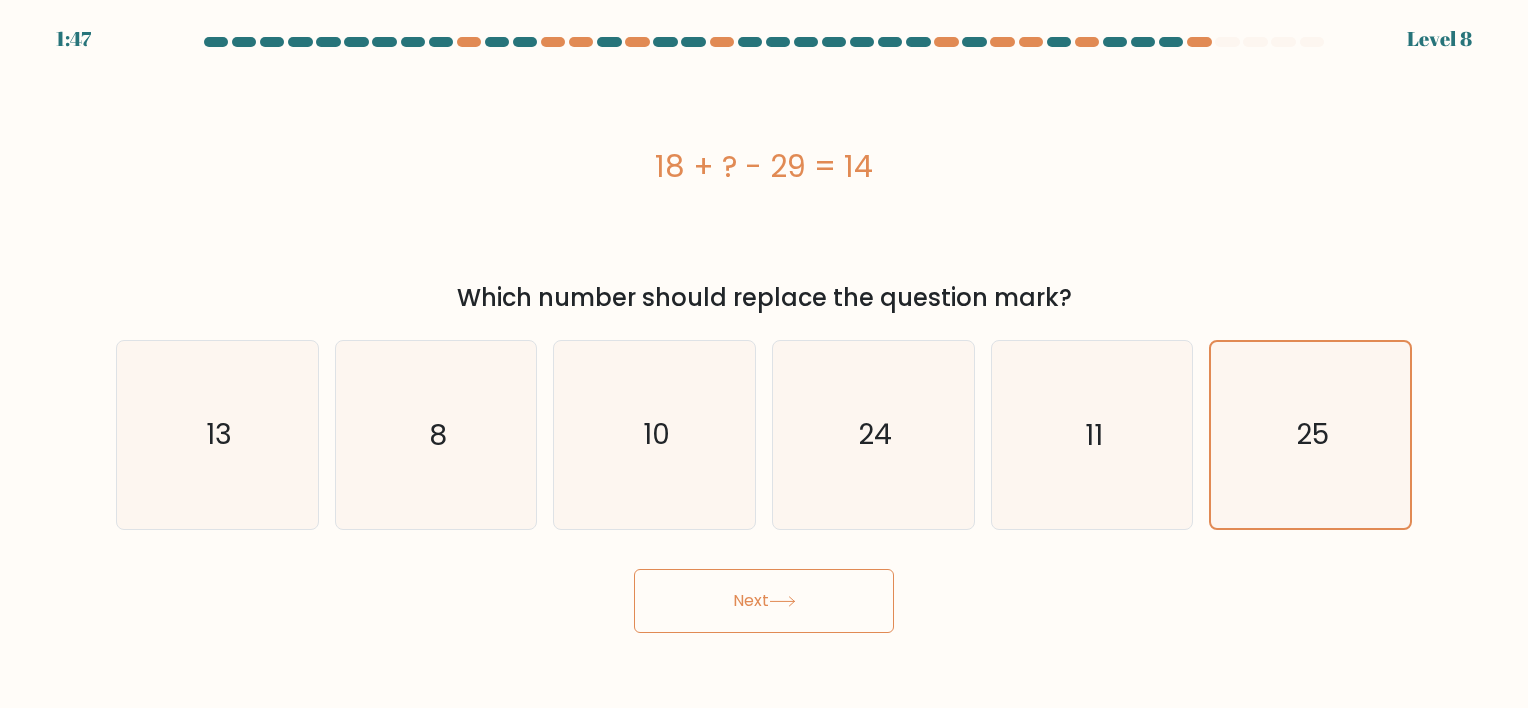 click on "Next" at bounding box center (764, 601) 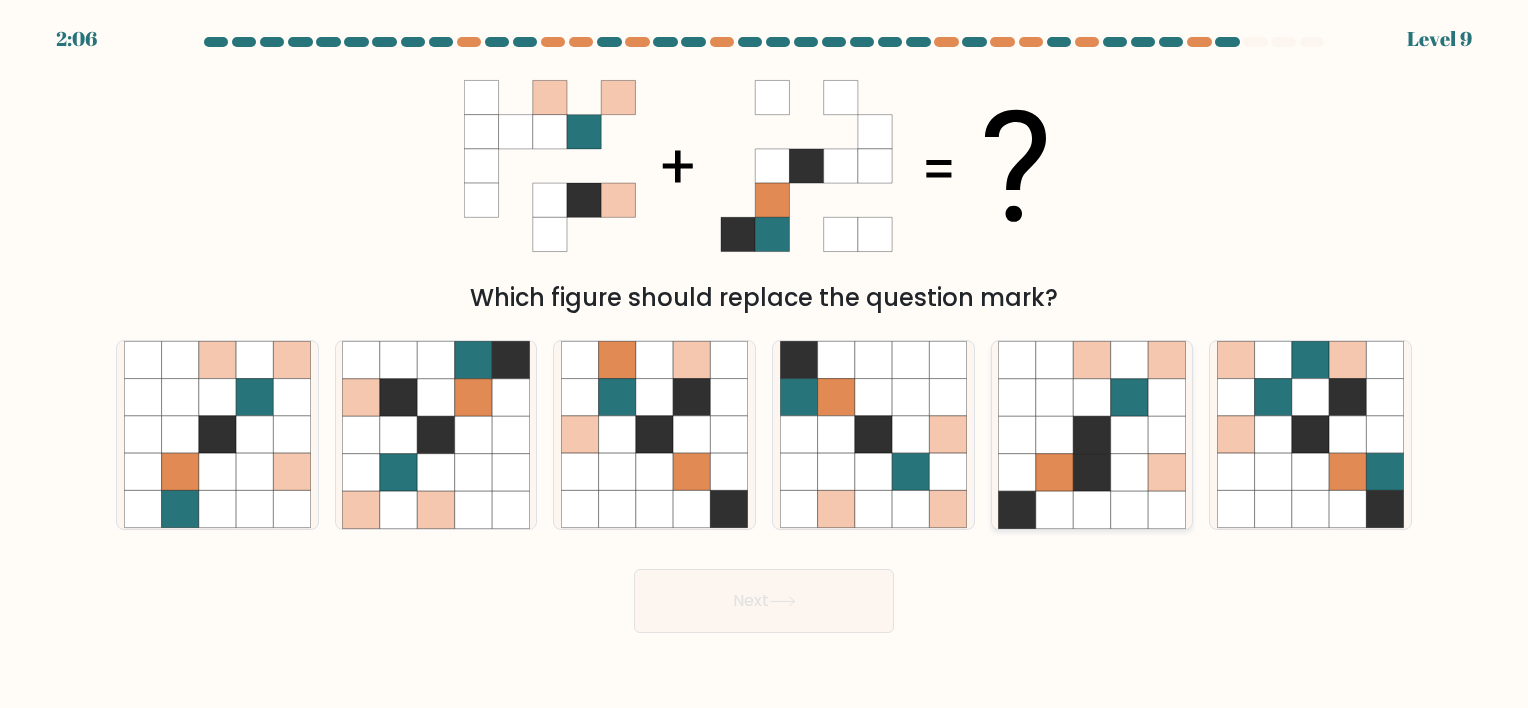 click 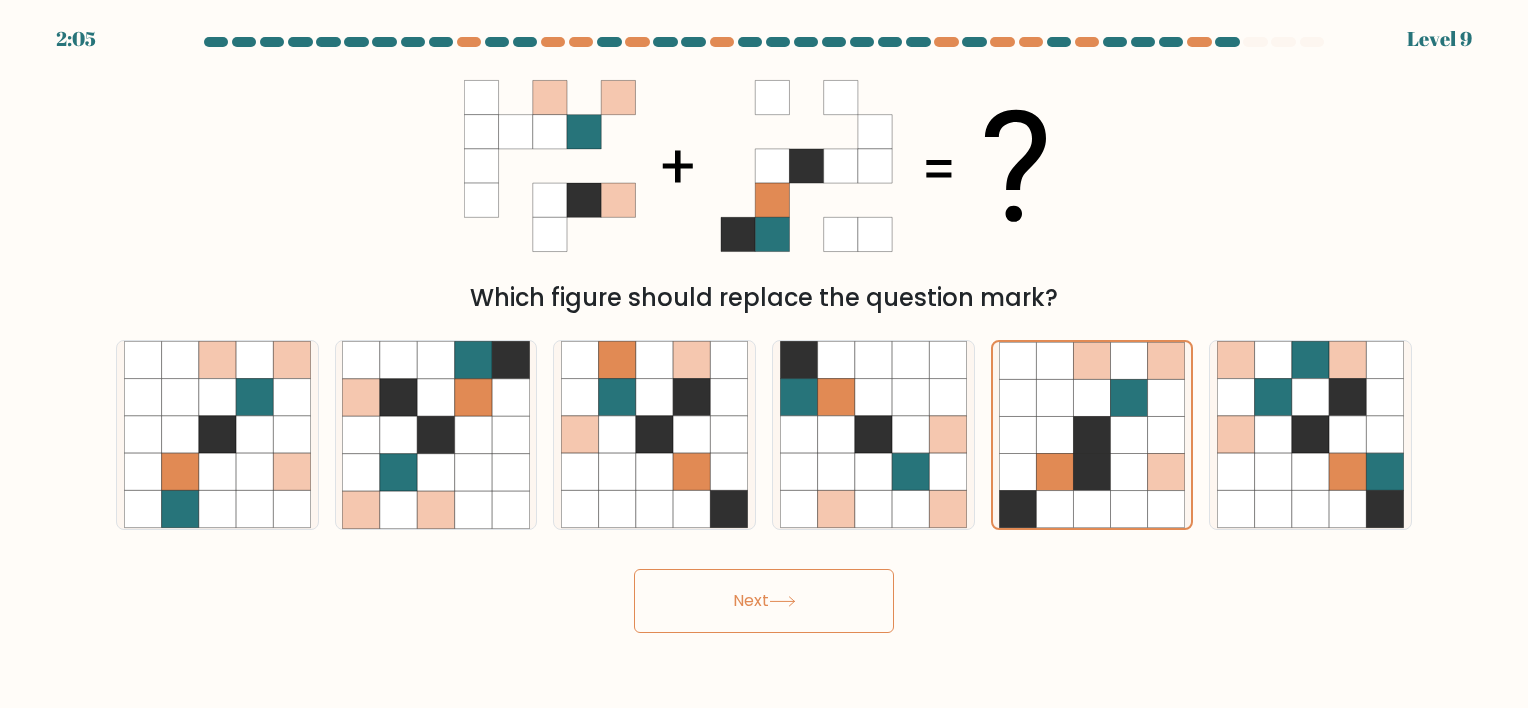 click on "Next" at bounding box center (764, 601) 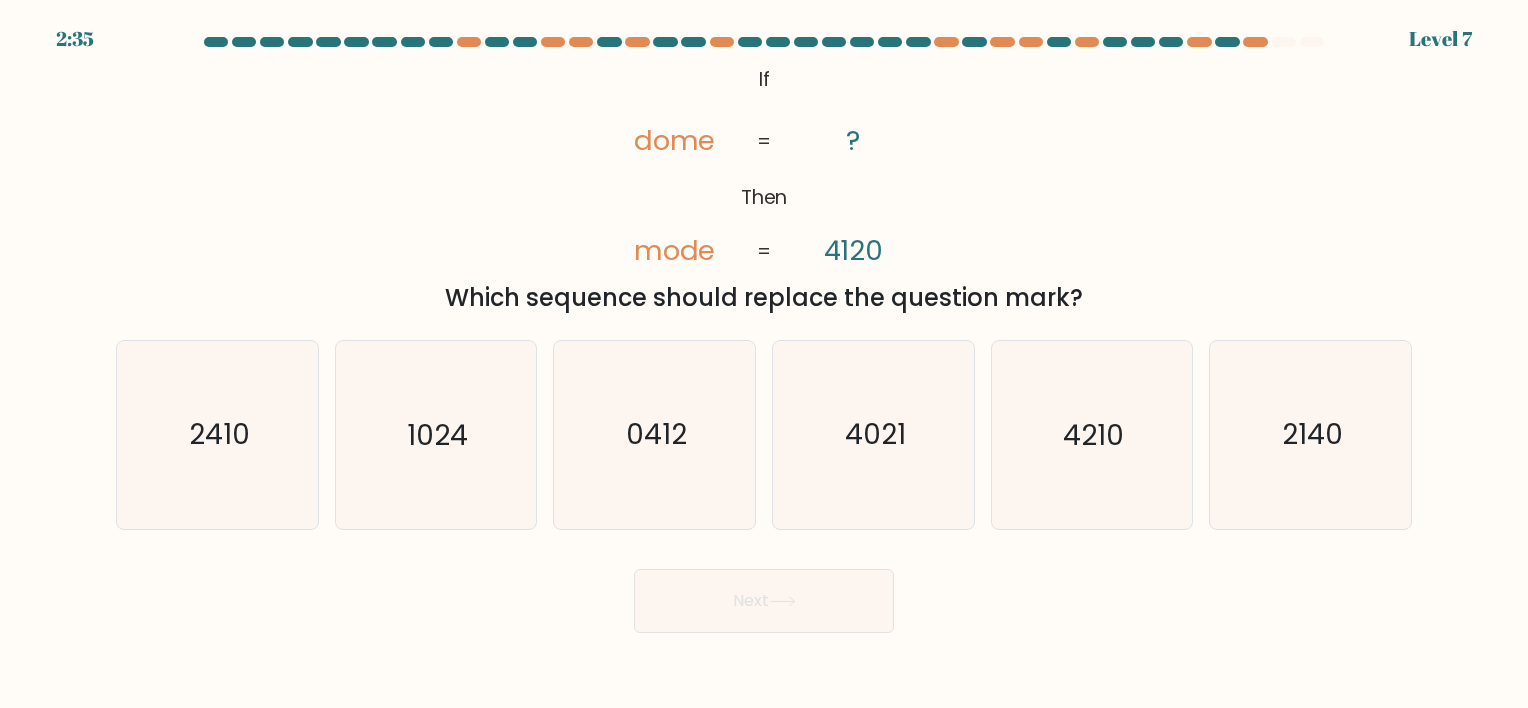 drag, startPoint x: 1280, startPoint y: 432, endPoint x: 1195, endPoint y: 472, distance: 93.941475 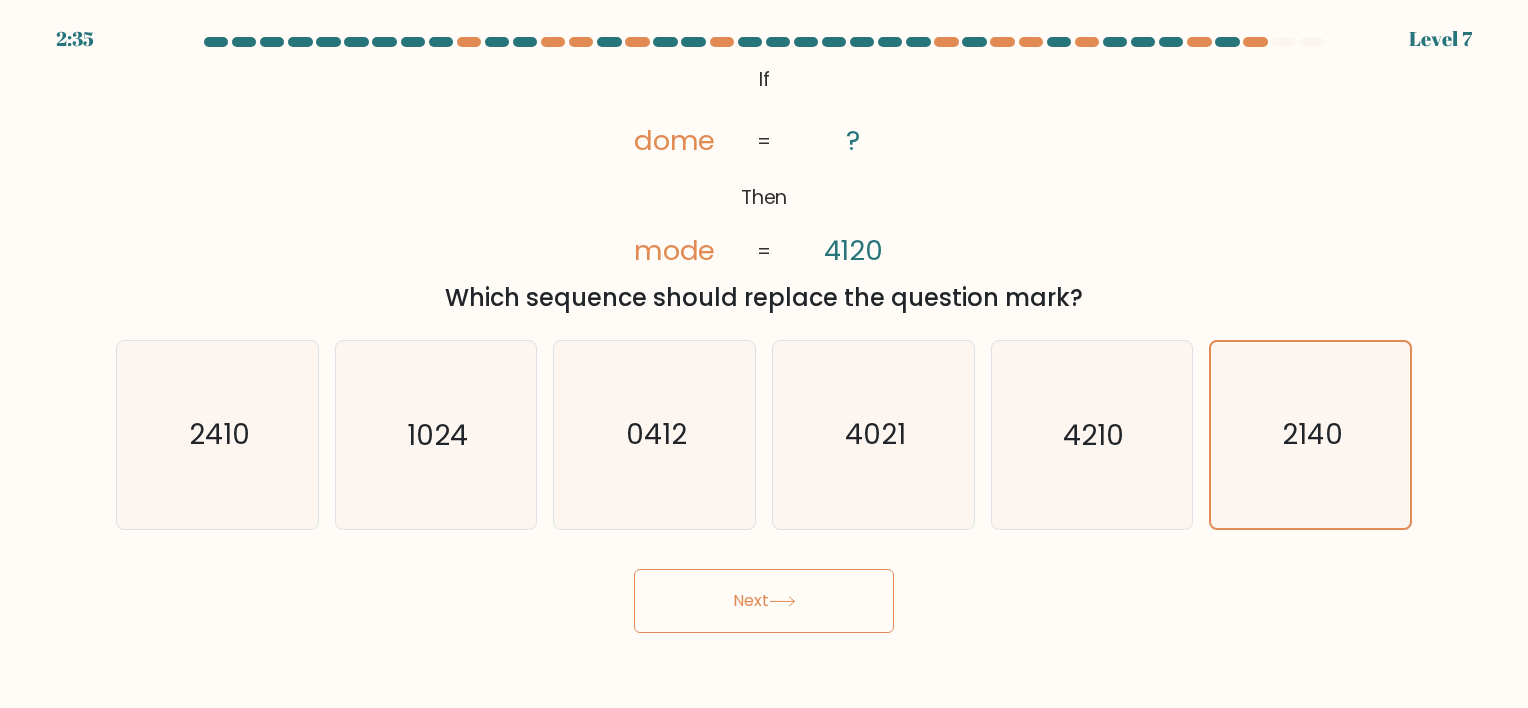 click on "Next" at bounding box center (764, 601) 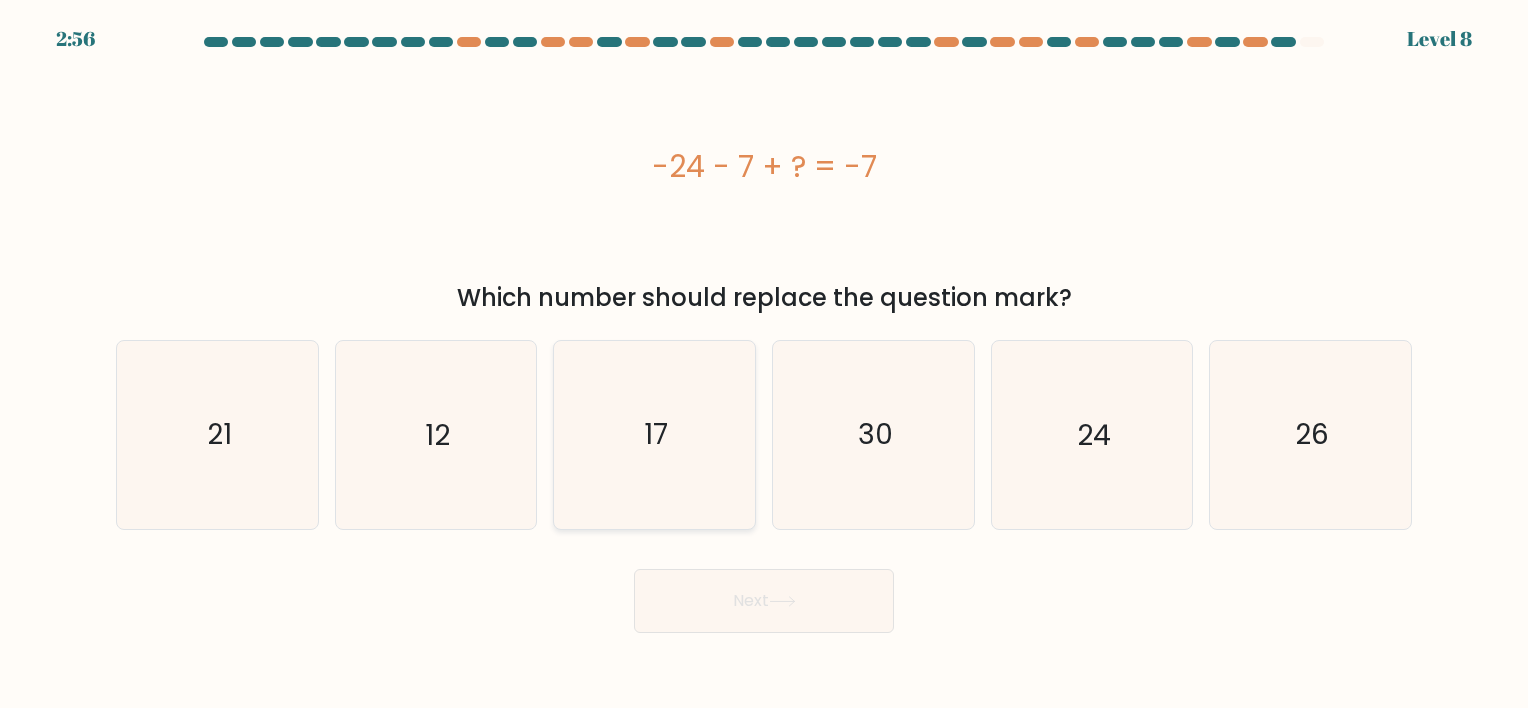 click on "17" 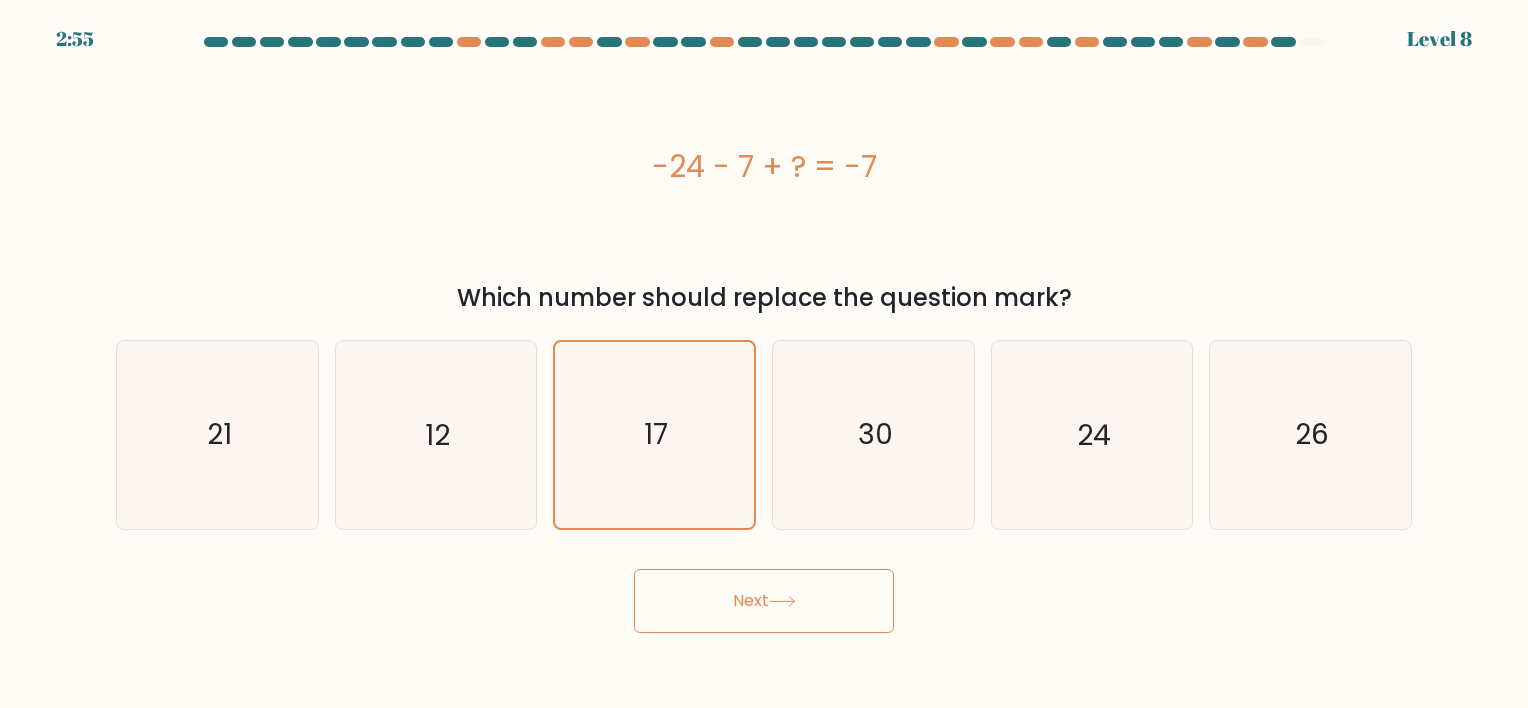 click on "Next" at bounding box center (764, 601) 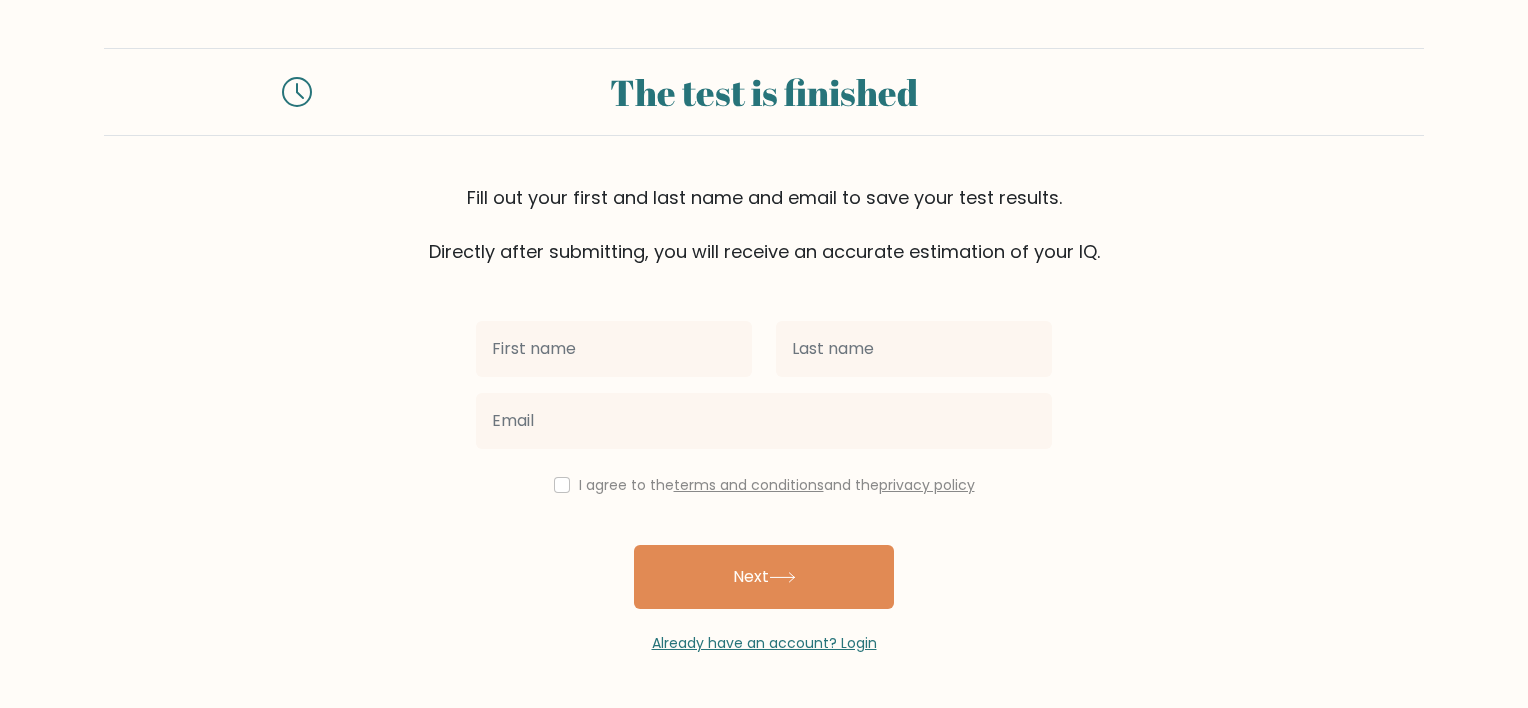 scroll, scrollTop: 0, scrollLeft: 0, axis: both 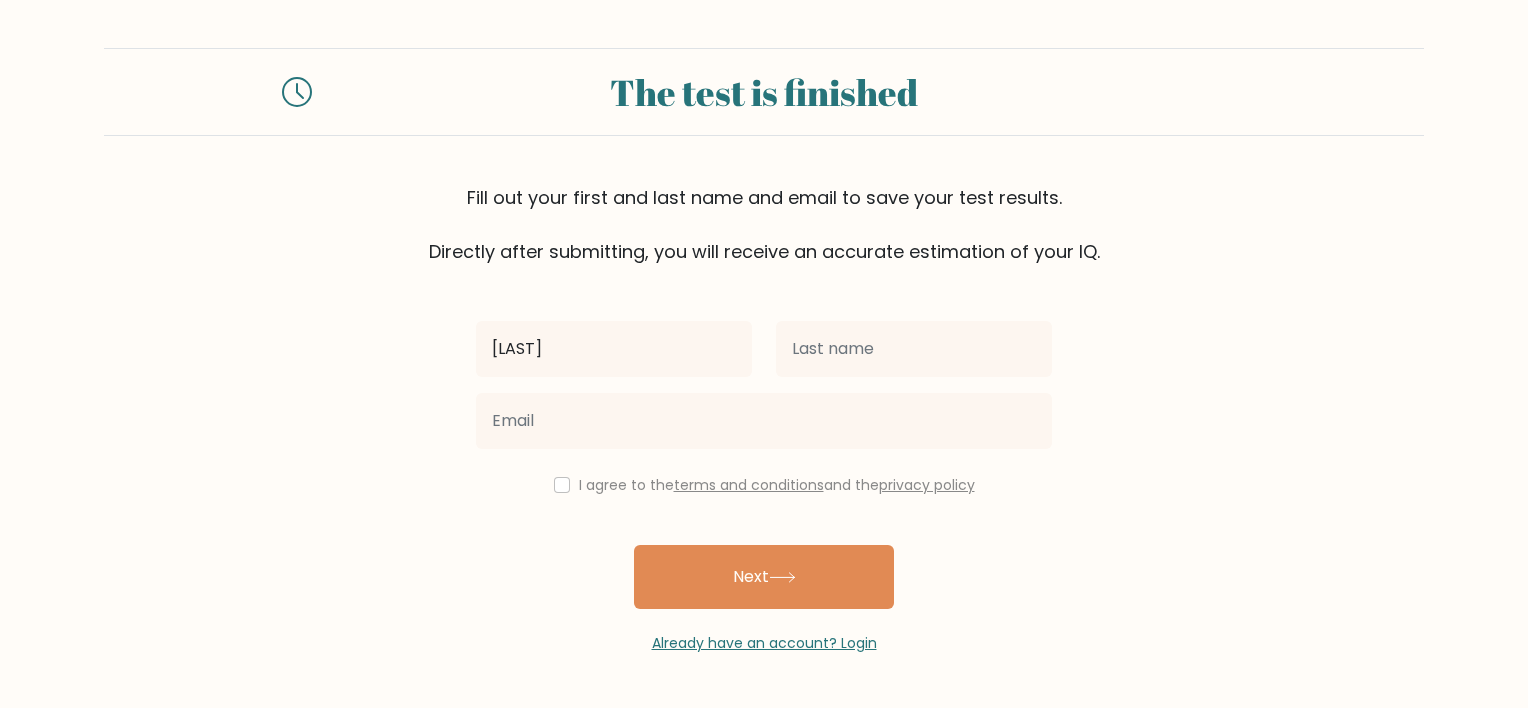 type on "[LAST]" 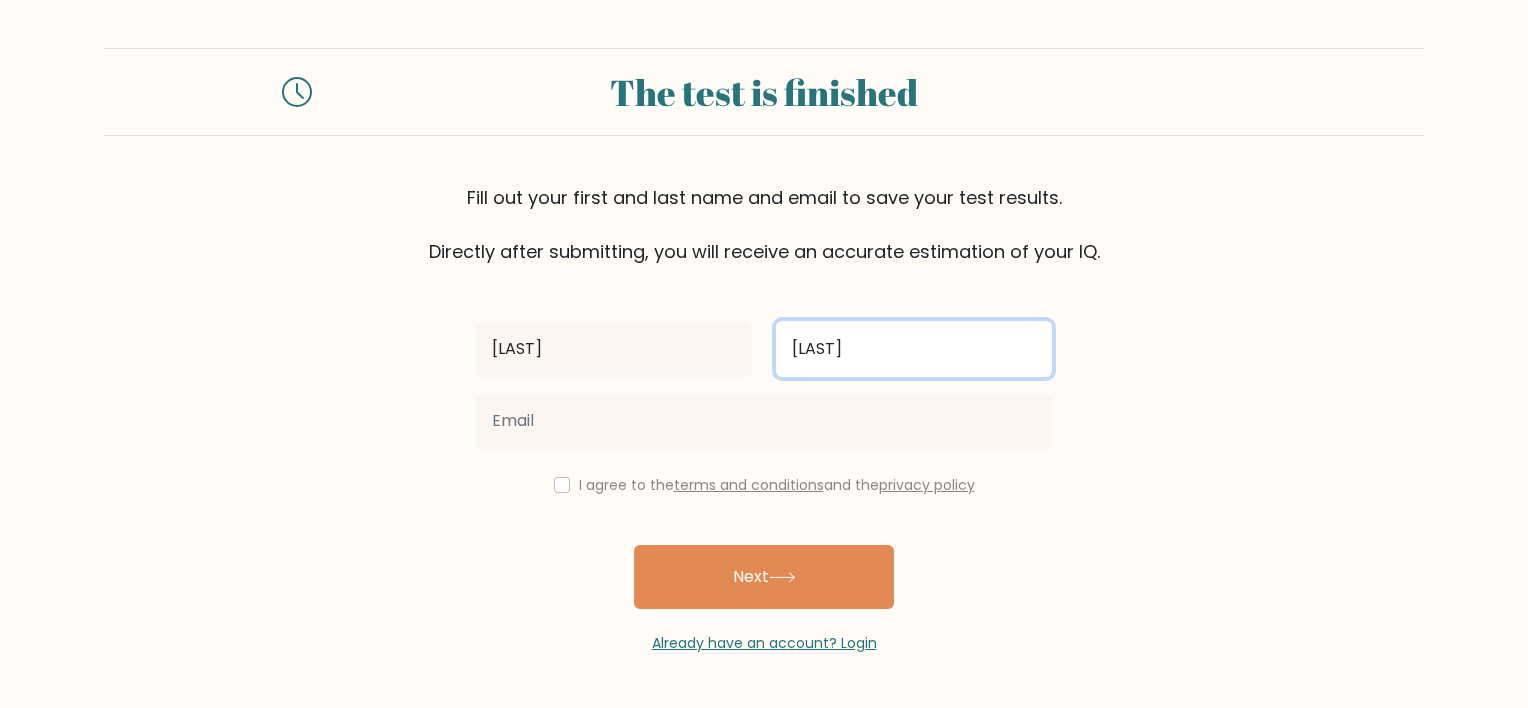 type on "[LAST]" 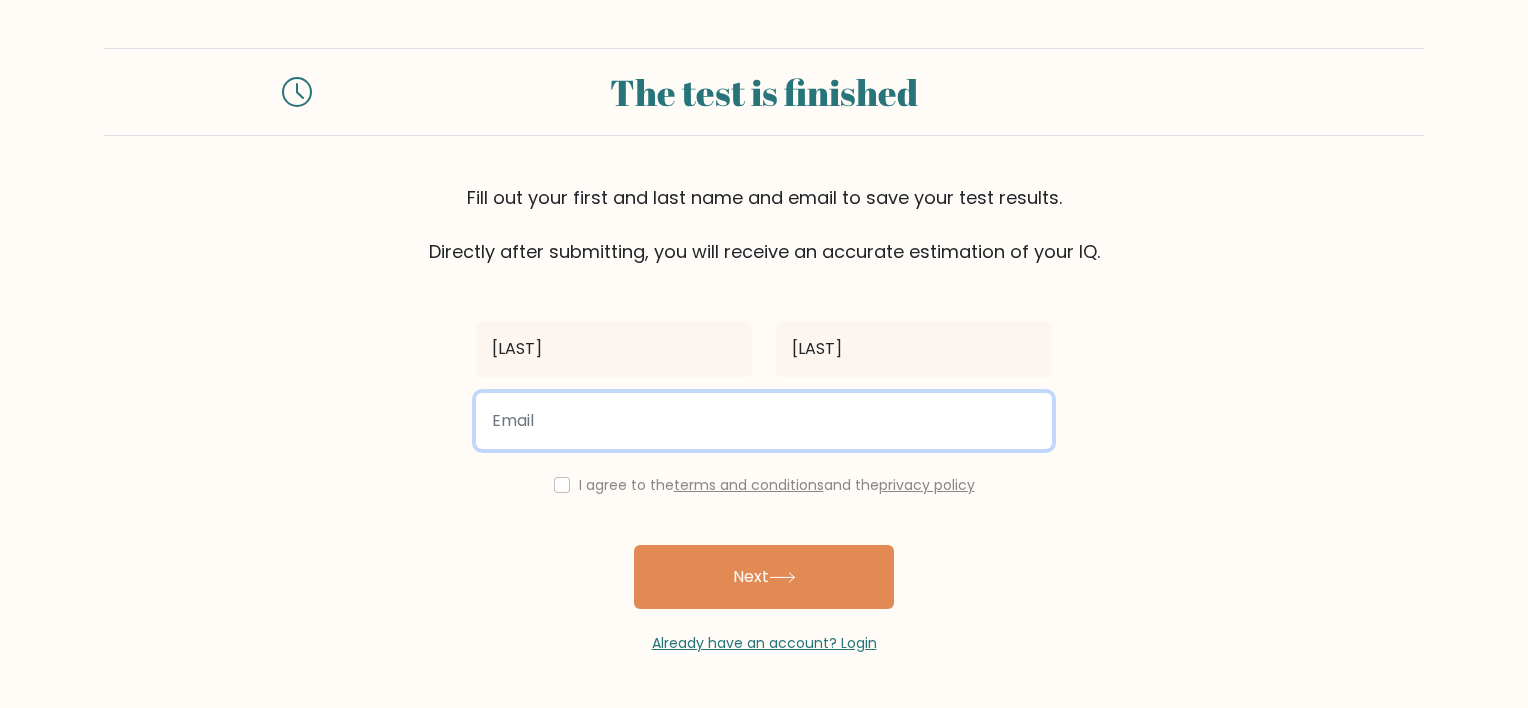 type on "[USERNAME]@[EXAMPLE.COM]" 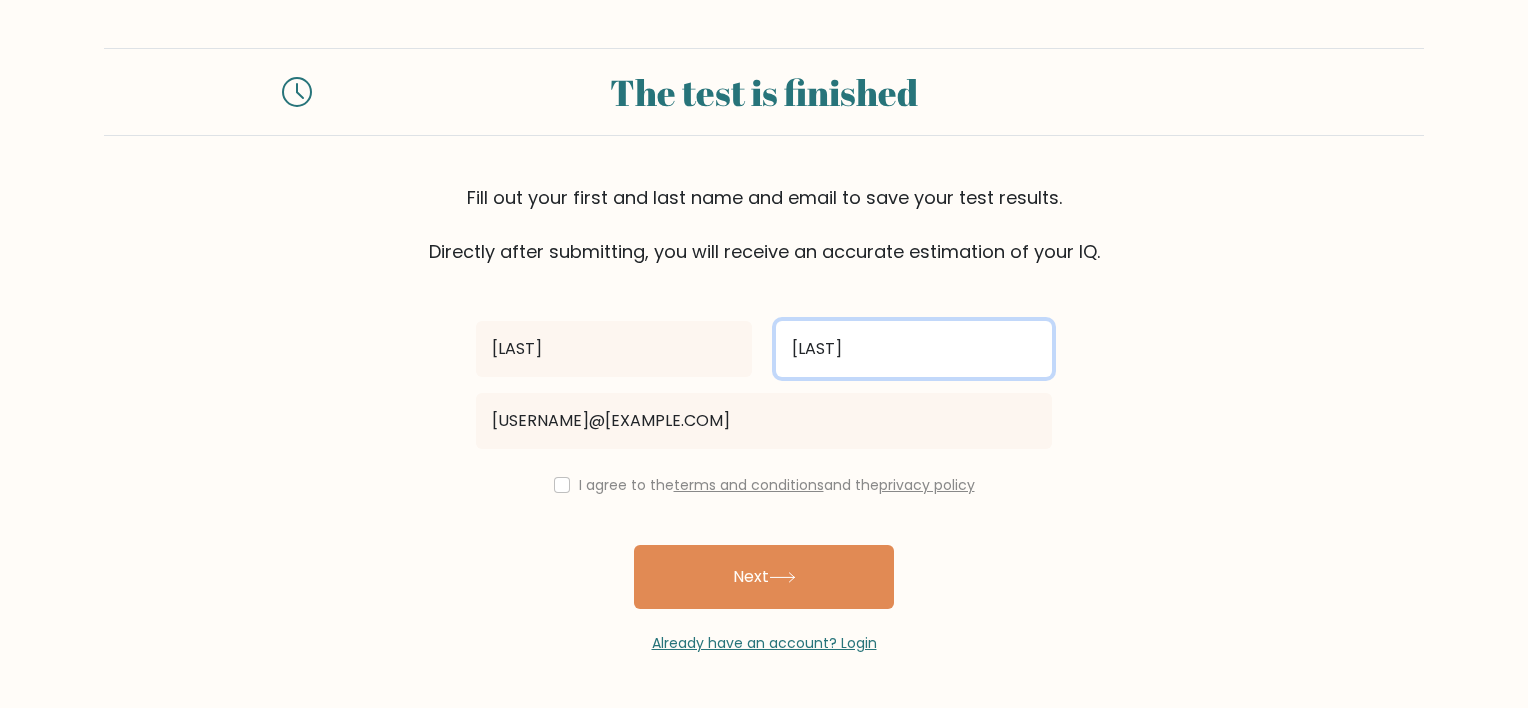 type on "[LAST]" 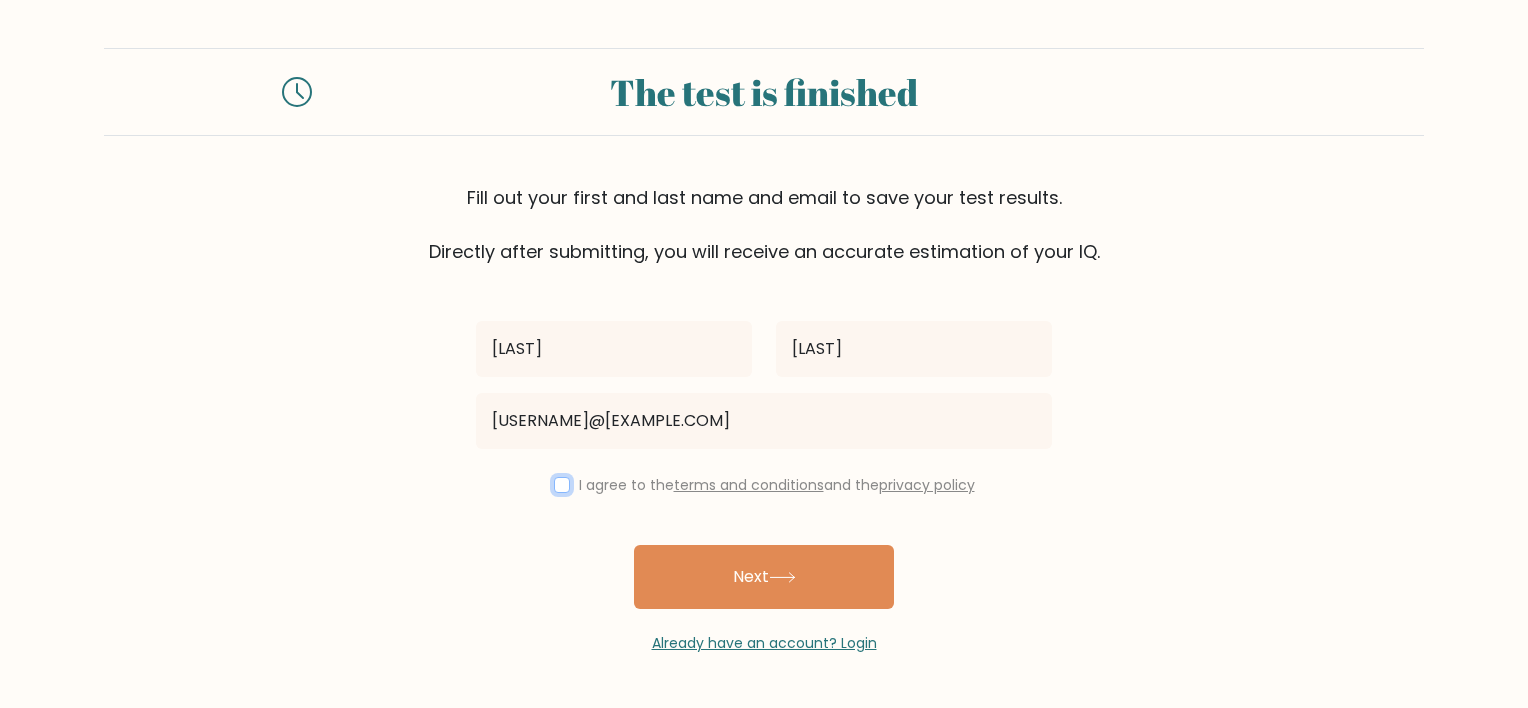 click at bounding box center (562, 485) 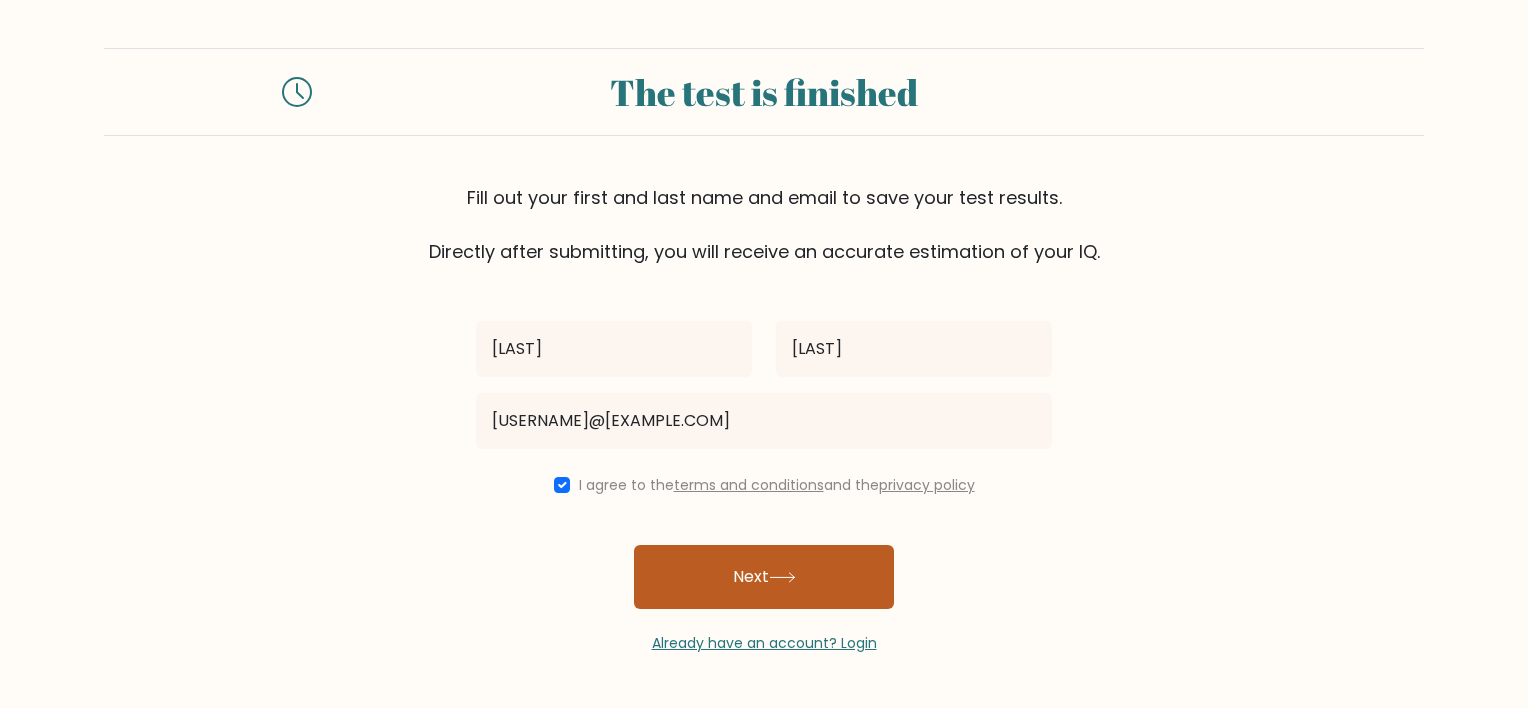 click on "Next" at bounding box center (764, 577) 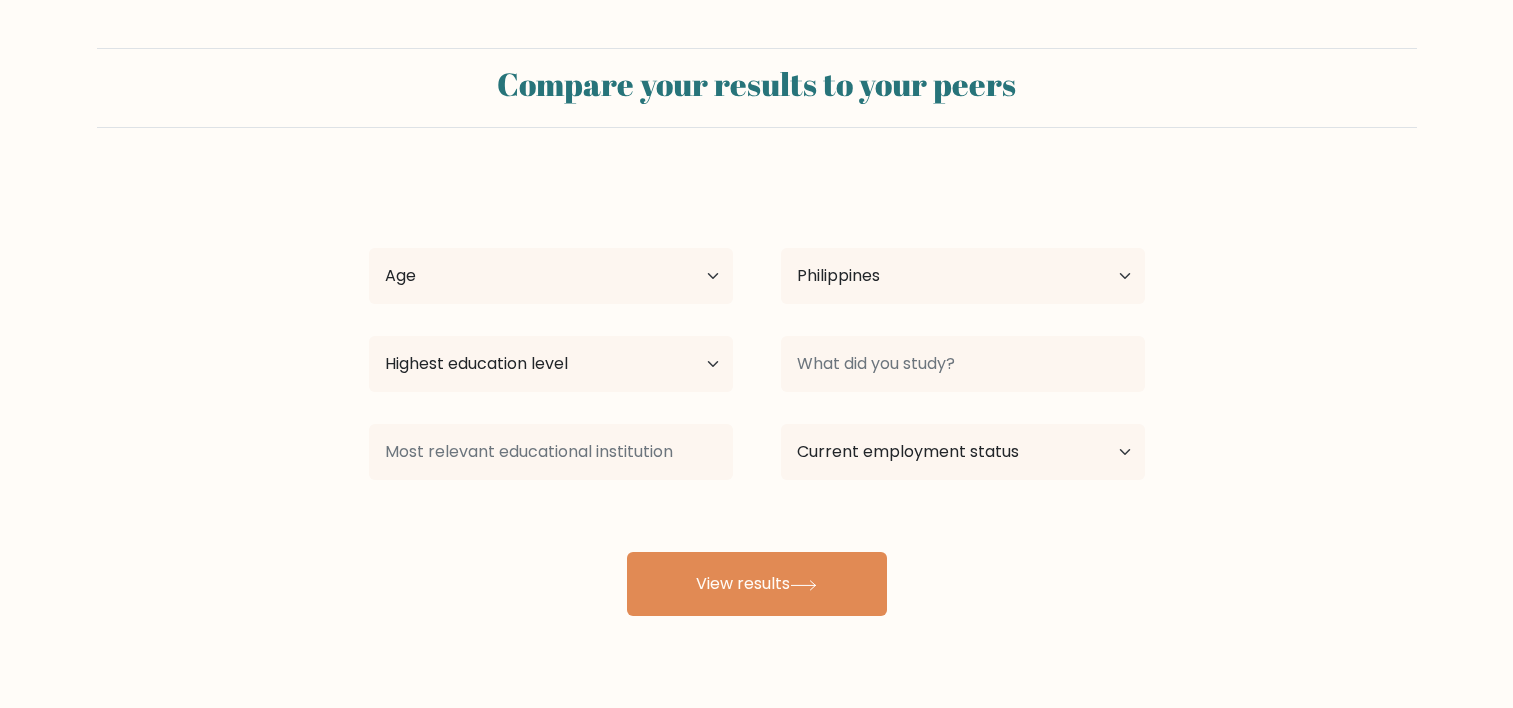 select on "PH" 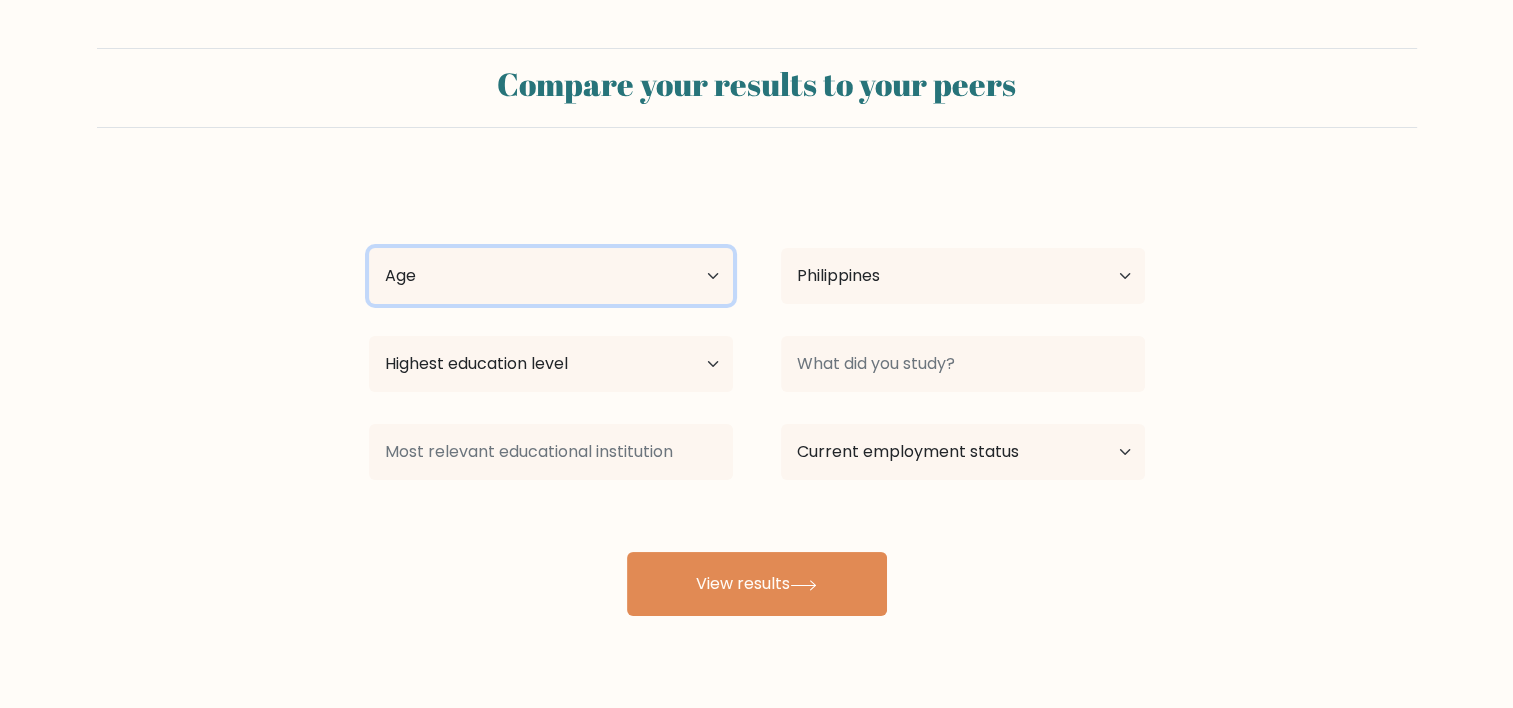 click on "Age
Under 18 years old
18-24 years old
25-34 years old
35-44 years old
45-54 years old
55-64 years old
65 years old and above" at bounding box center [551, 276] 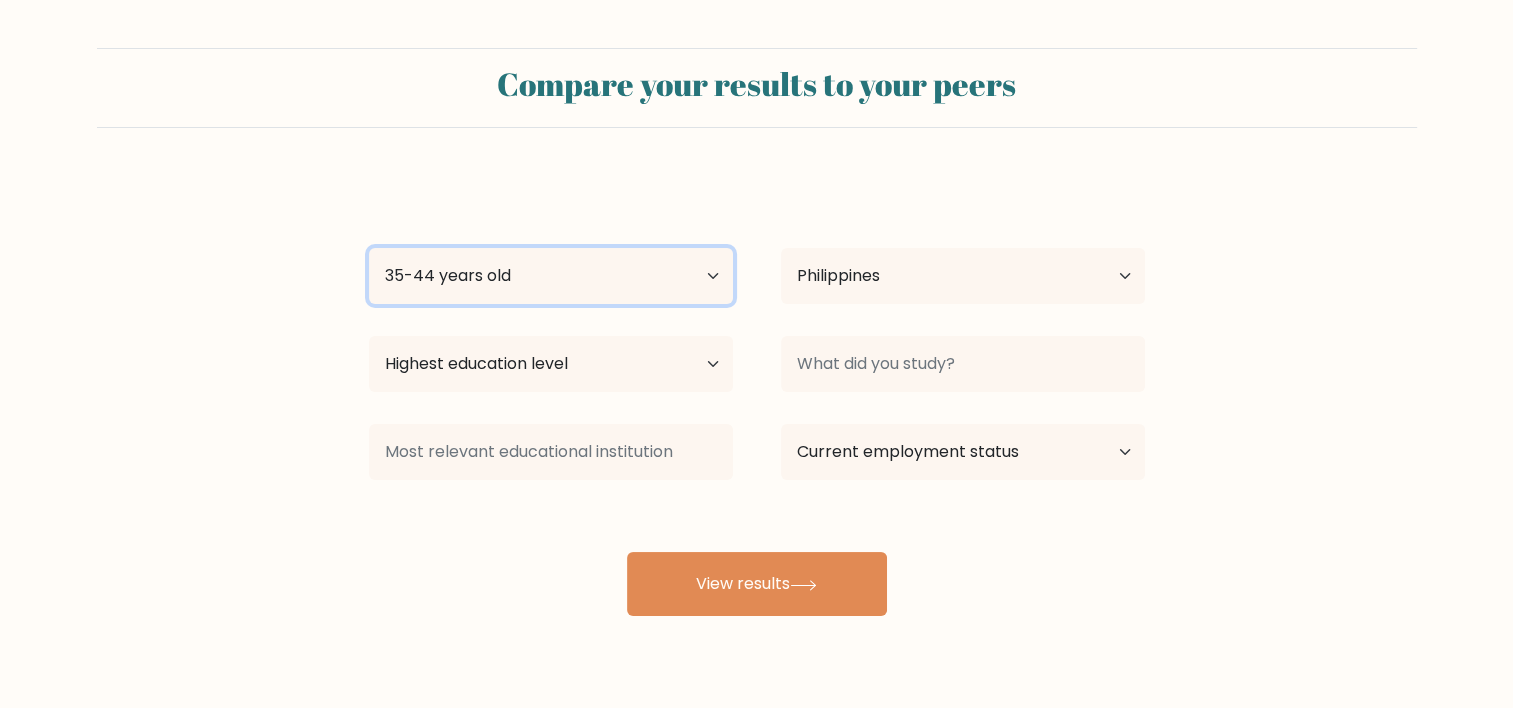 click on "Age
Under 18 years old
18-24 years old
25-34 years old
35-44 years old
45-54 years old
55-64 years old
65 years old and above" at bounding box center (551, 276) 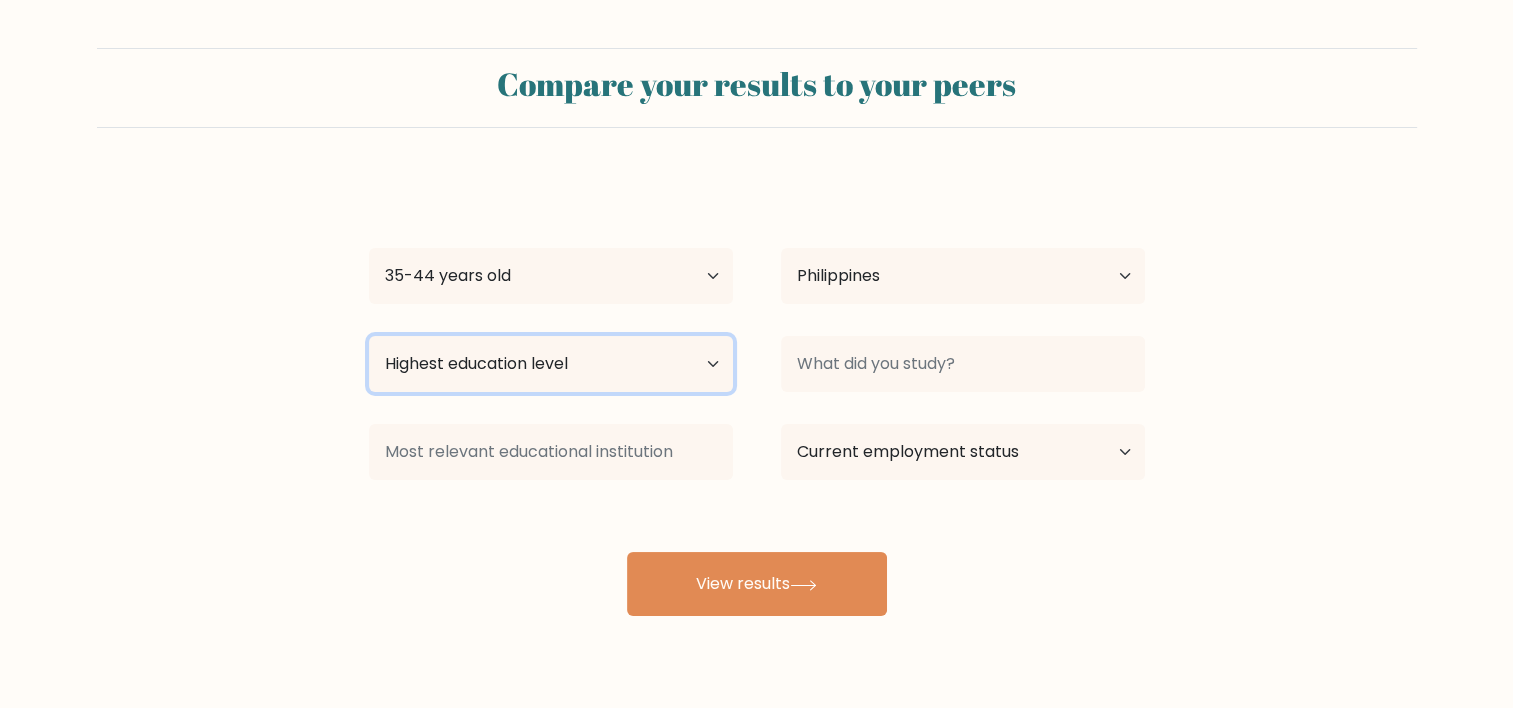 click on "Highest education level
No schooling
Primary
Lower Secondary
Upper Secondary
Occupation Specific
Bachelor's degree
Master's degree
Doctoral degree" at bounding box center [551, 364] 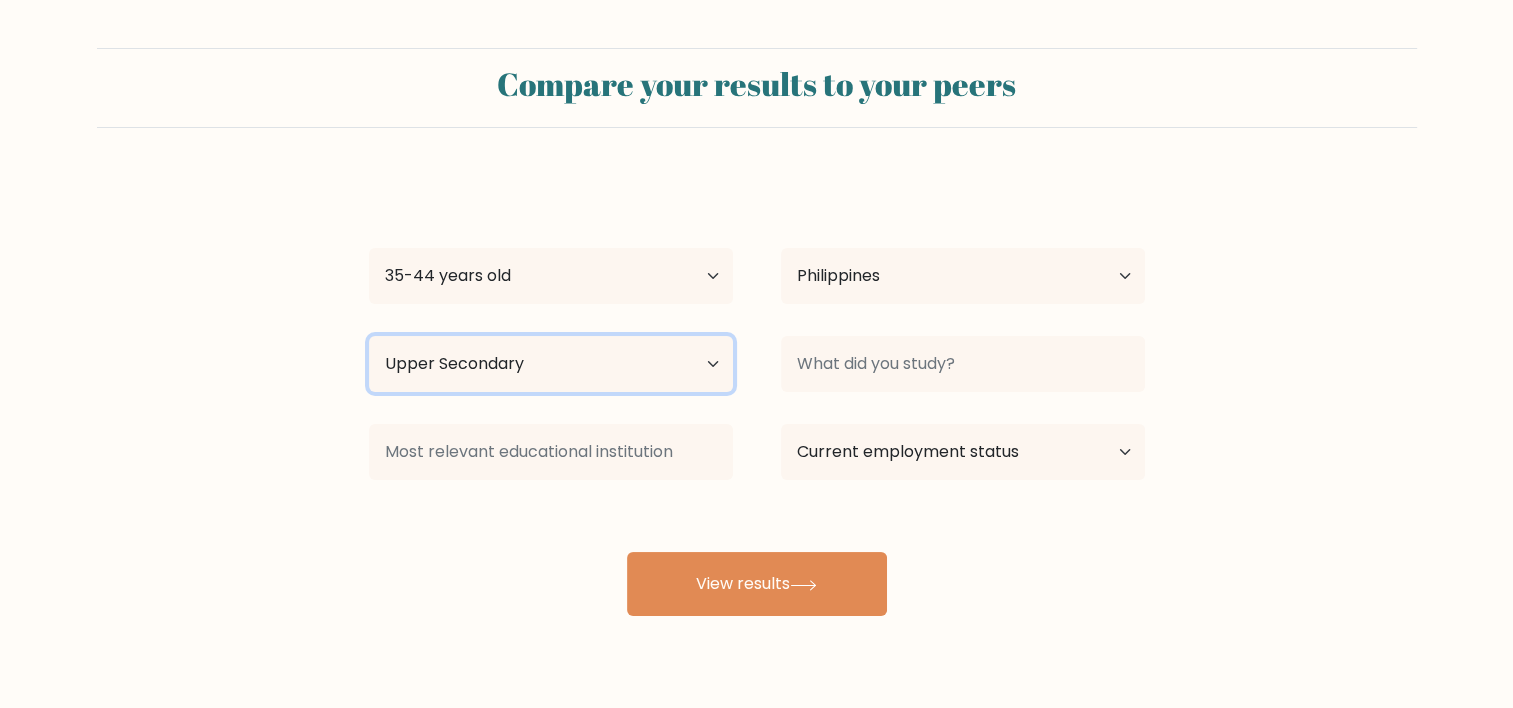 click on "Highest education level
No schooling
Primary
Lower Secondary
Upper Secondary
Occupation Specific
Bachelor's degree
Master's degree
Doctoral degree" at bounding box center [551, 364] 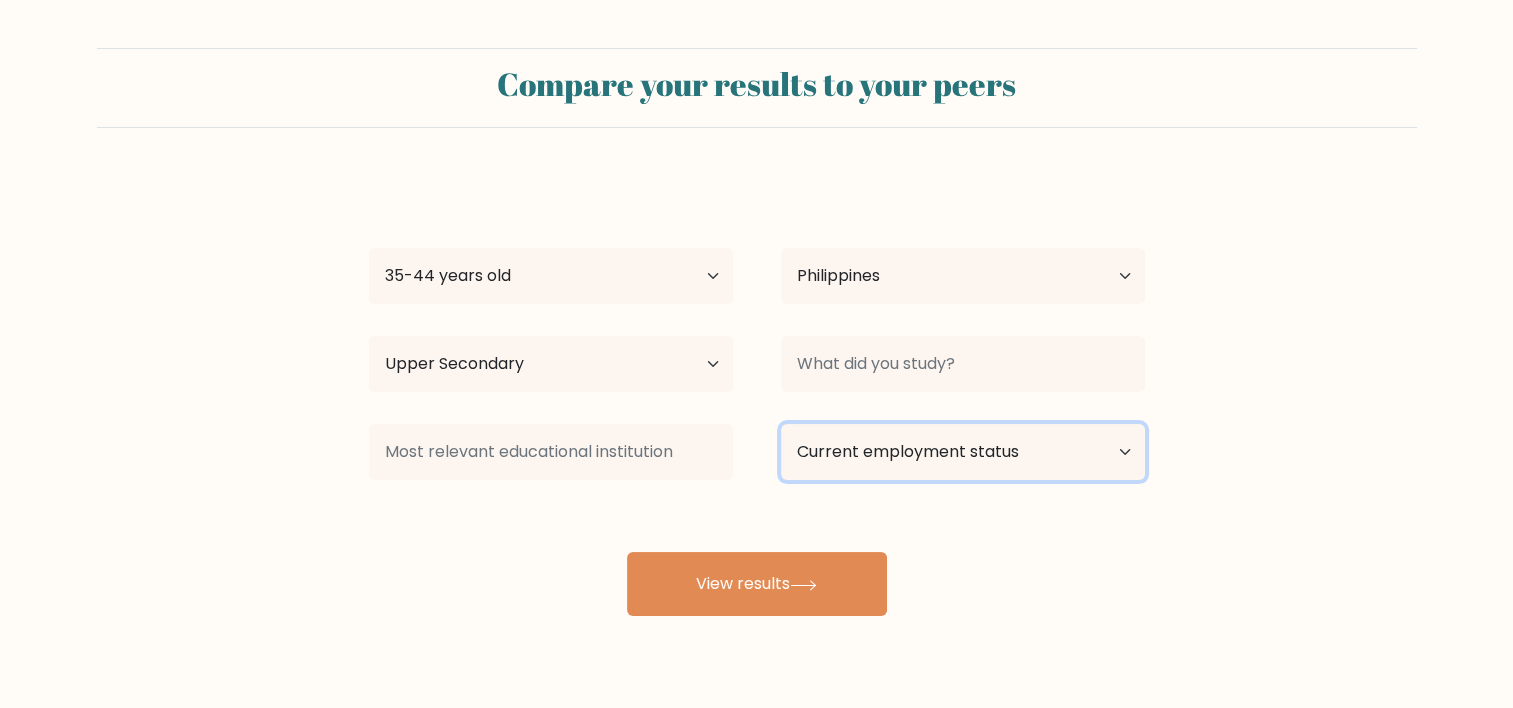 click on "Current employment status
Employed
Student
Retired
Other / prefer not to answer" at bounding box center [963, 452] 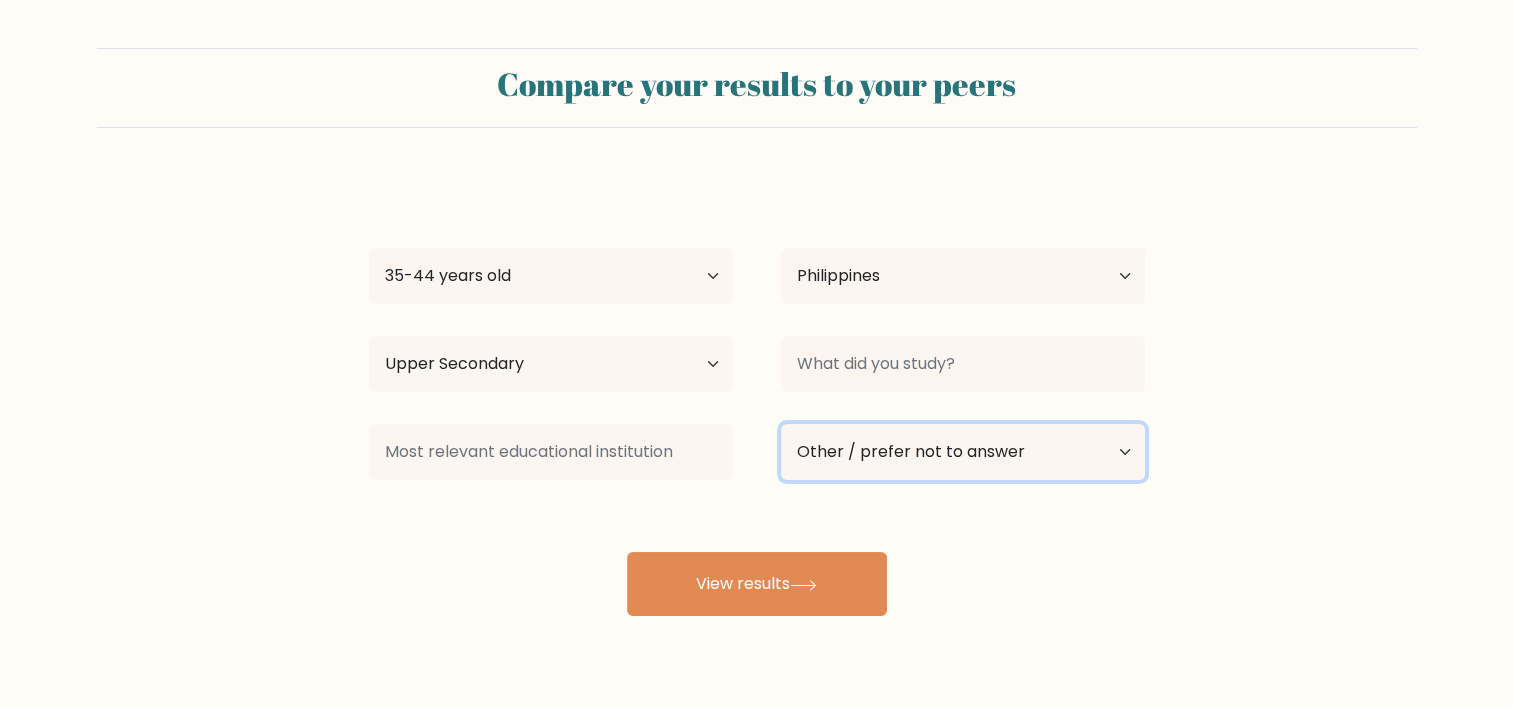 click on "Current employment status
Employed
Student
Retired
Other / prefer not to answer" at bounding box center [963, 452] 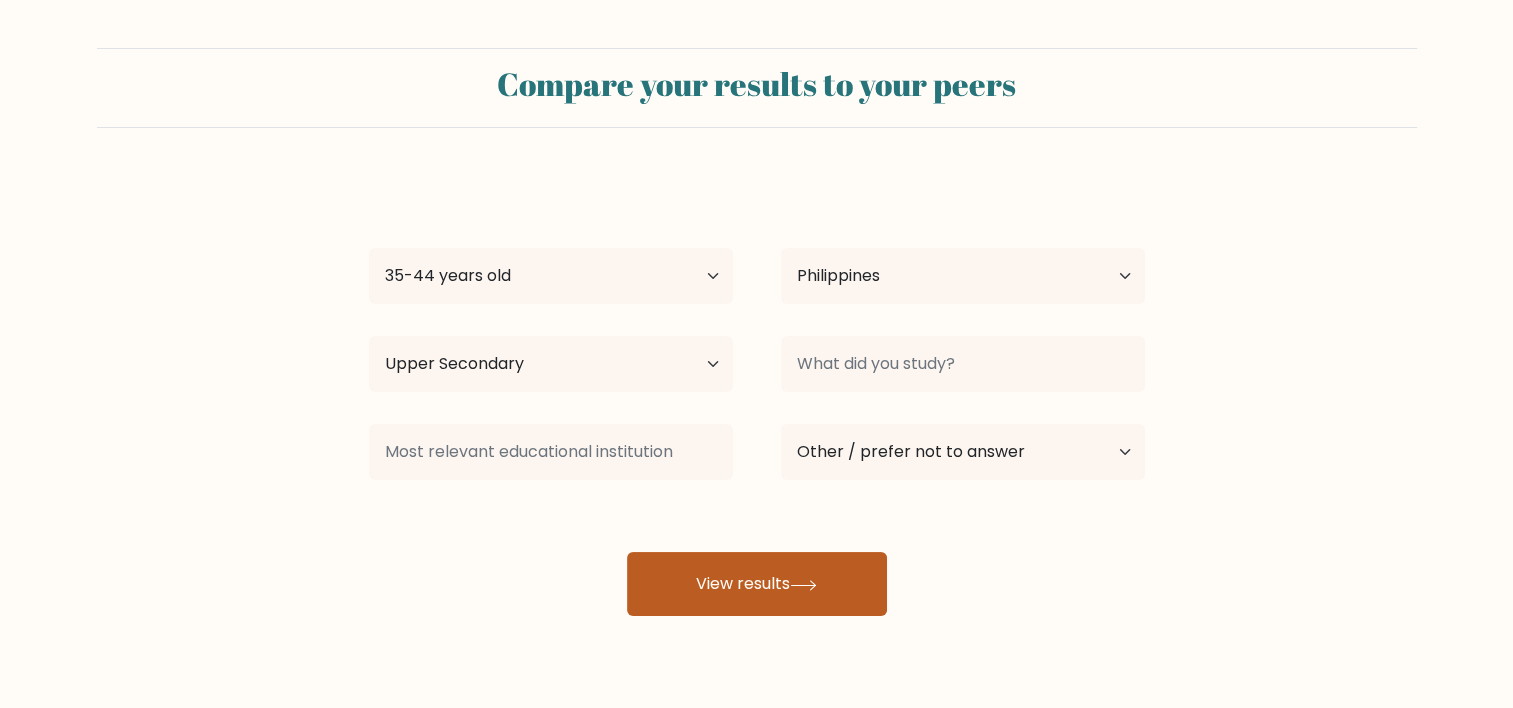 click on "View results" at bounding box center [757, 584] 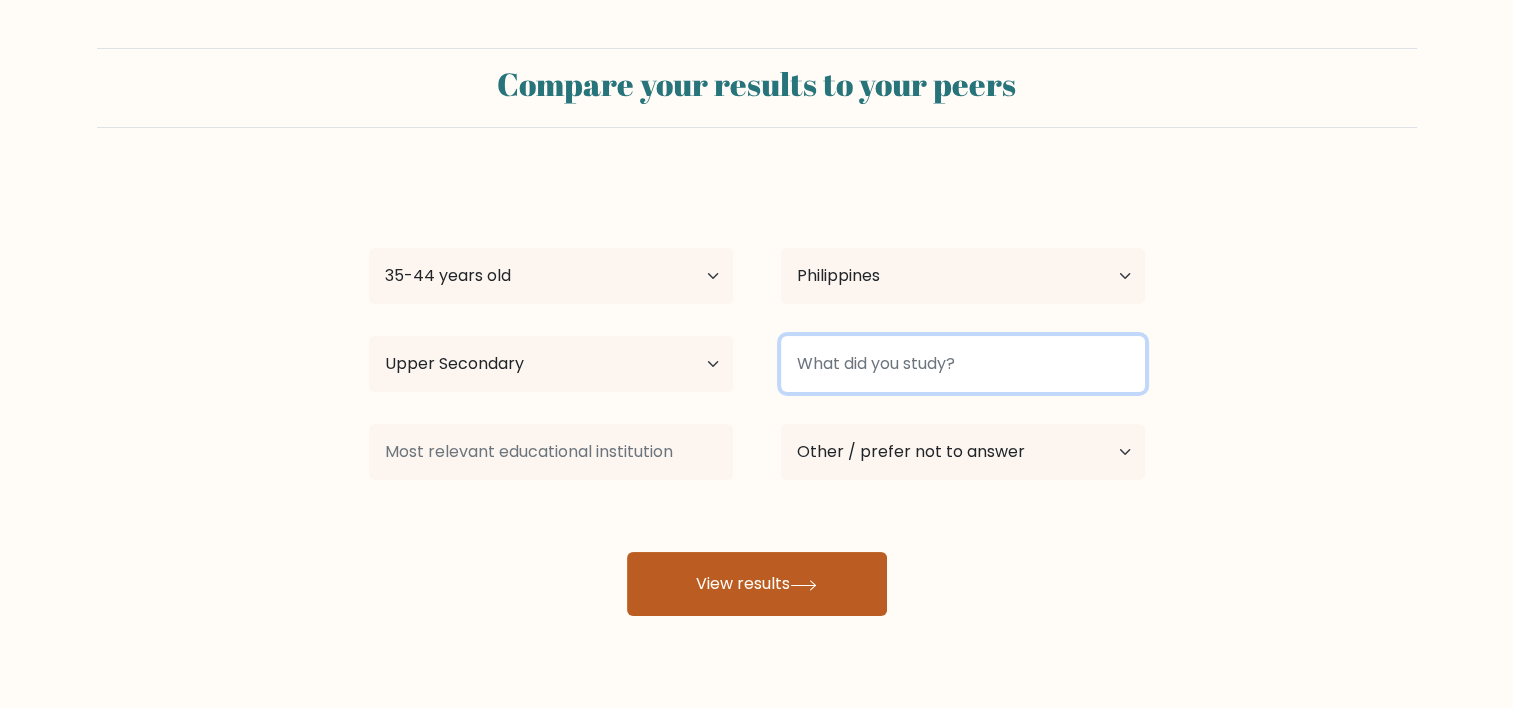 type on "H" 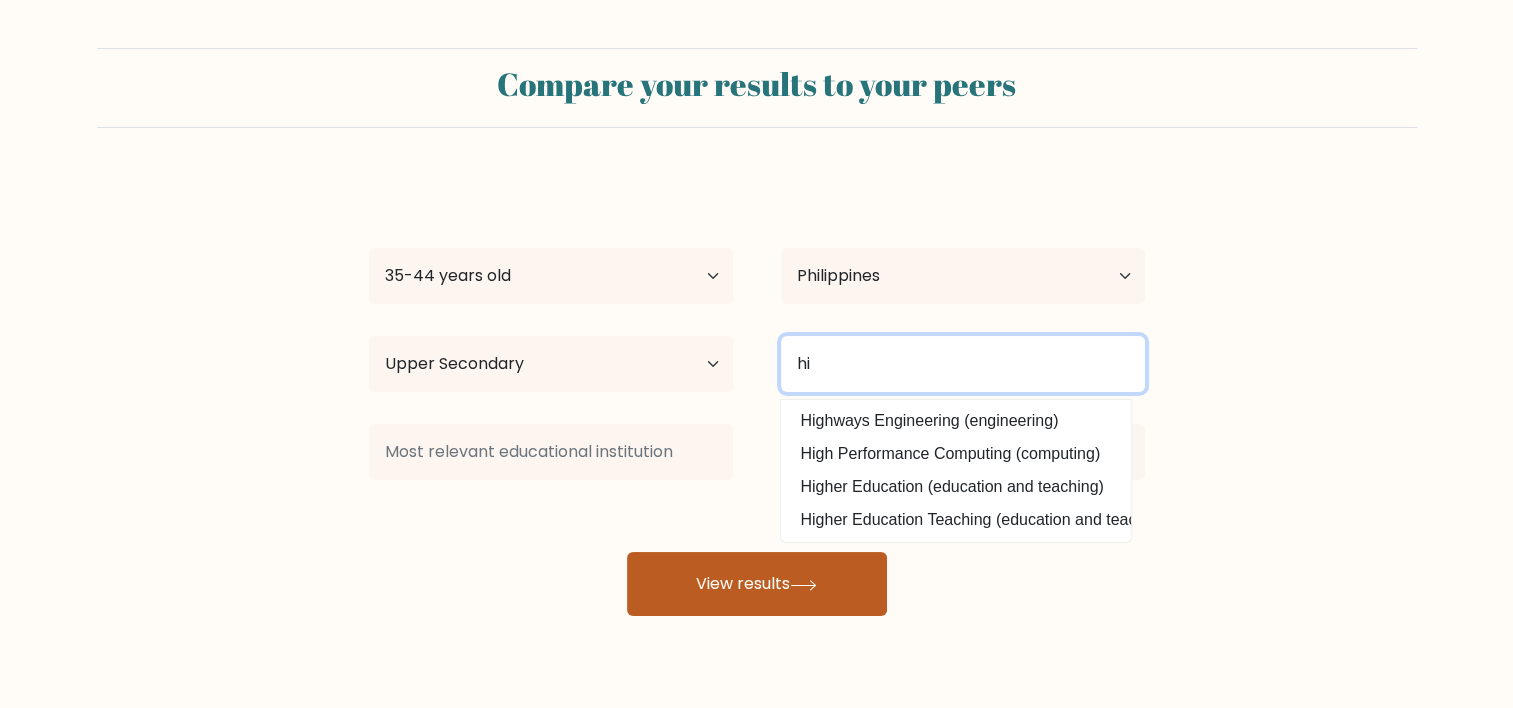 type on "h" 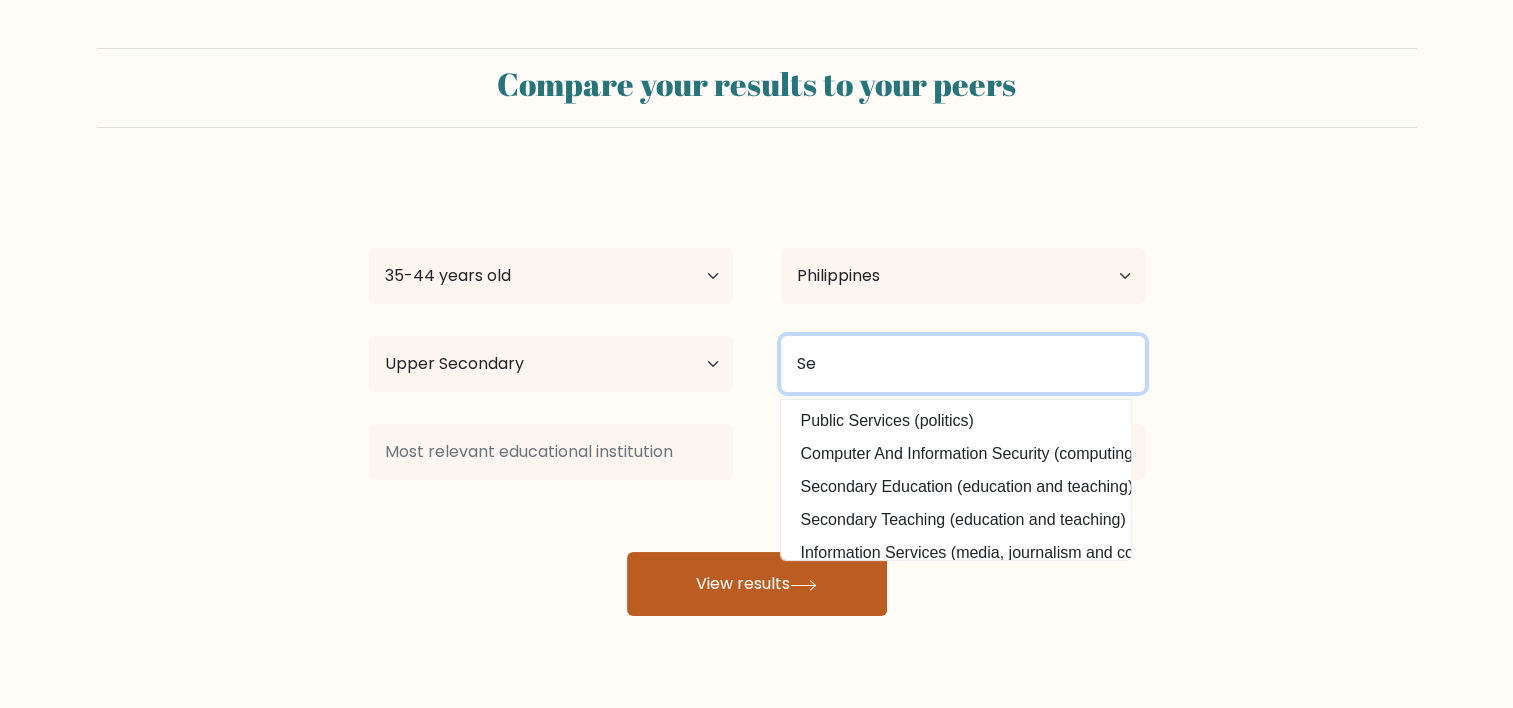 type on "S" 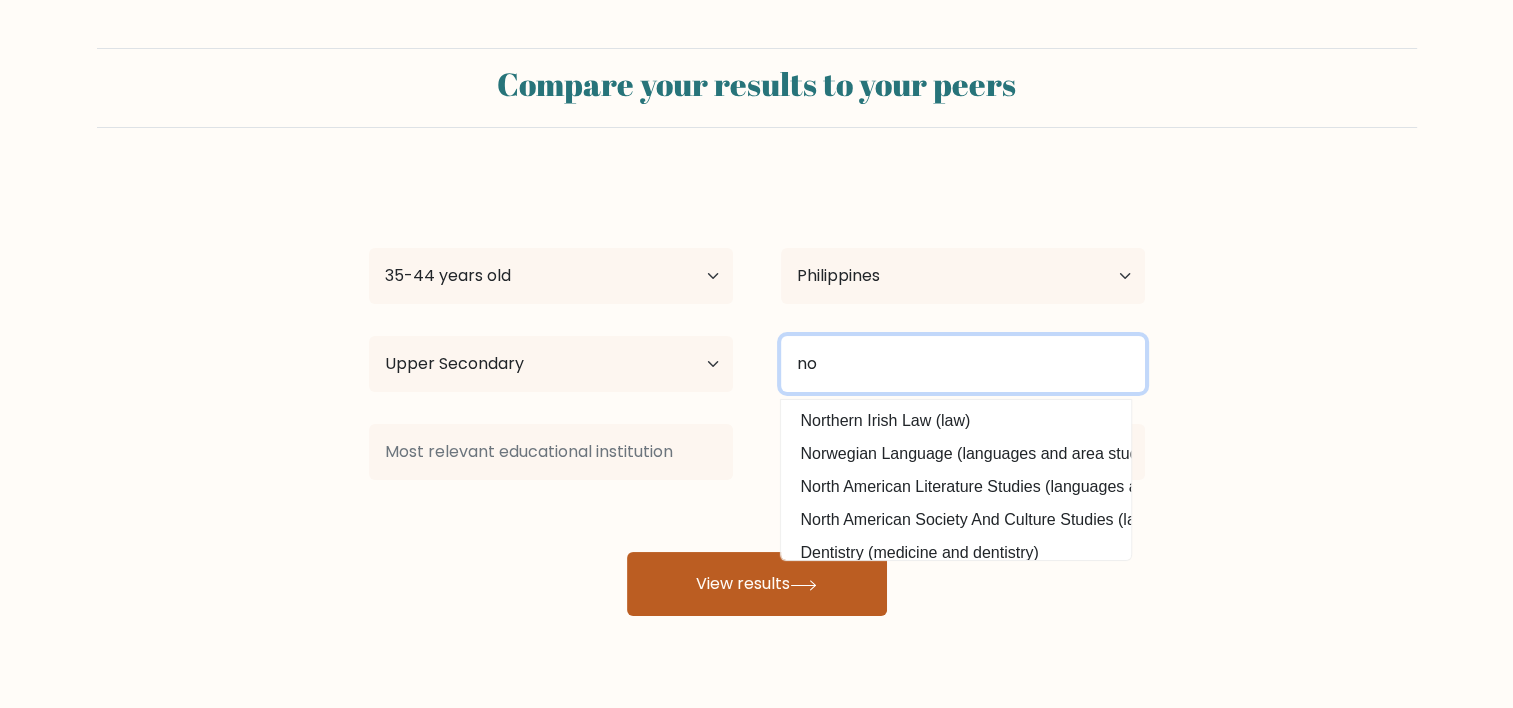 type on "n" 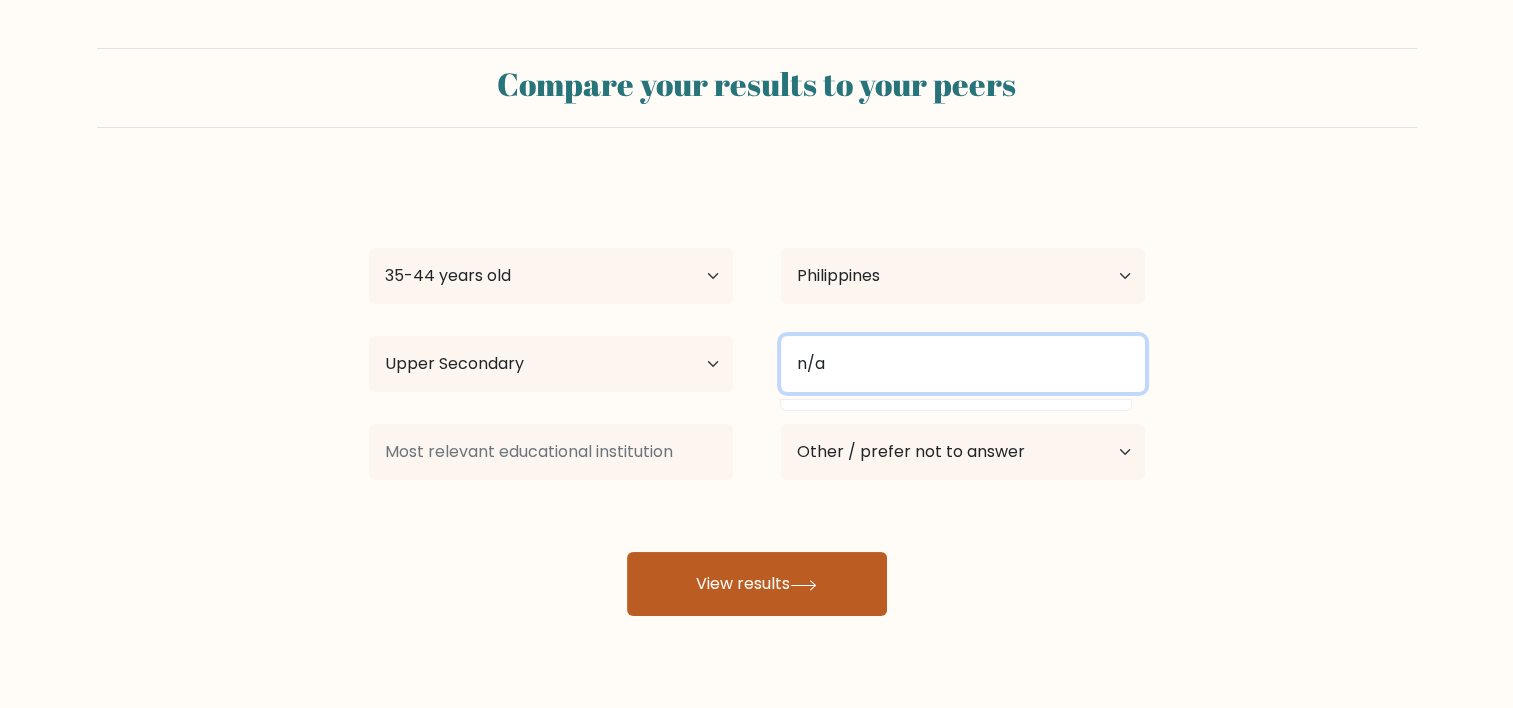 type on "n/a" 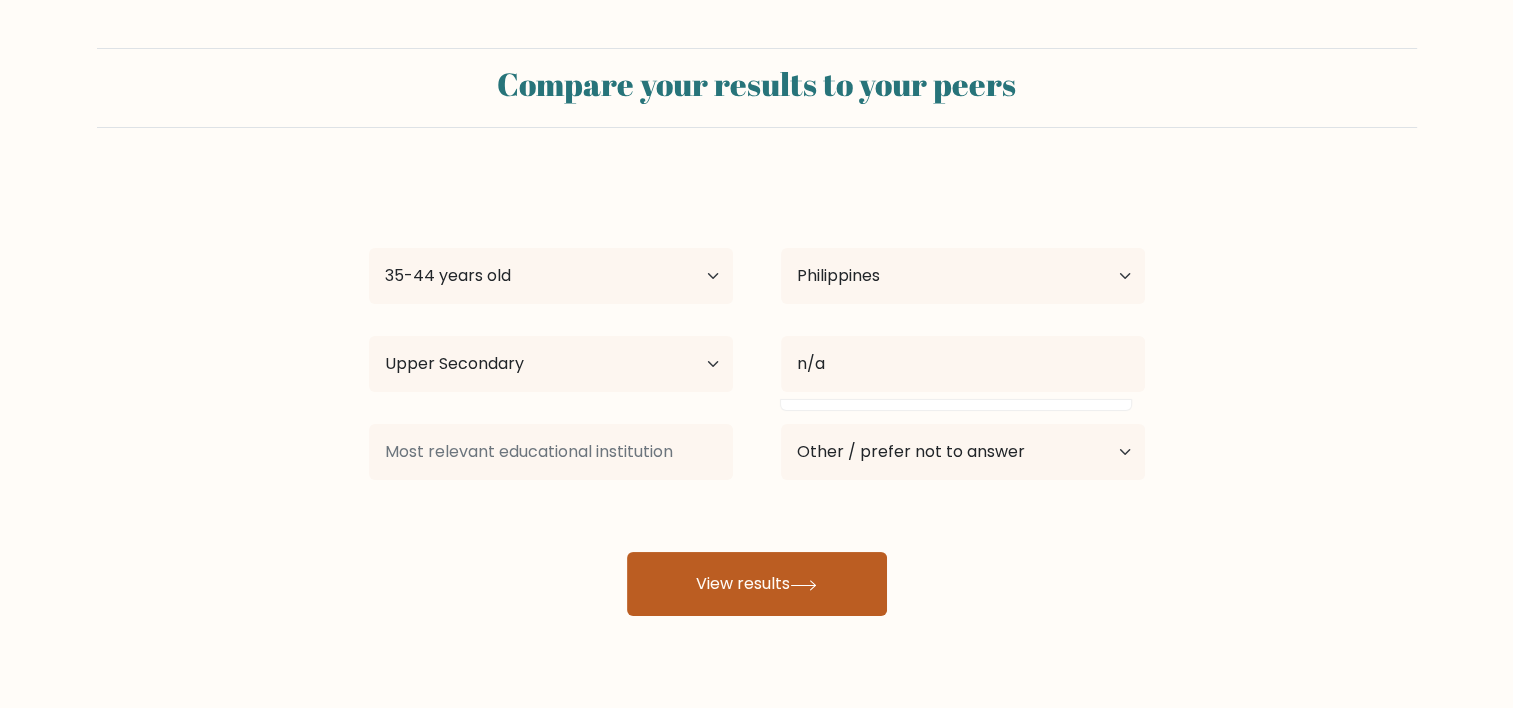 click on "View results" at bounding box center (757, 584) 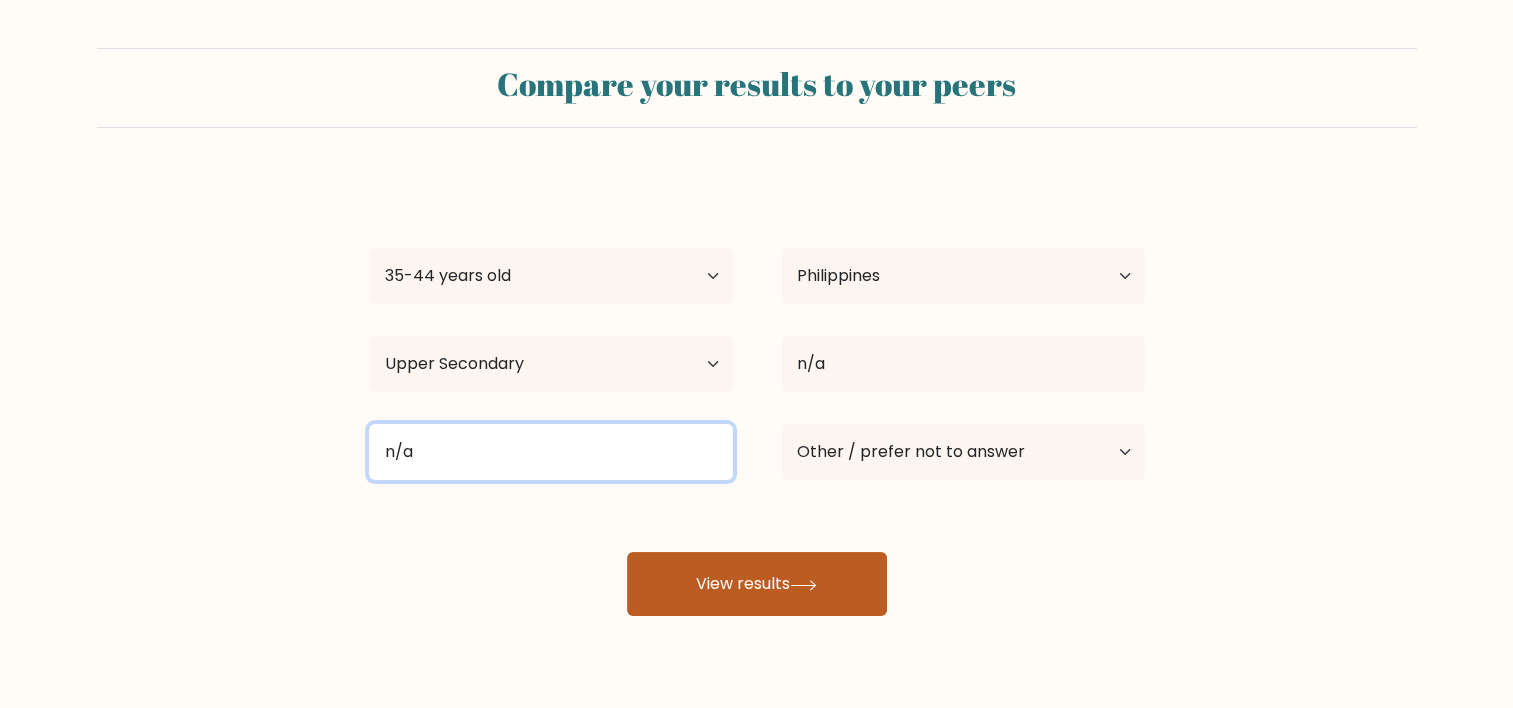 type on "n/a" 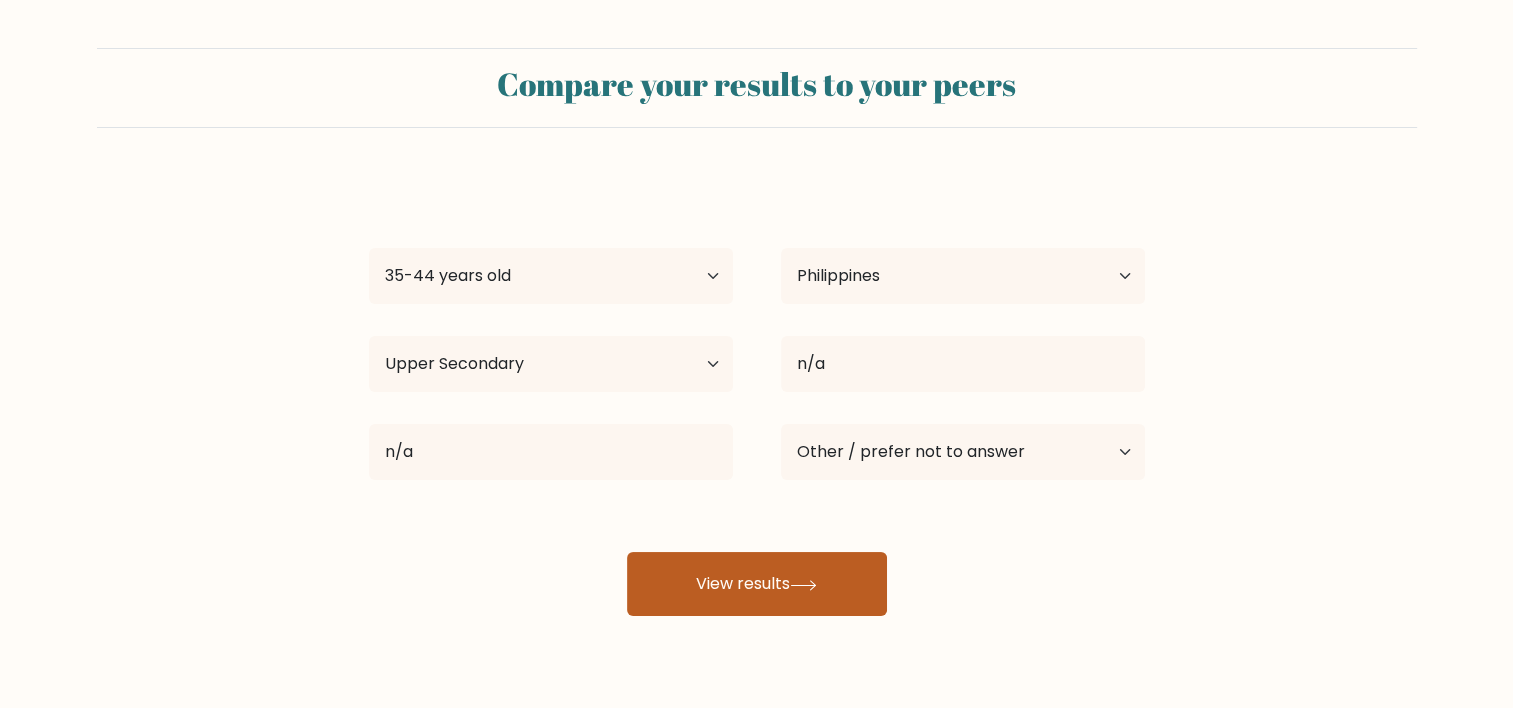 click on "View results" at bounding box center [757, 584] 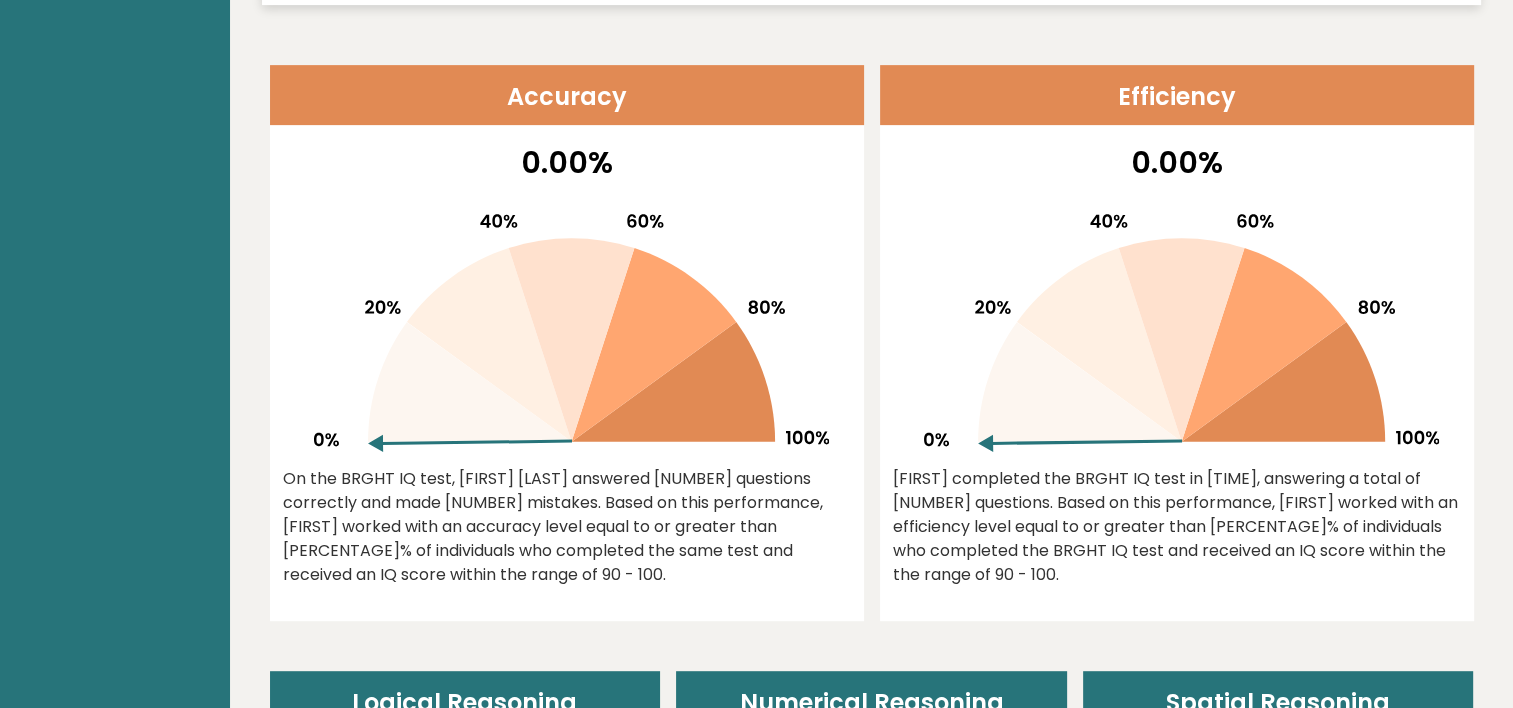 scroll, scrollTop: 1000, scrollLeft: 0, axis: vertical 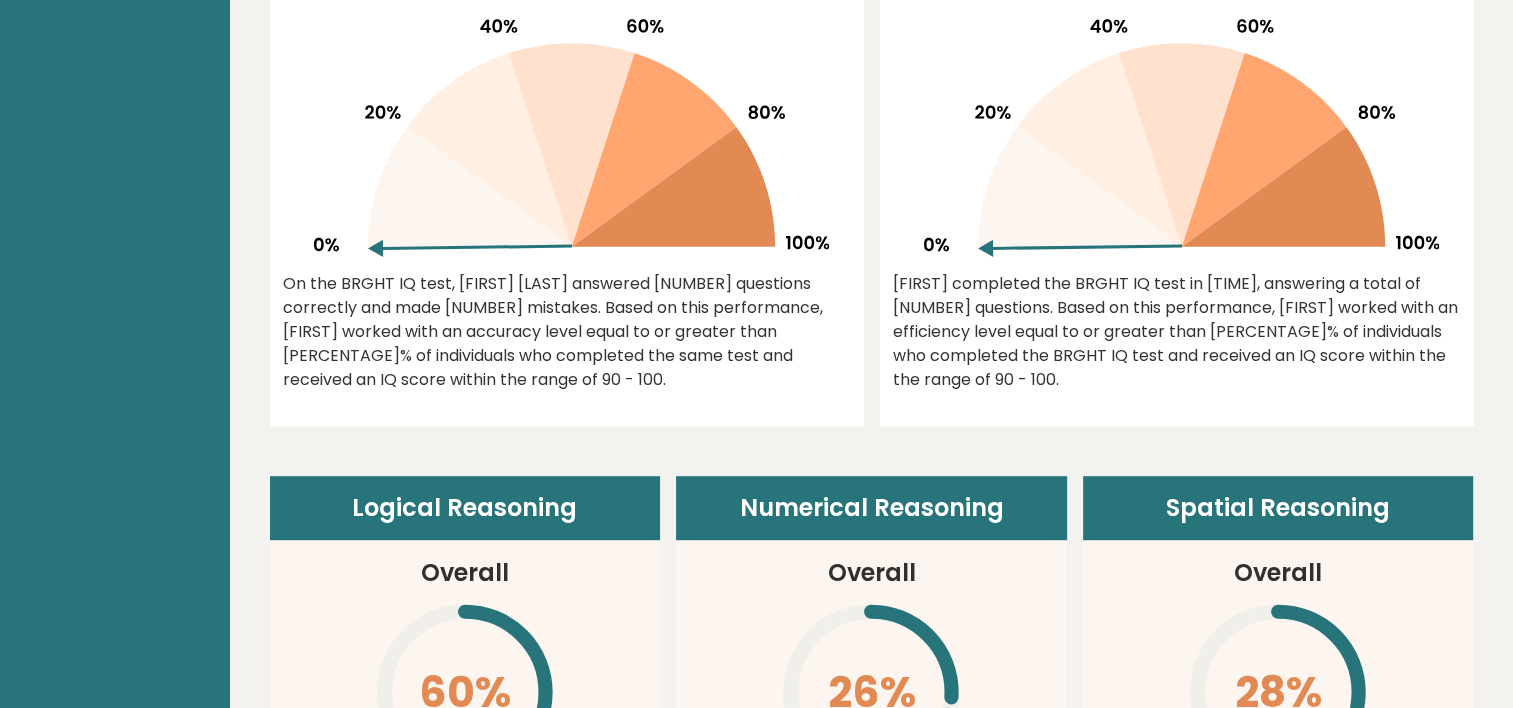 click on "Brght
JC
[FIRST] [LAST]
None
Retake test
Test others
Test Results" at bounding box center (115, 1920) 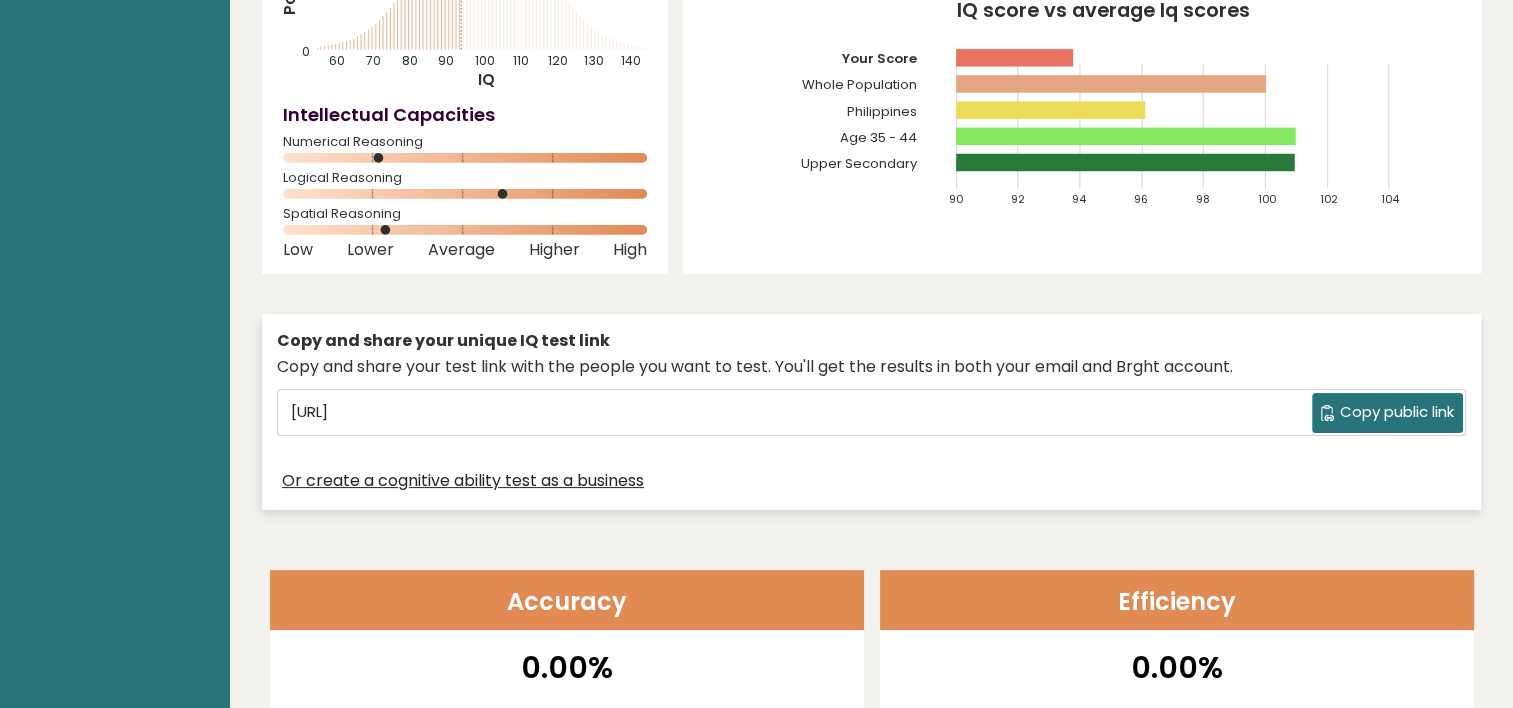 scroll, scrollTop: 0, scrollLeft: 0, axis: both 